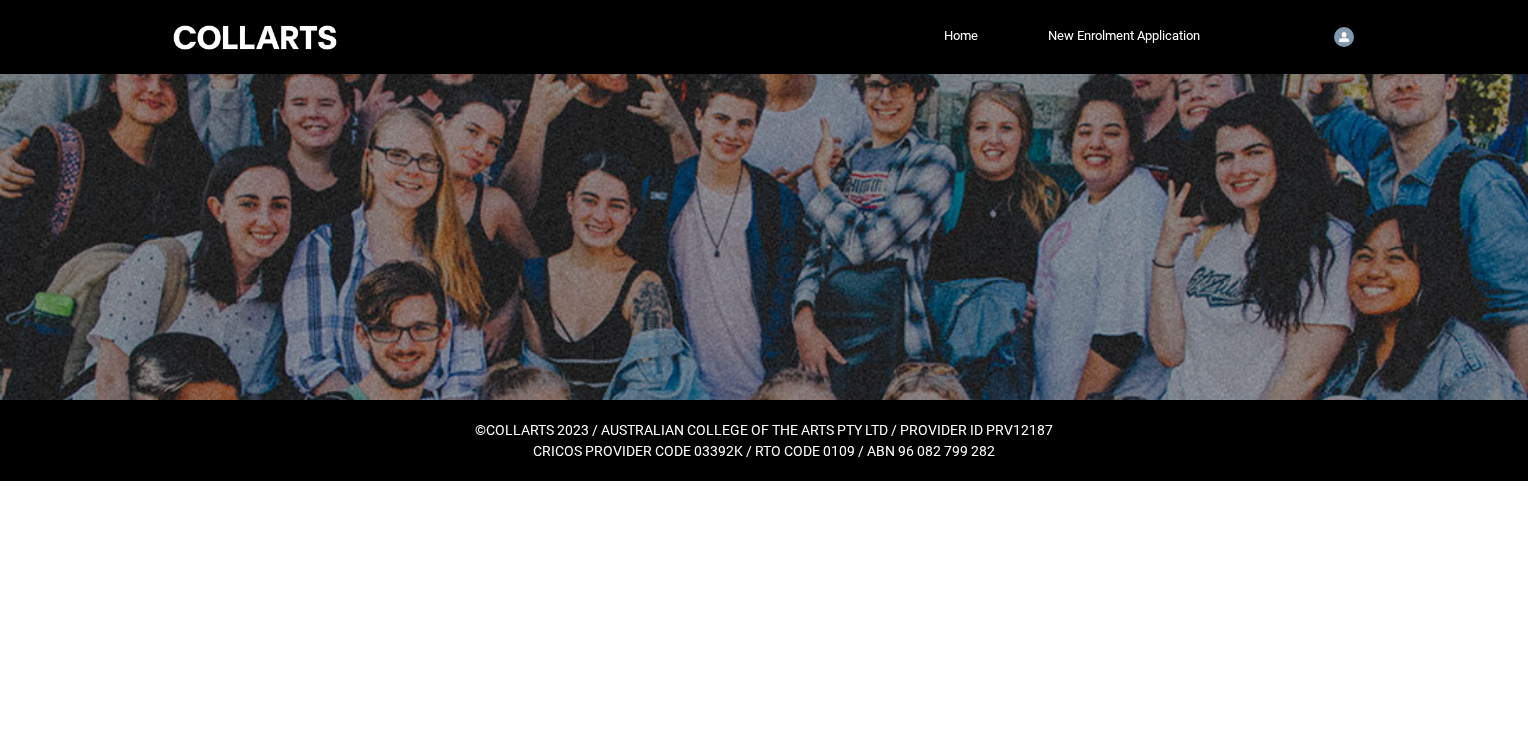 scroll, scrollTop: 0, scrollLeft: 0, axis: both 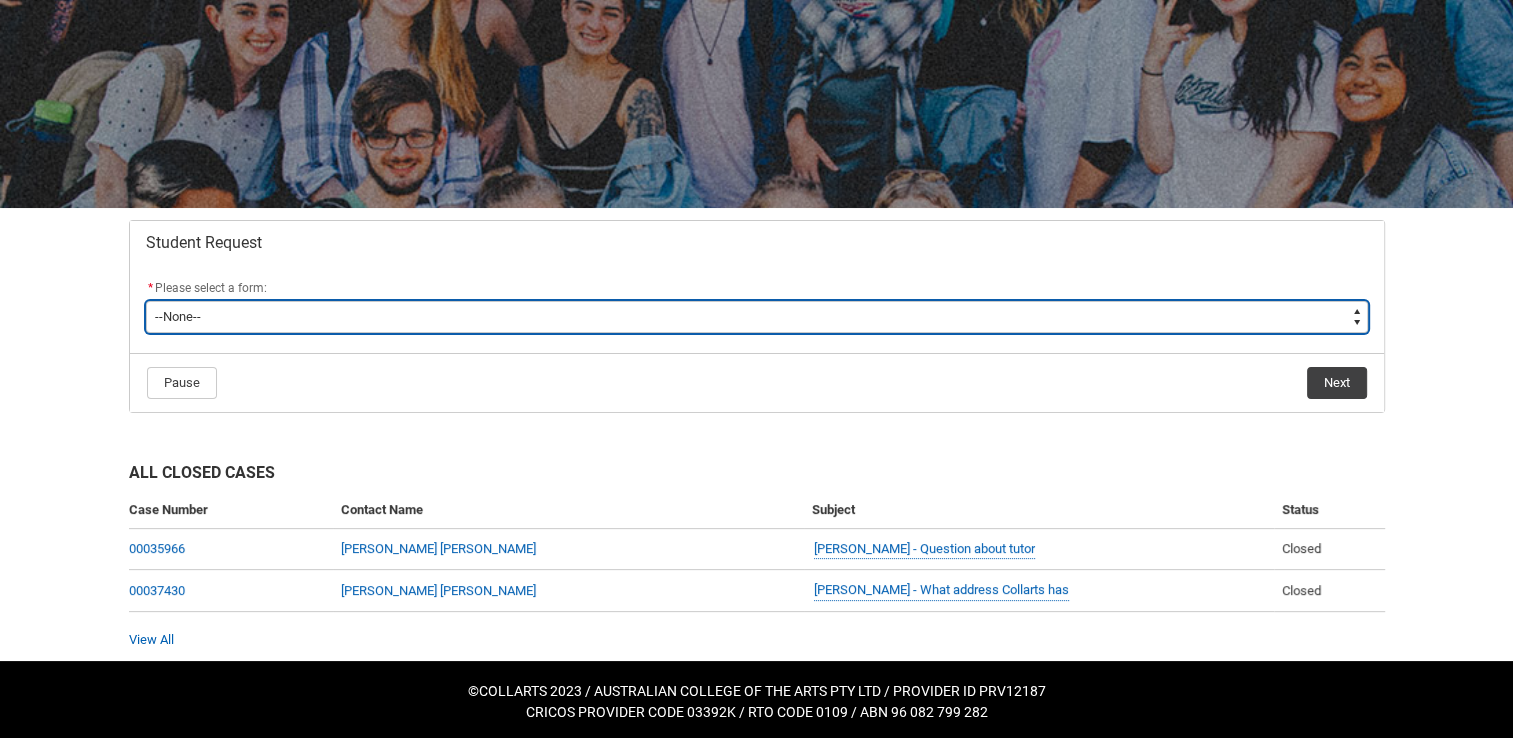 drag, startPoint x: 716, startPoint y: 330, endPoint x: 720, endPoint y: 318, distance: 12.649111 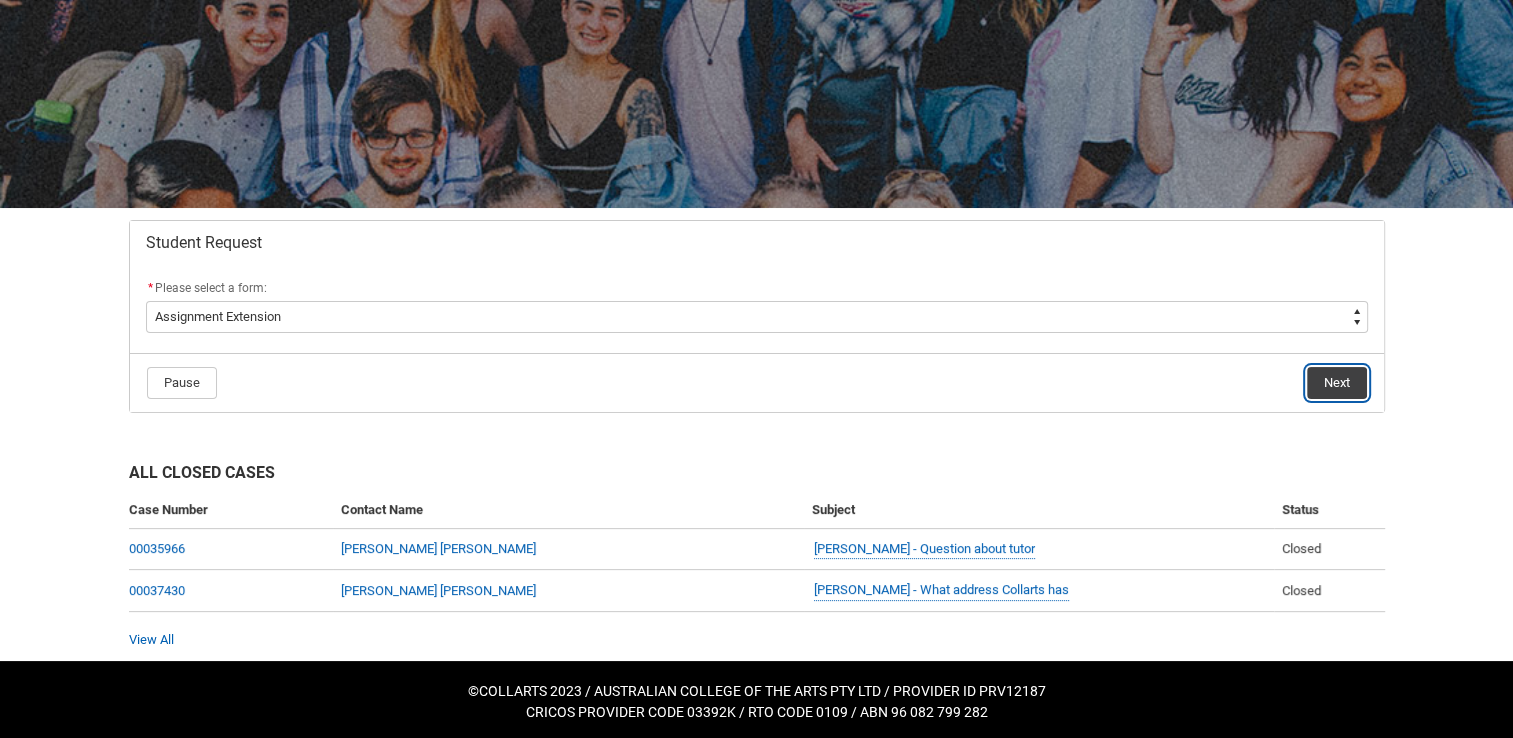 click on "Next" 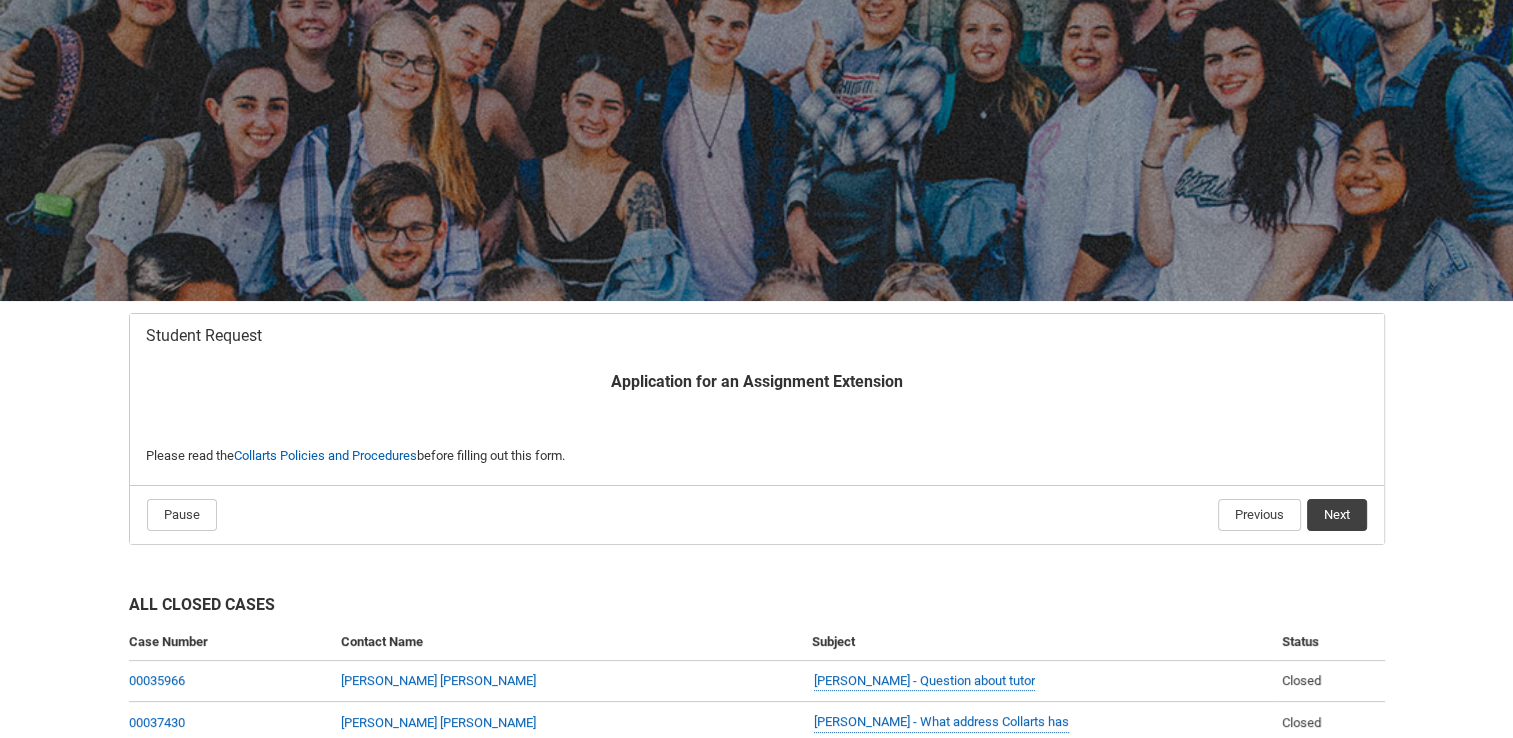 scroll, scrollTop: 212, scrollLeft: 0, axis: vertical 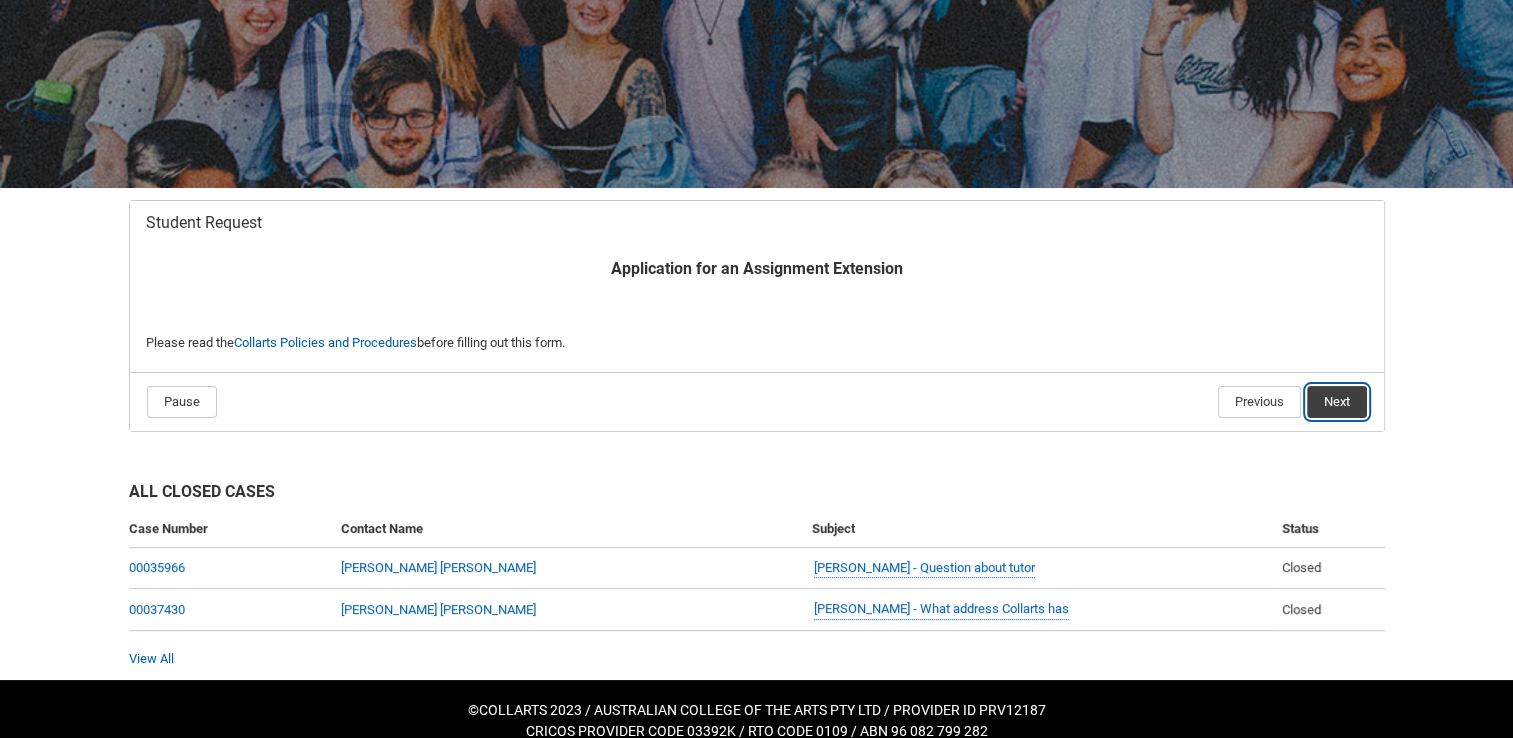 click on "Next" 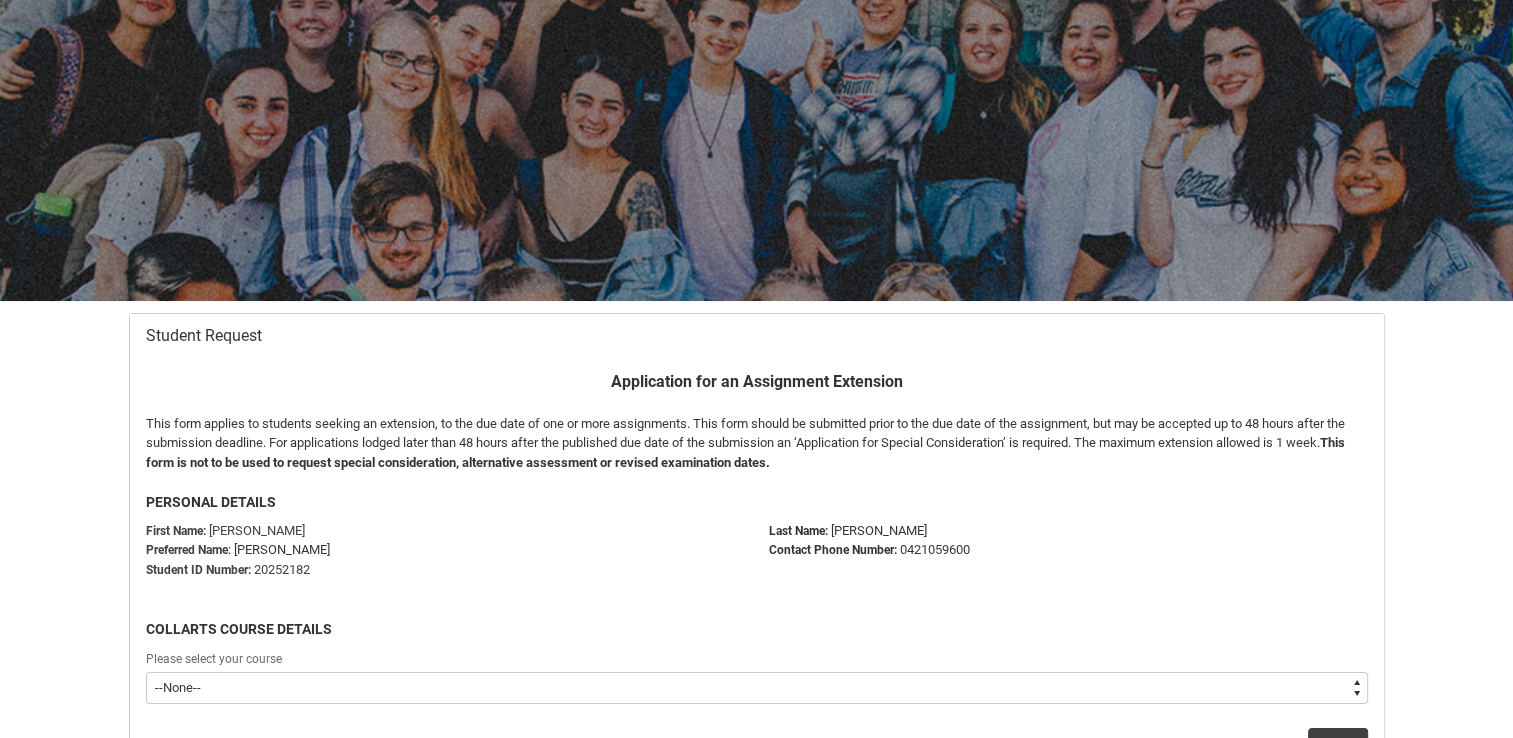 scroll, scrollTop: 212, scrollLeft: 0, axis: vertical 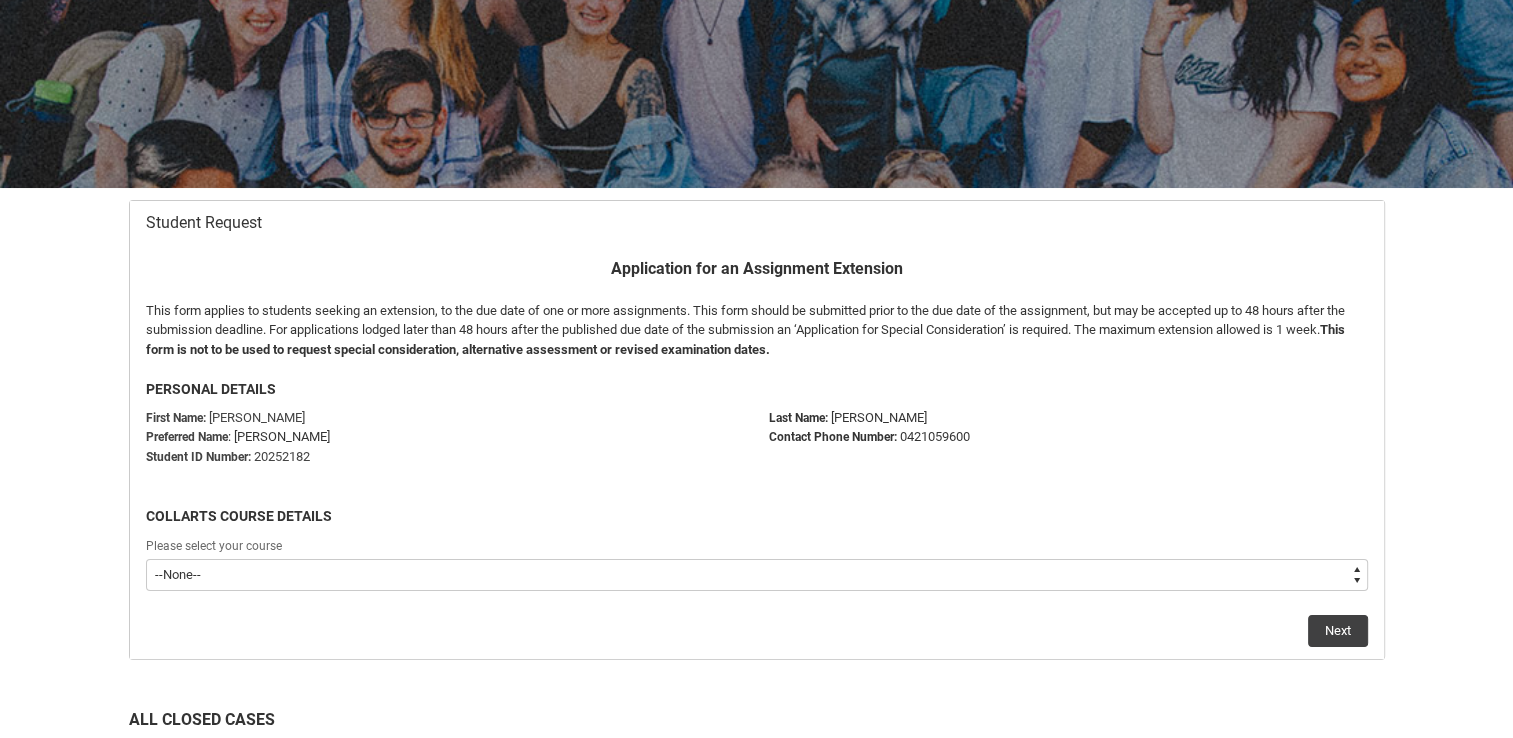 click on "--None-- Diploma of 2D Animation" at bounding box center [757, 575] 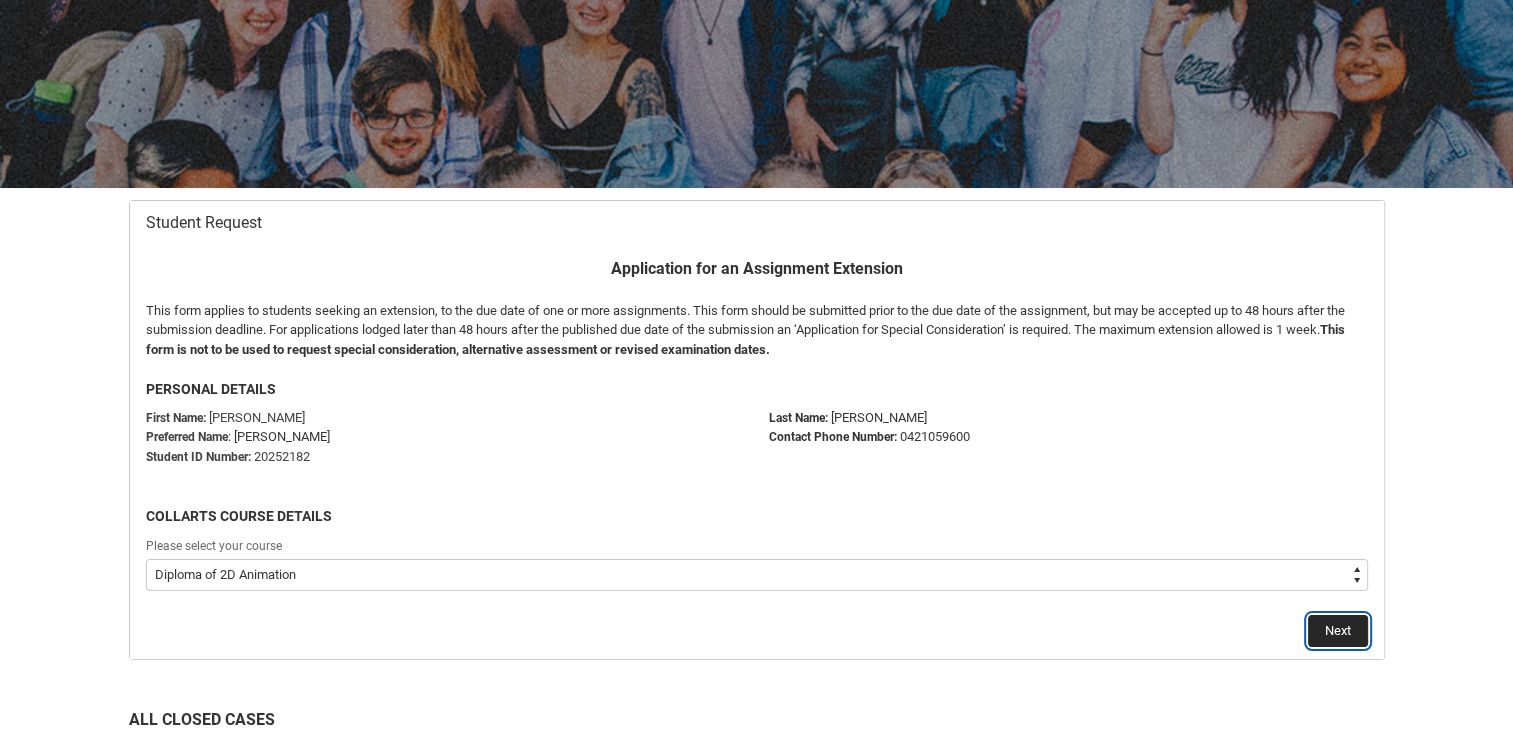 click on "Next" 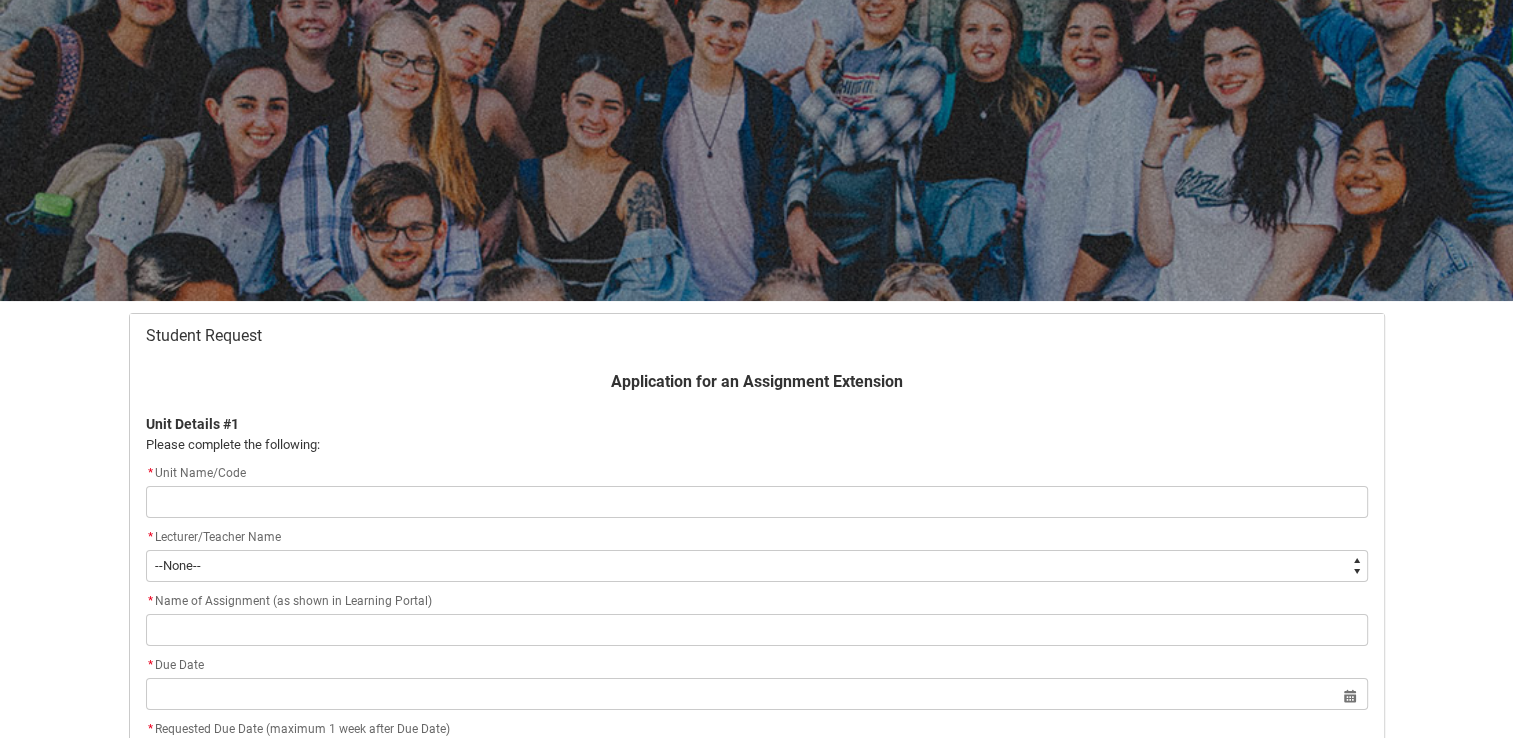 scroll, scrollTop: 212, scrollLeft: 0, axis: vertical 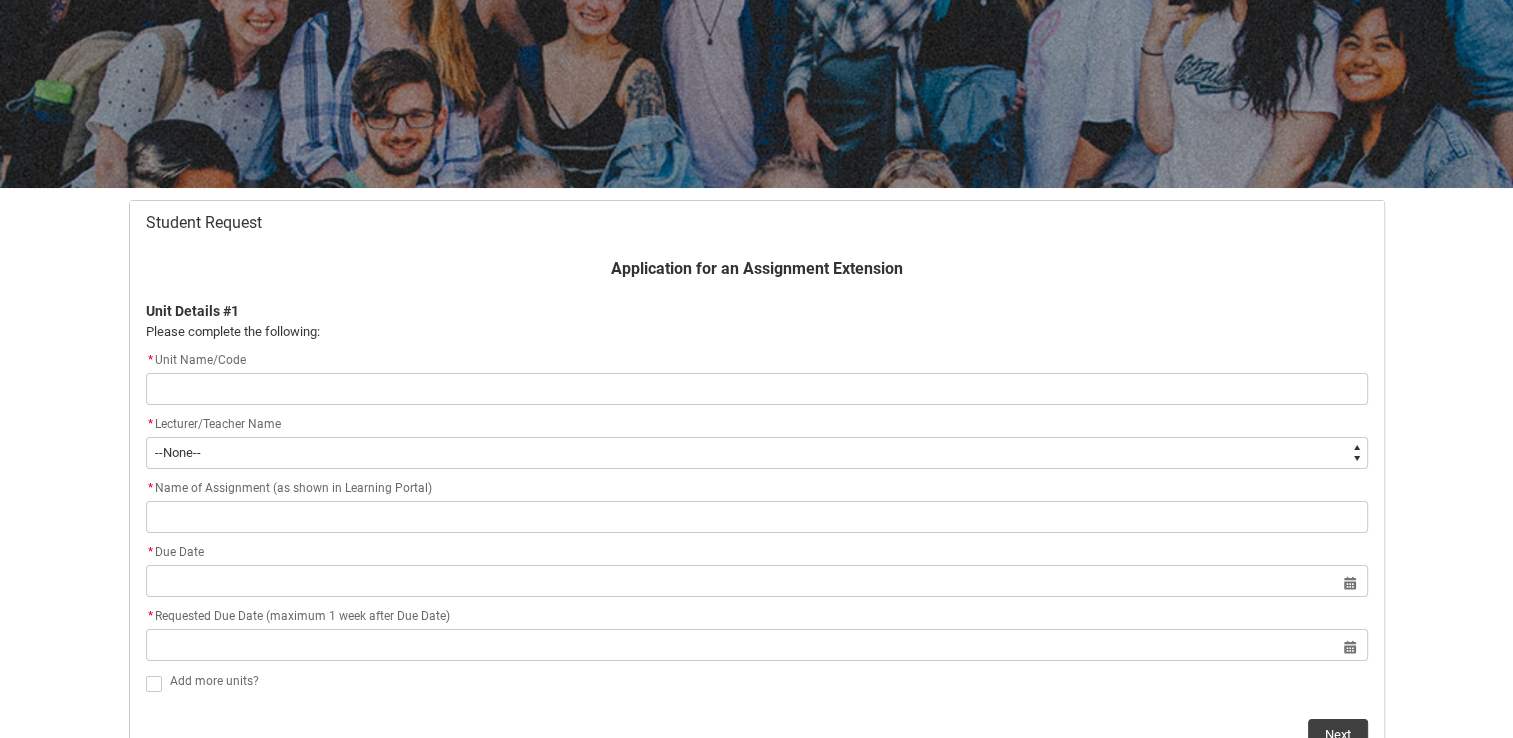 type on "M" 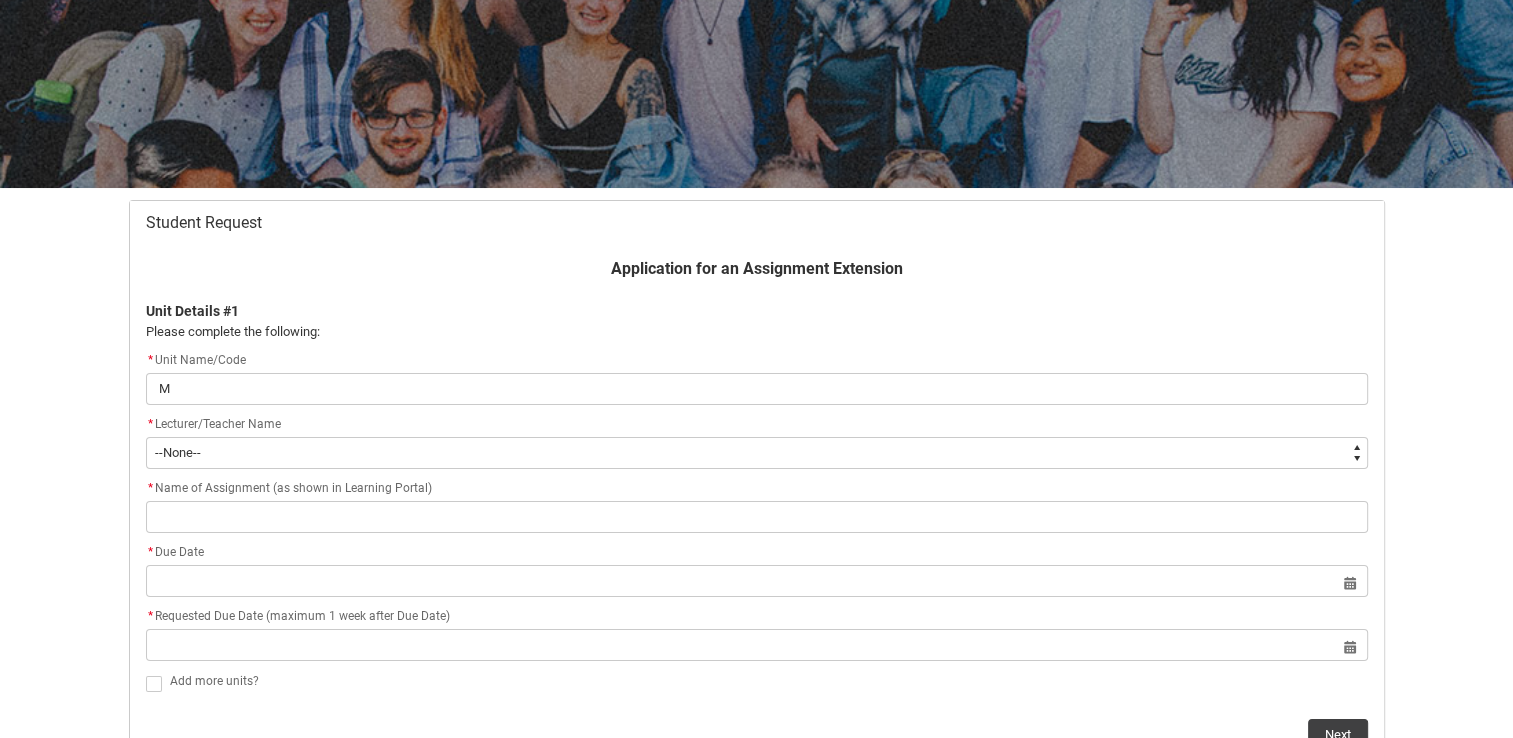 type on "Mo" 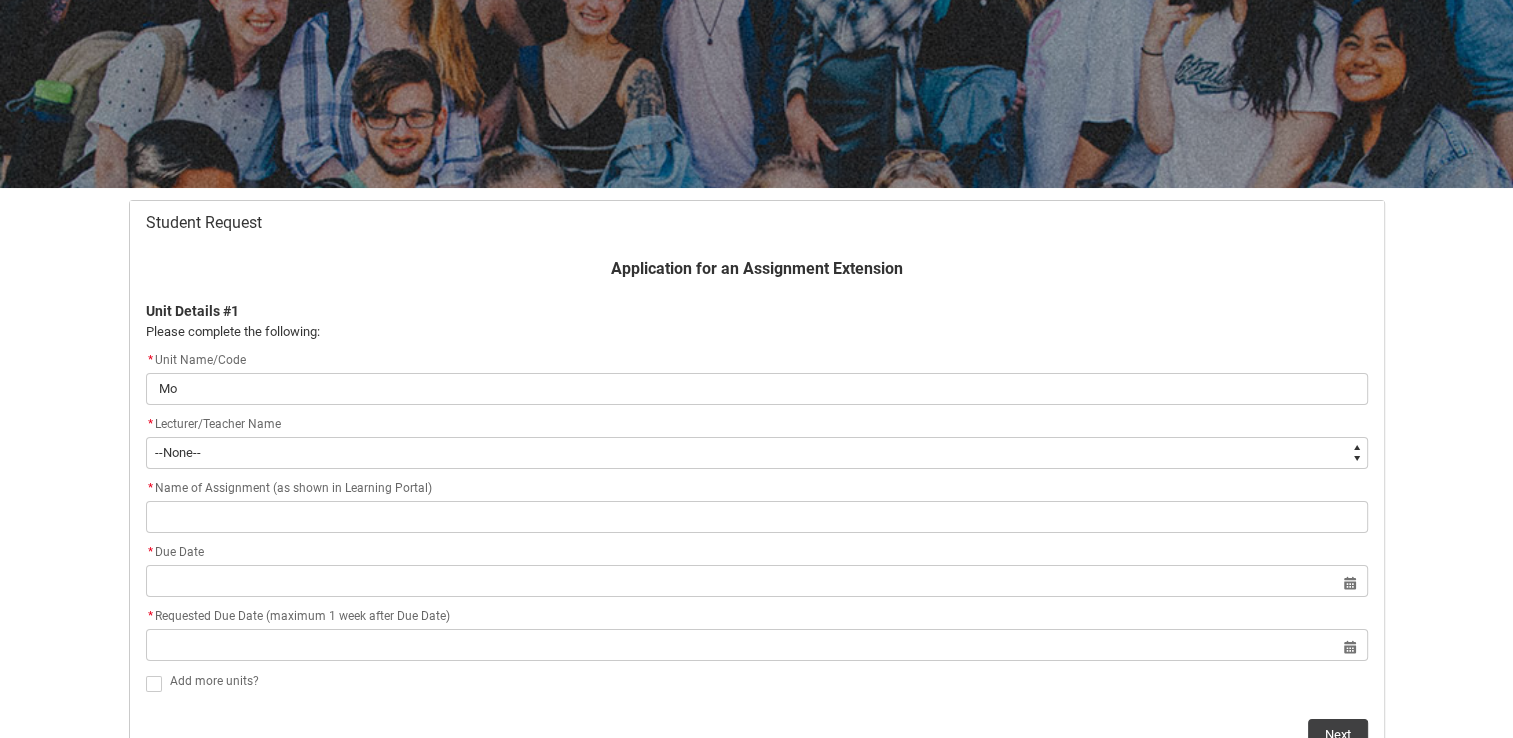 type on "Mot" 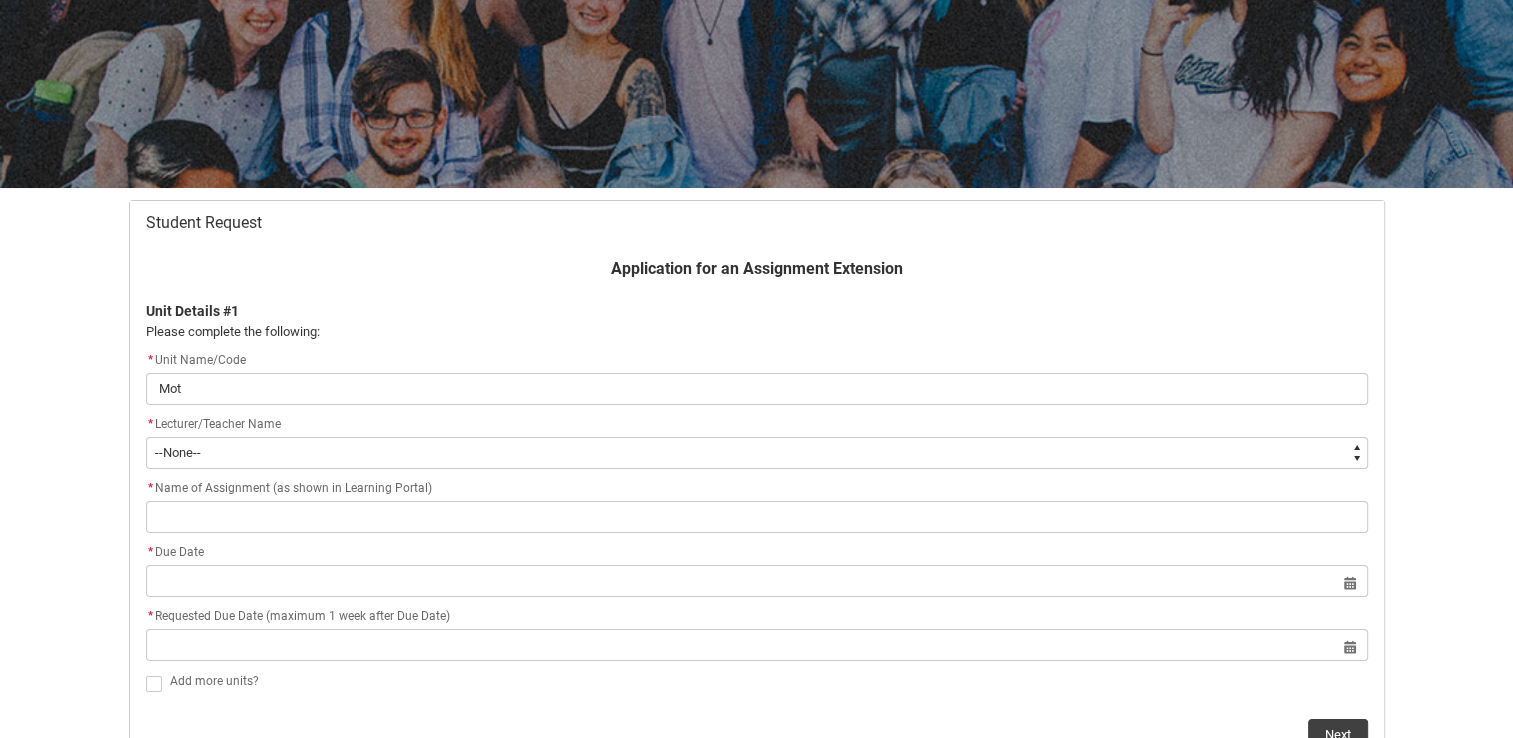 type on "Moti" 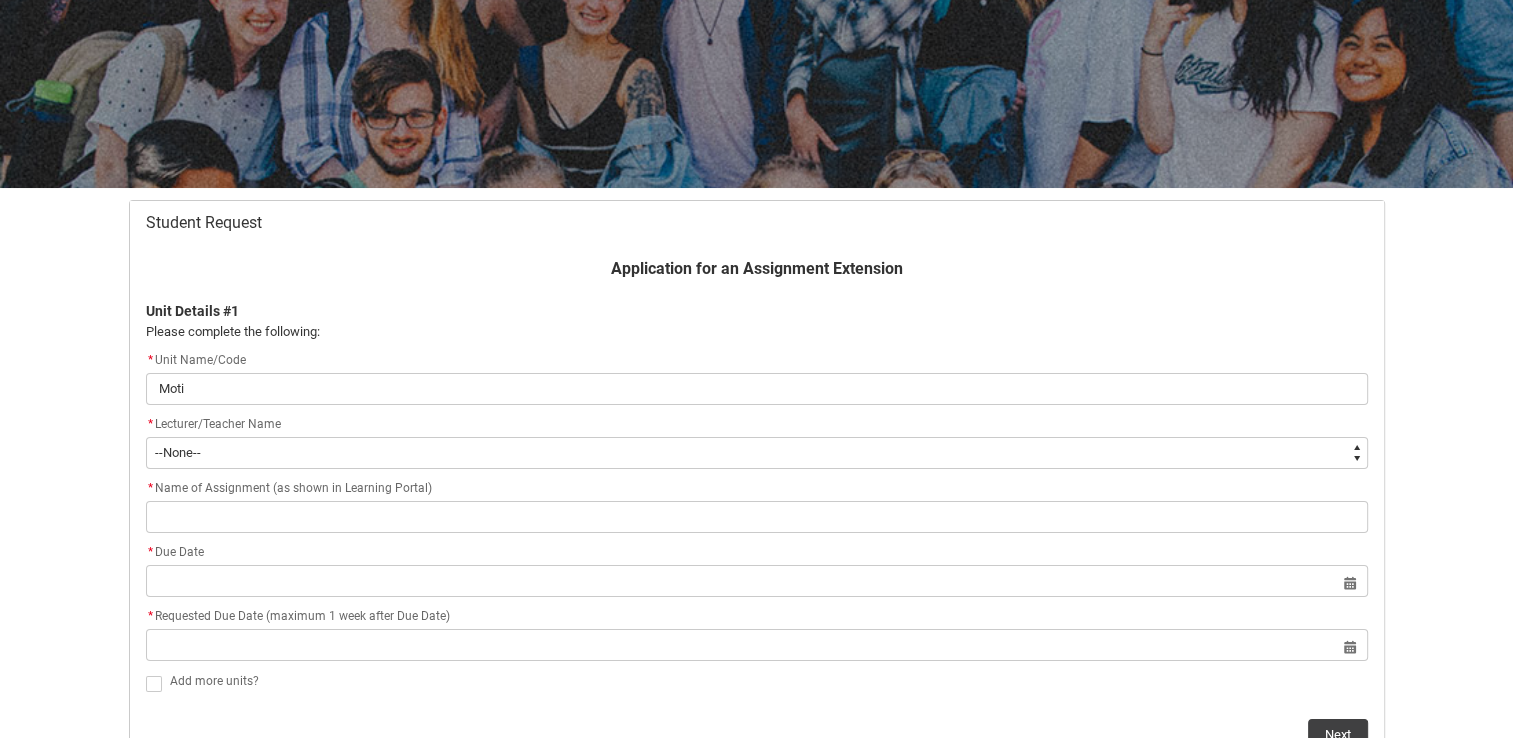 type on "Motio" 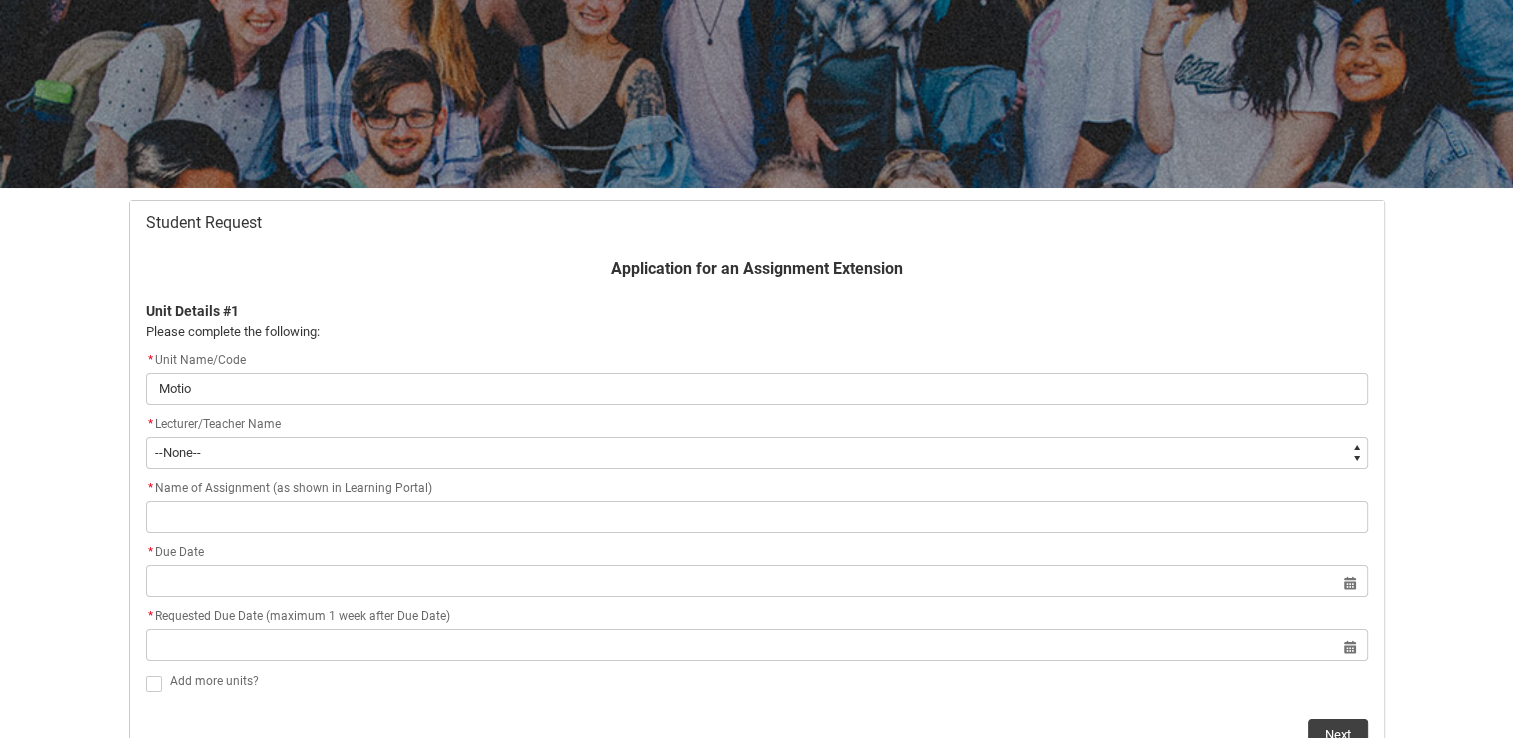 type on "Motion" 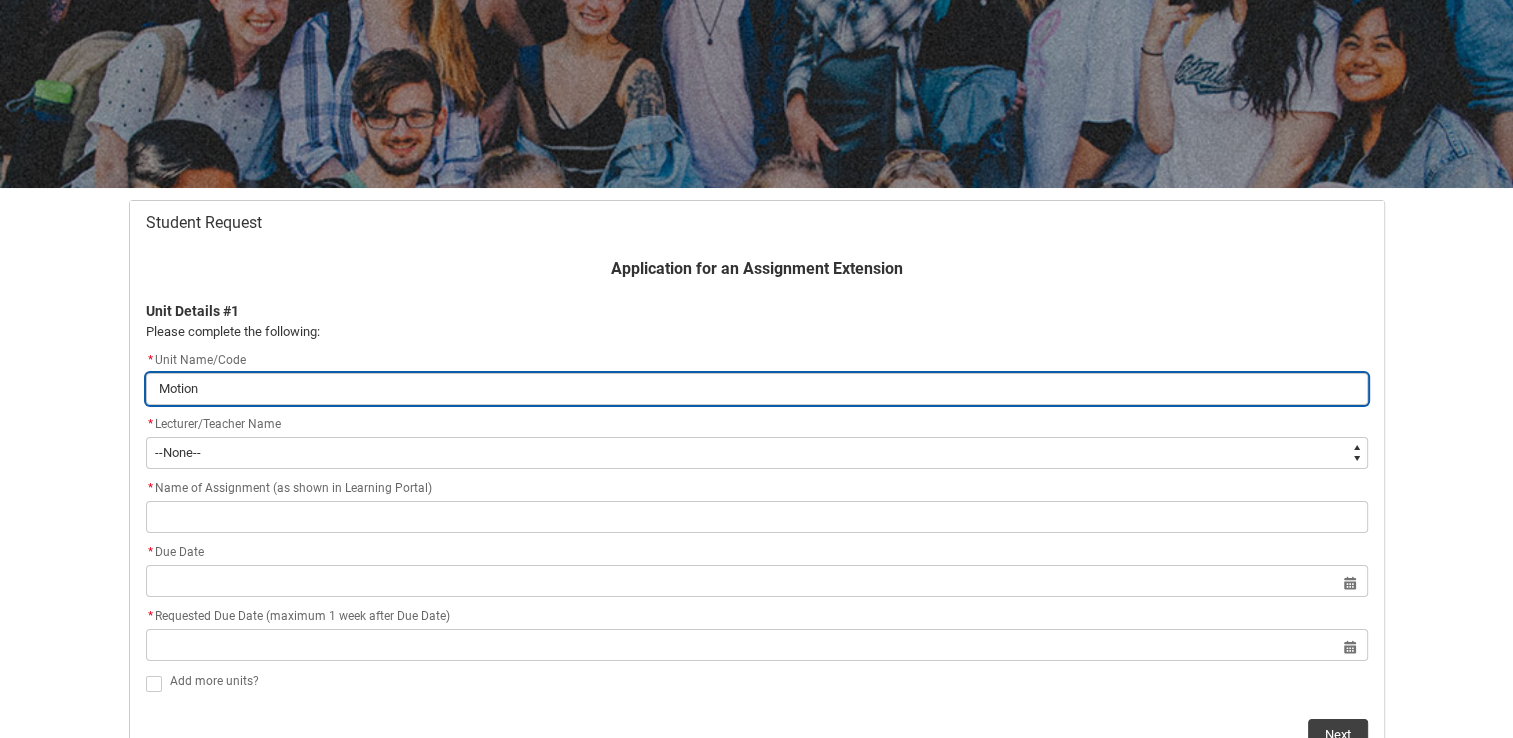 type on "Motion" 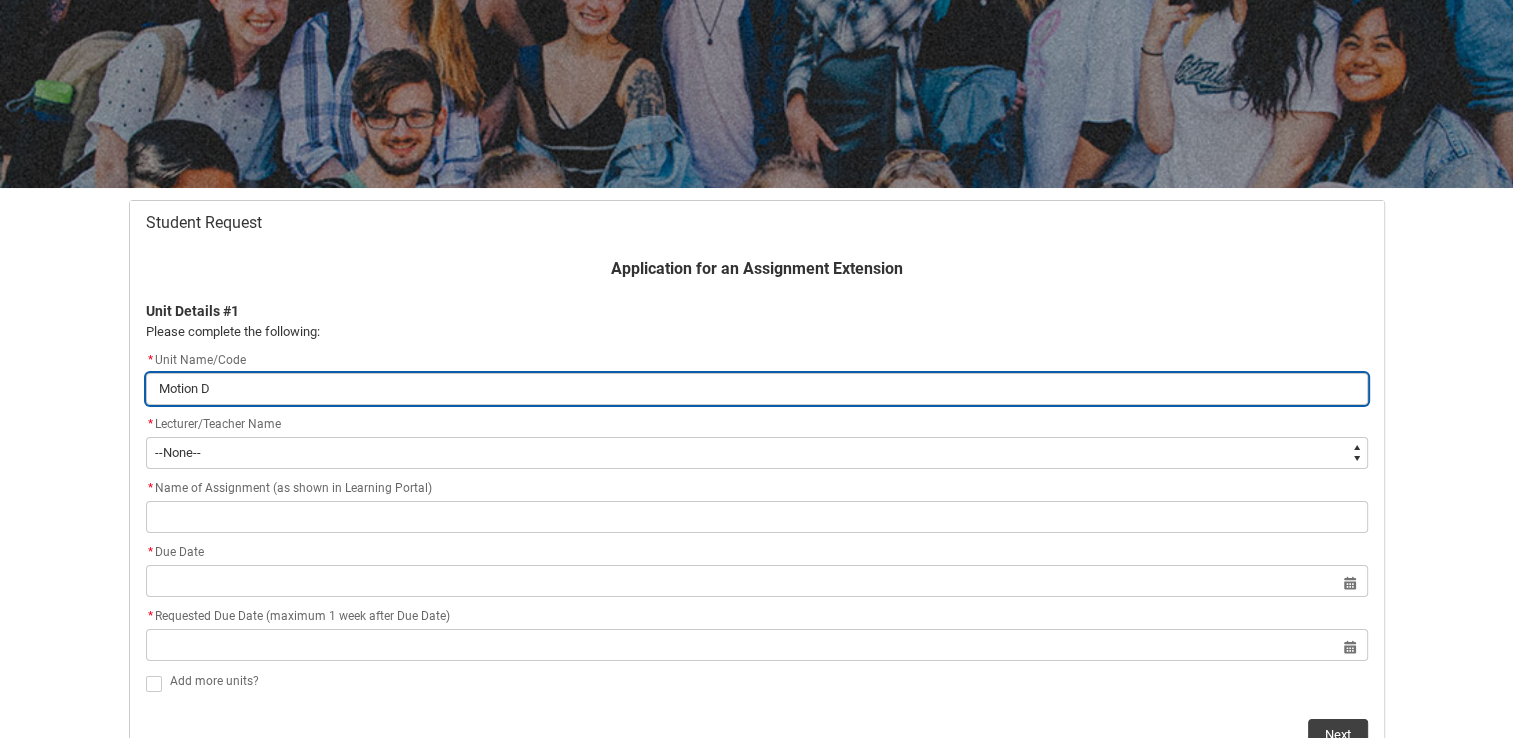 type on "Motion De" 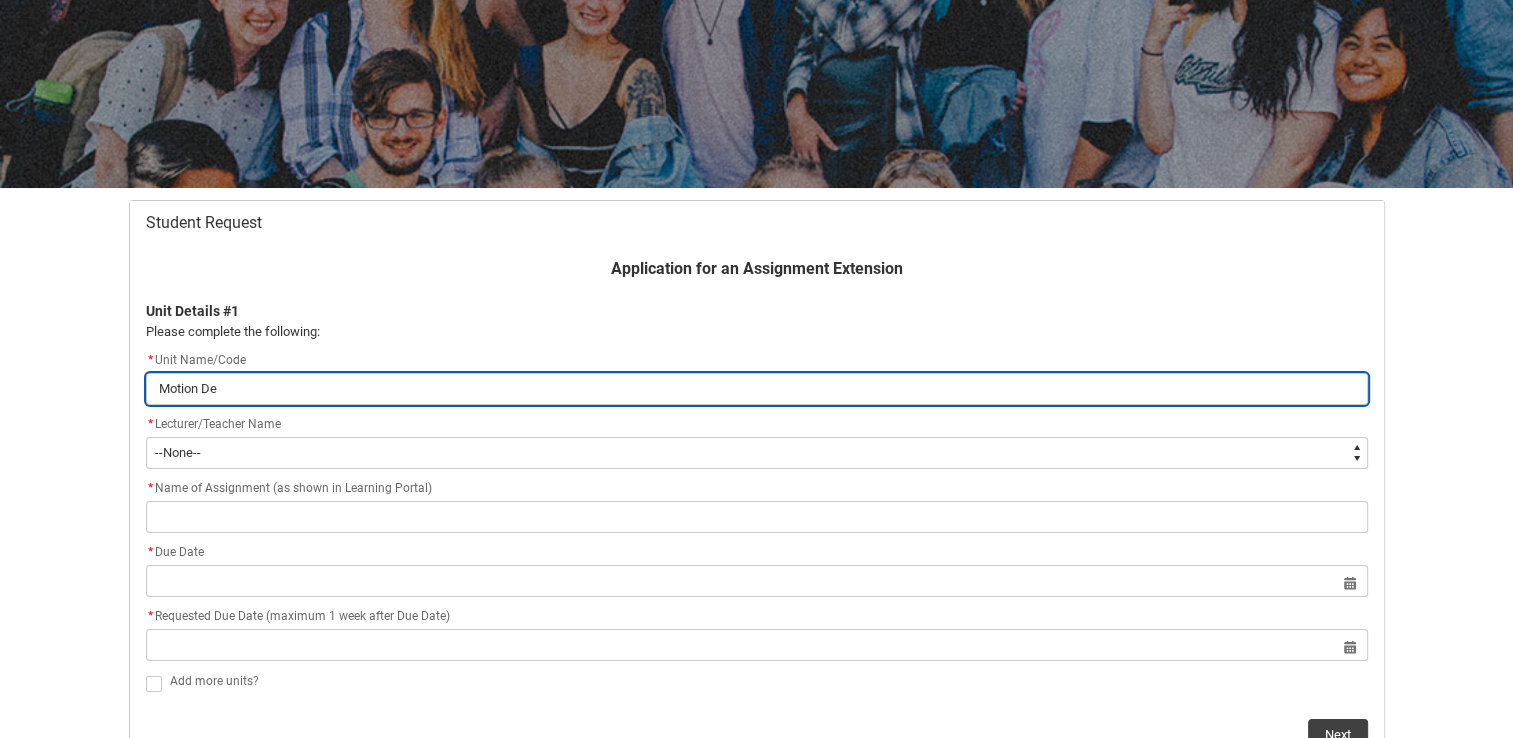 type on "Motion Des" 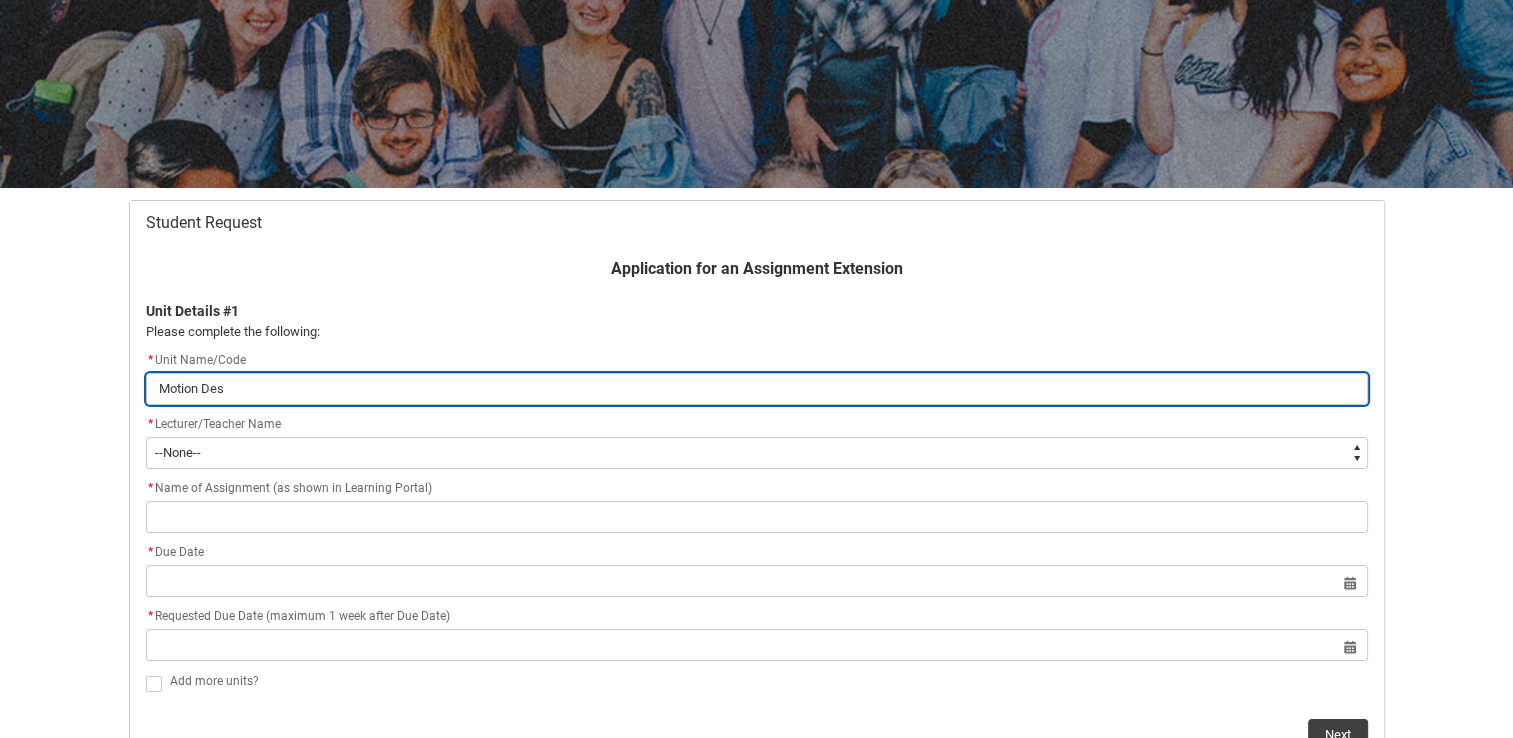 type on "Motion Desi" 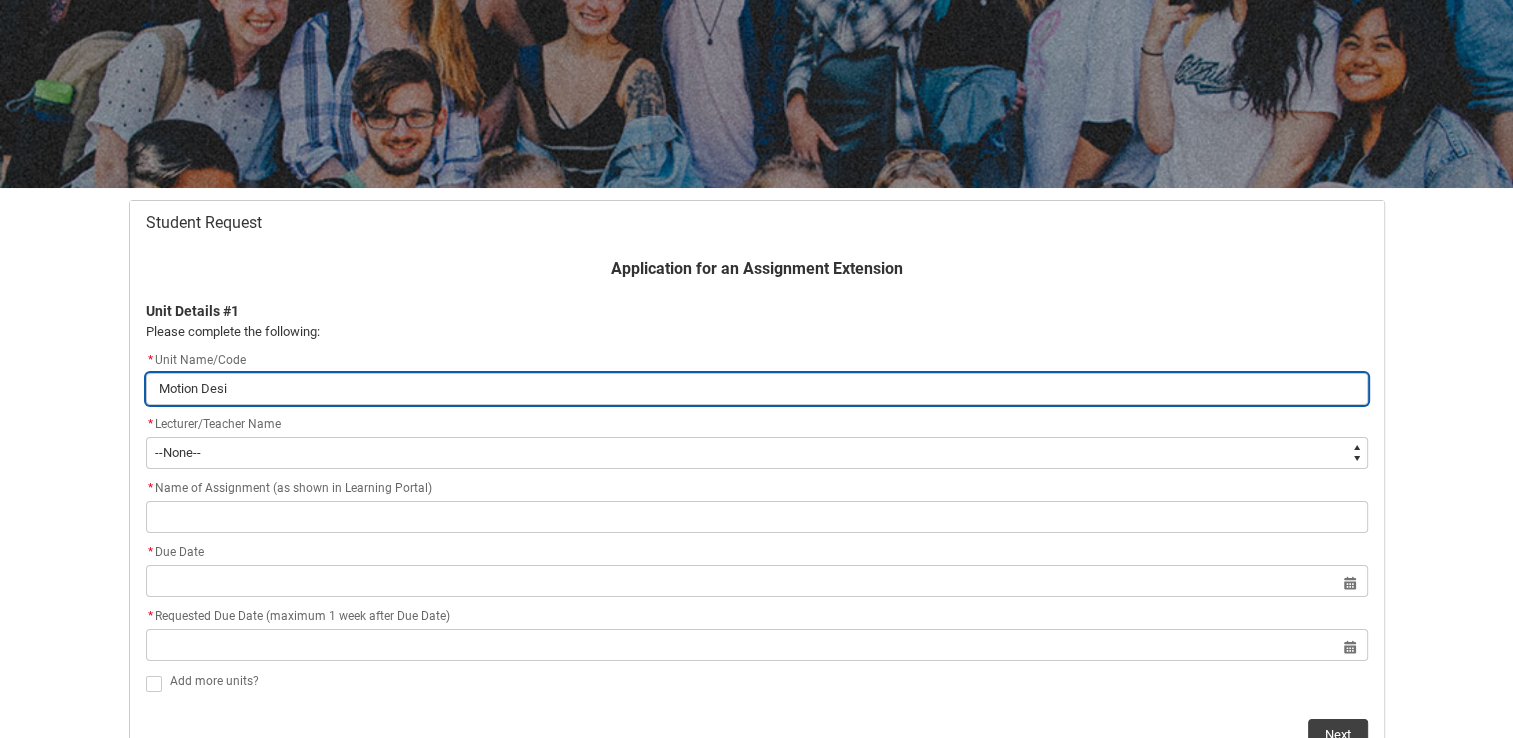 type on "Motion Desig" 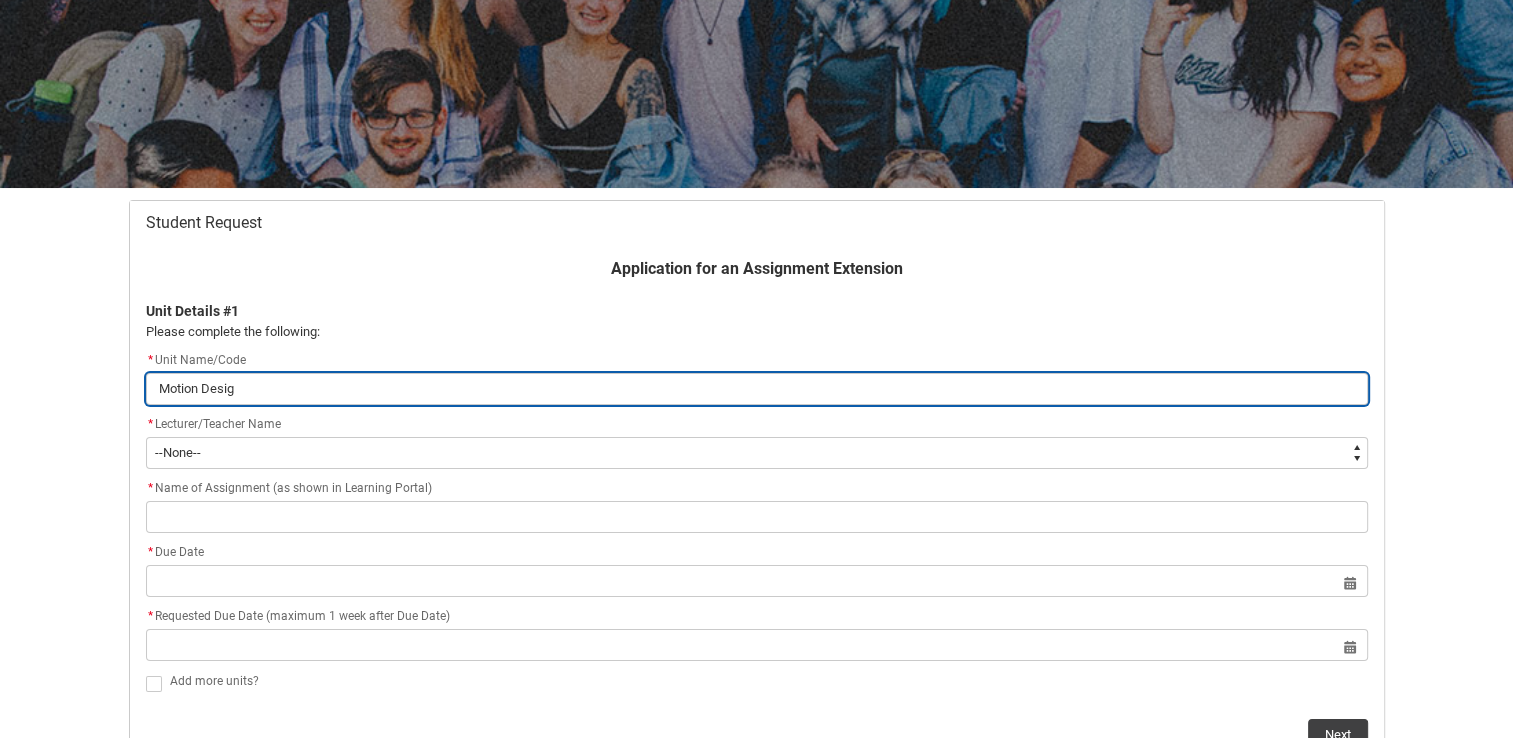 type on "Motion Design" 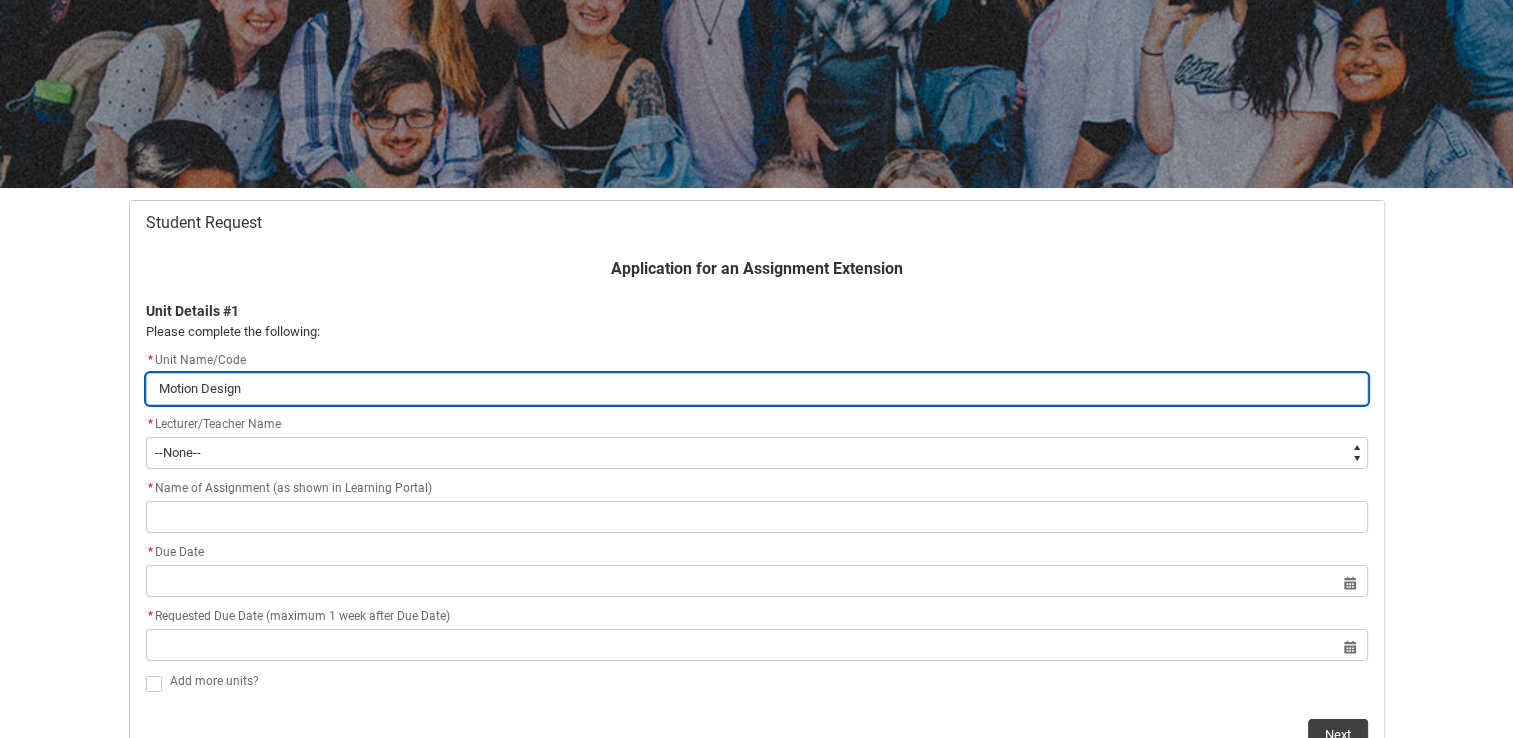 type on "Motion Design" 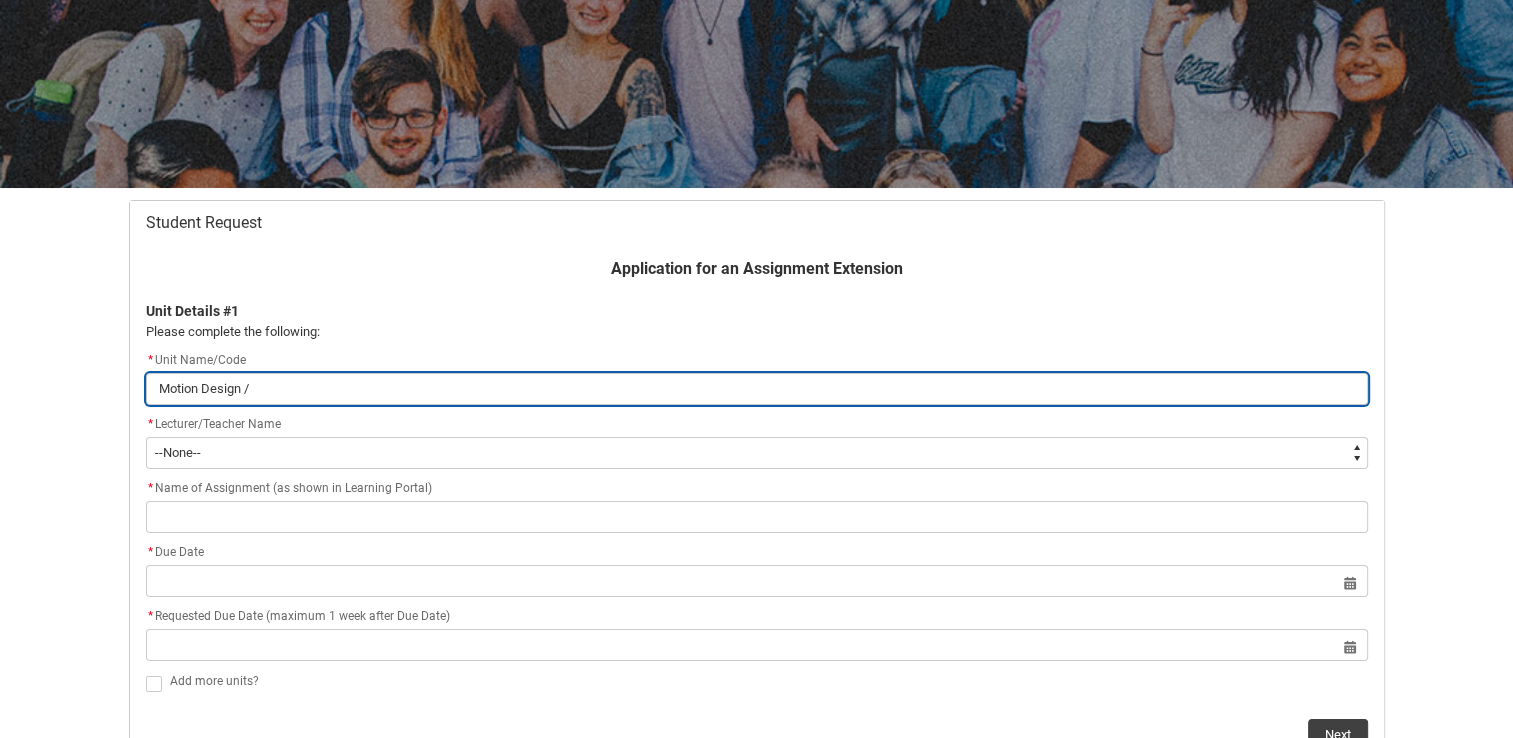 type on "Motion Design /" 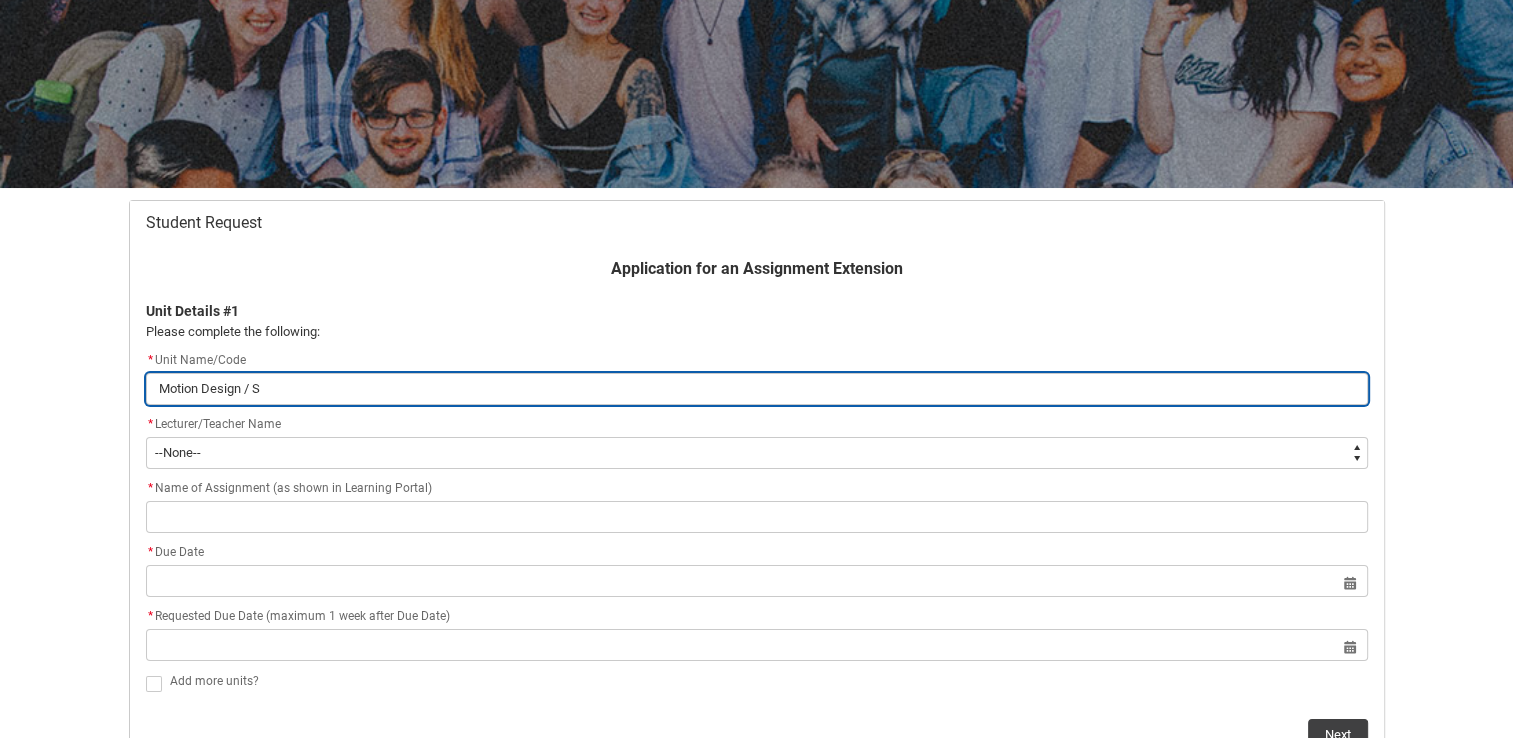 type on "Motion Design / SM" 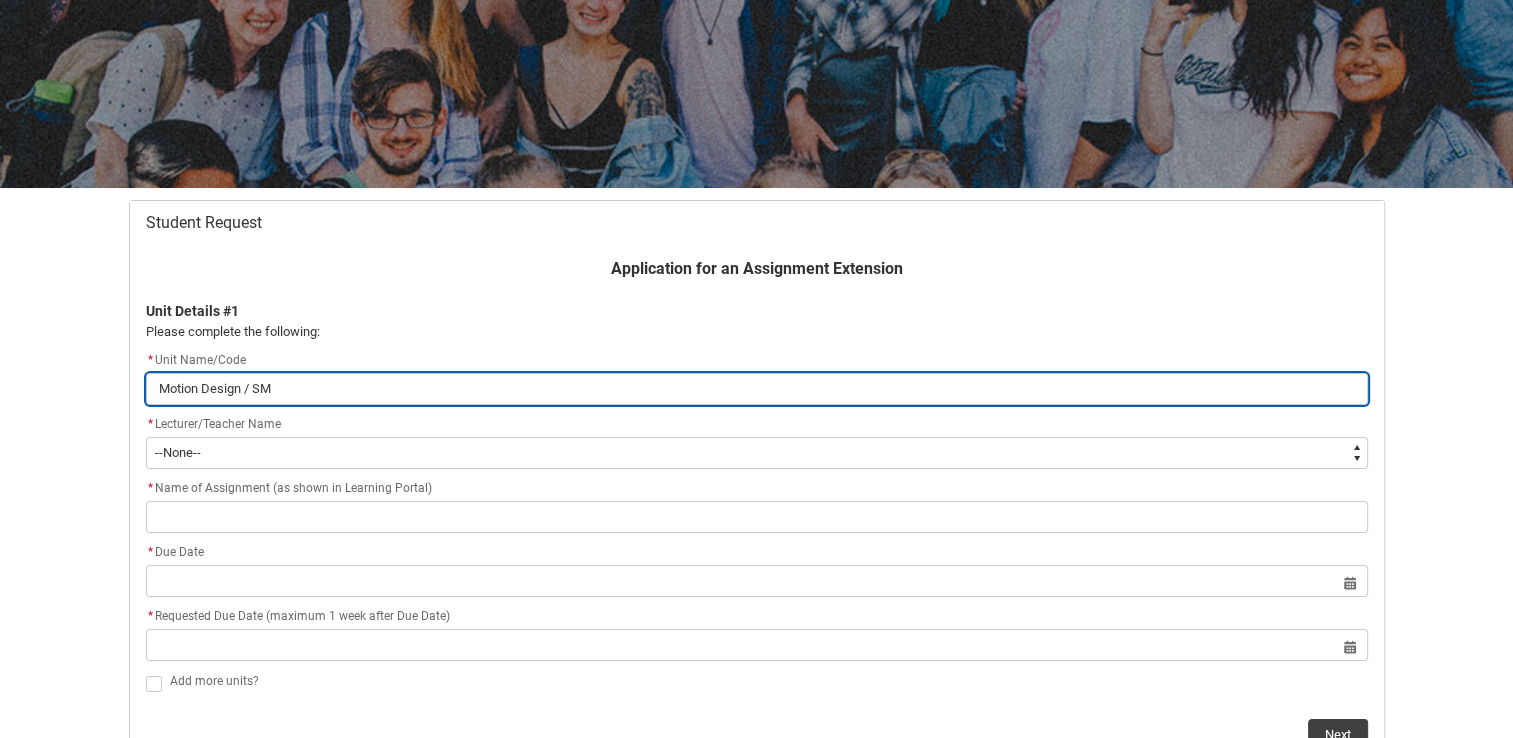 type on "Motion Design / SMH" 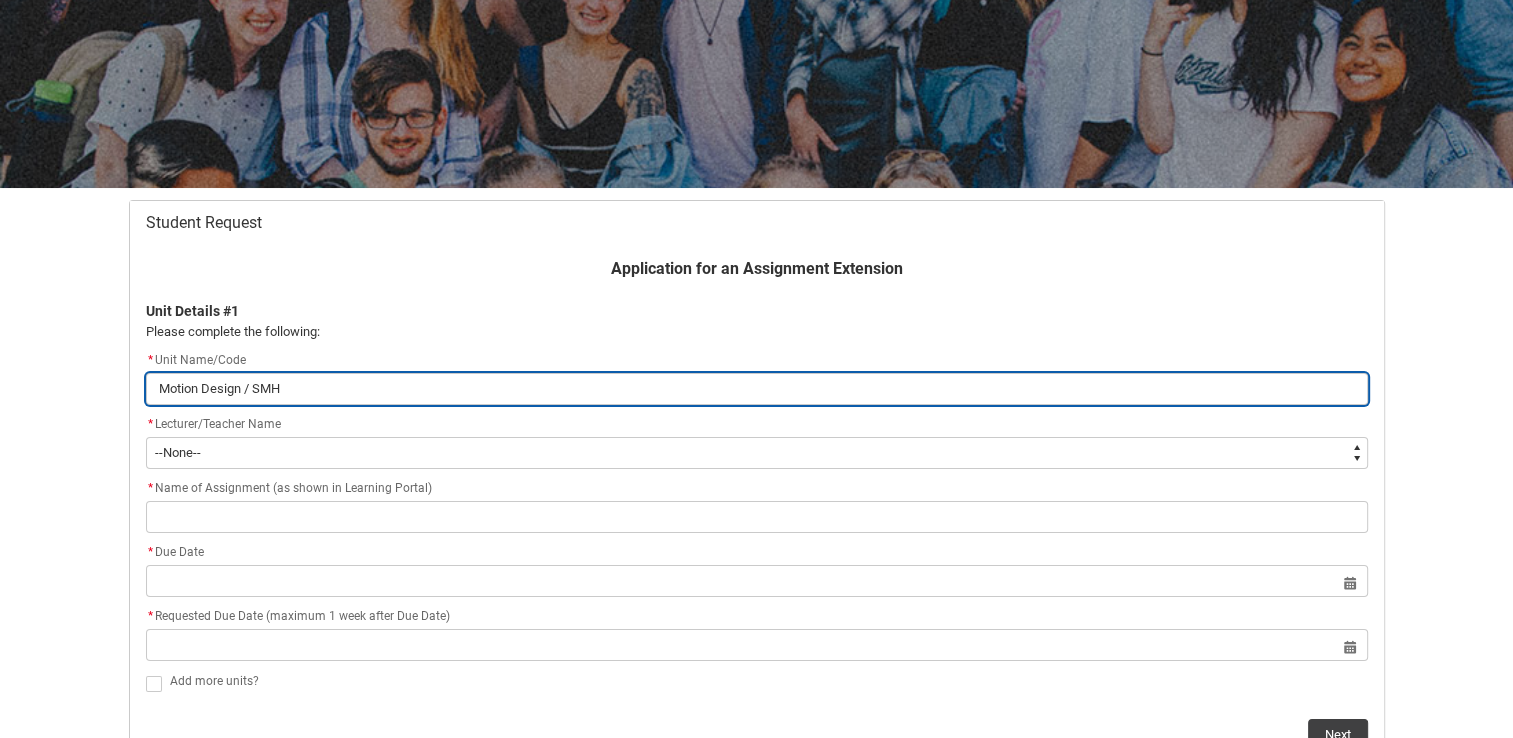 type on "Motion Design / SMHD" 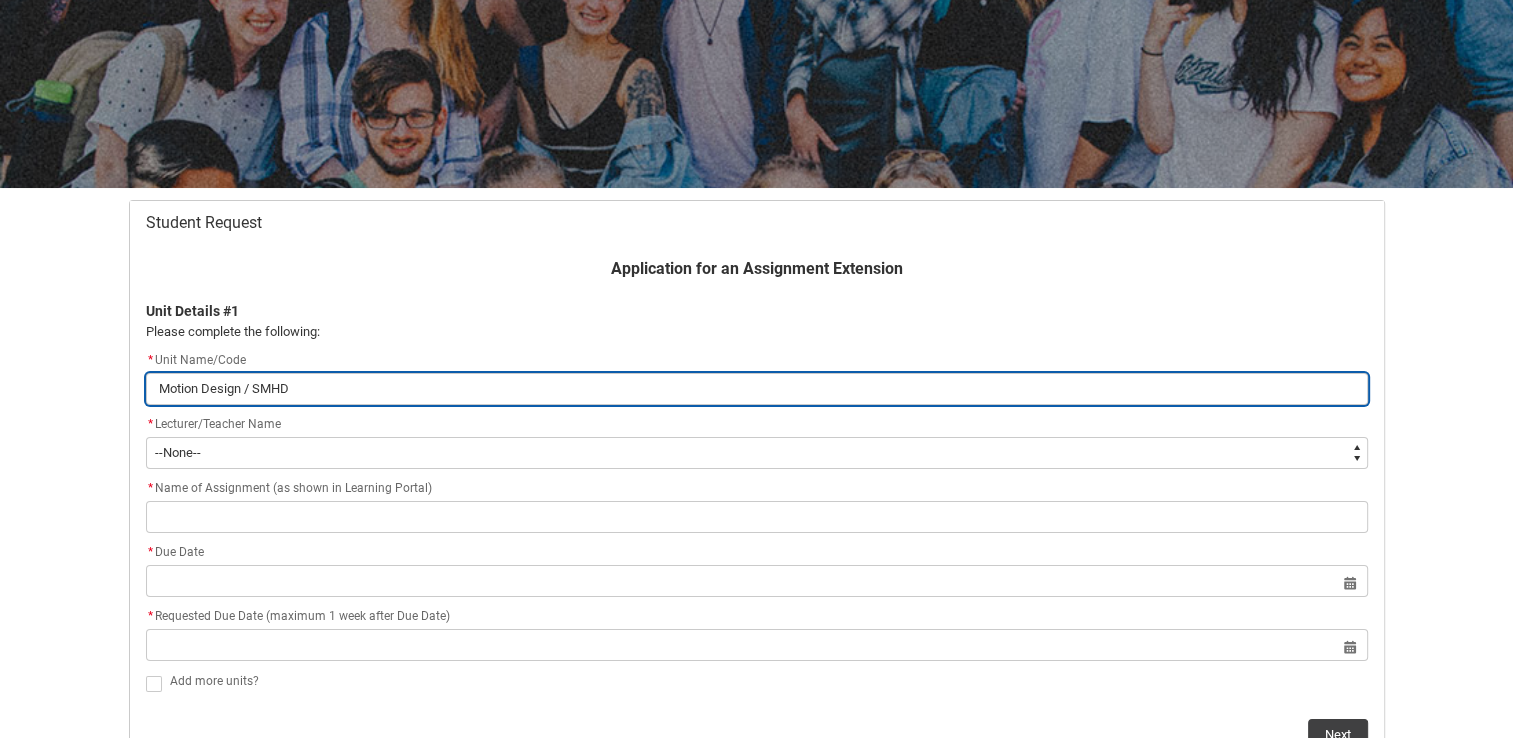 type on "Motion Design / SMHD" 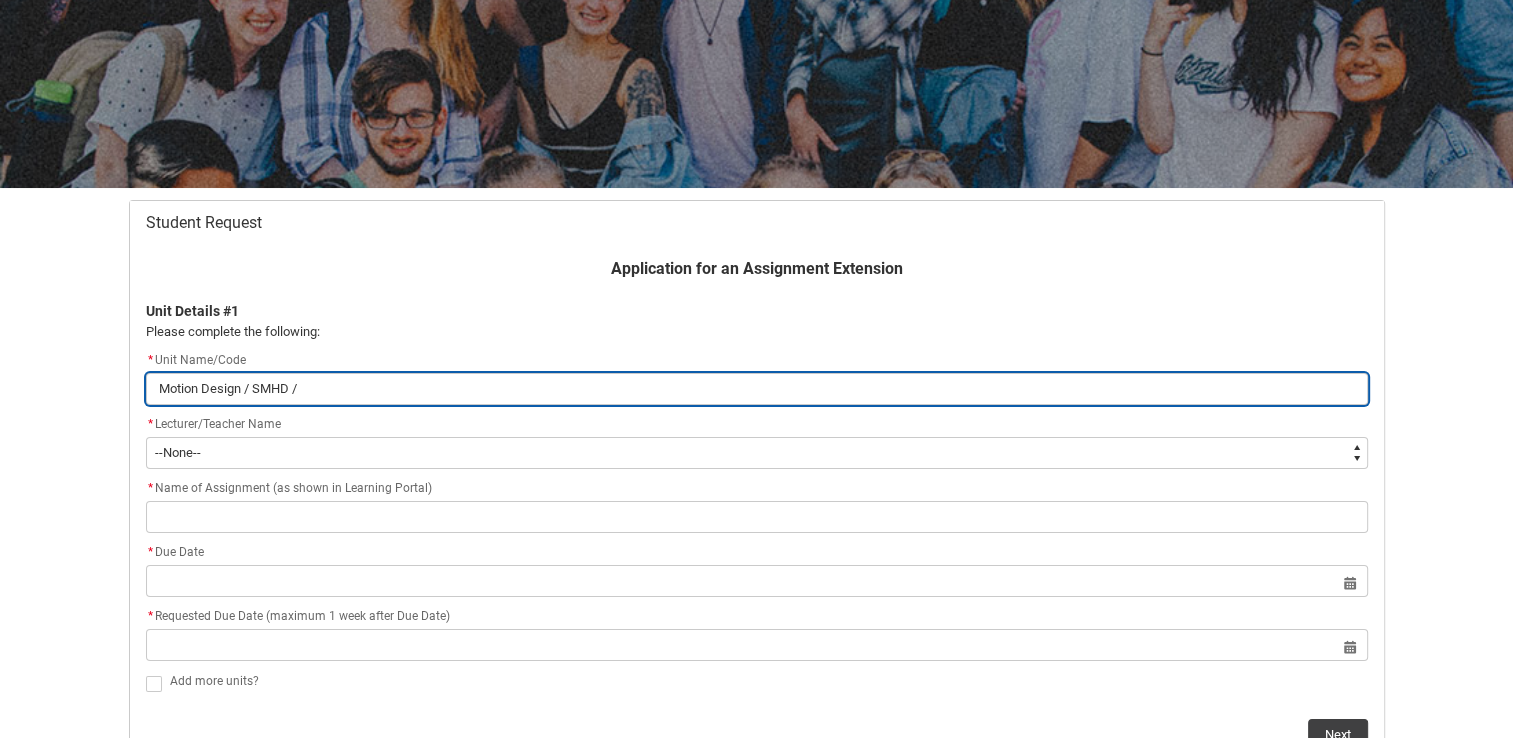 type on "Motion Design / SMHD /" 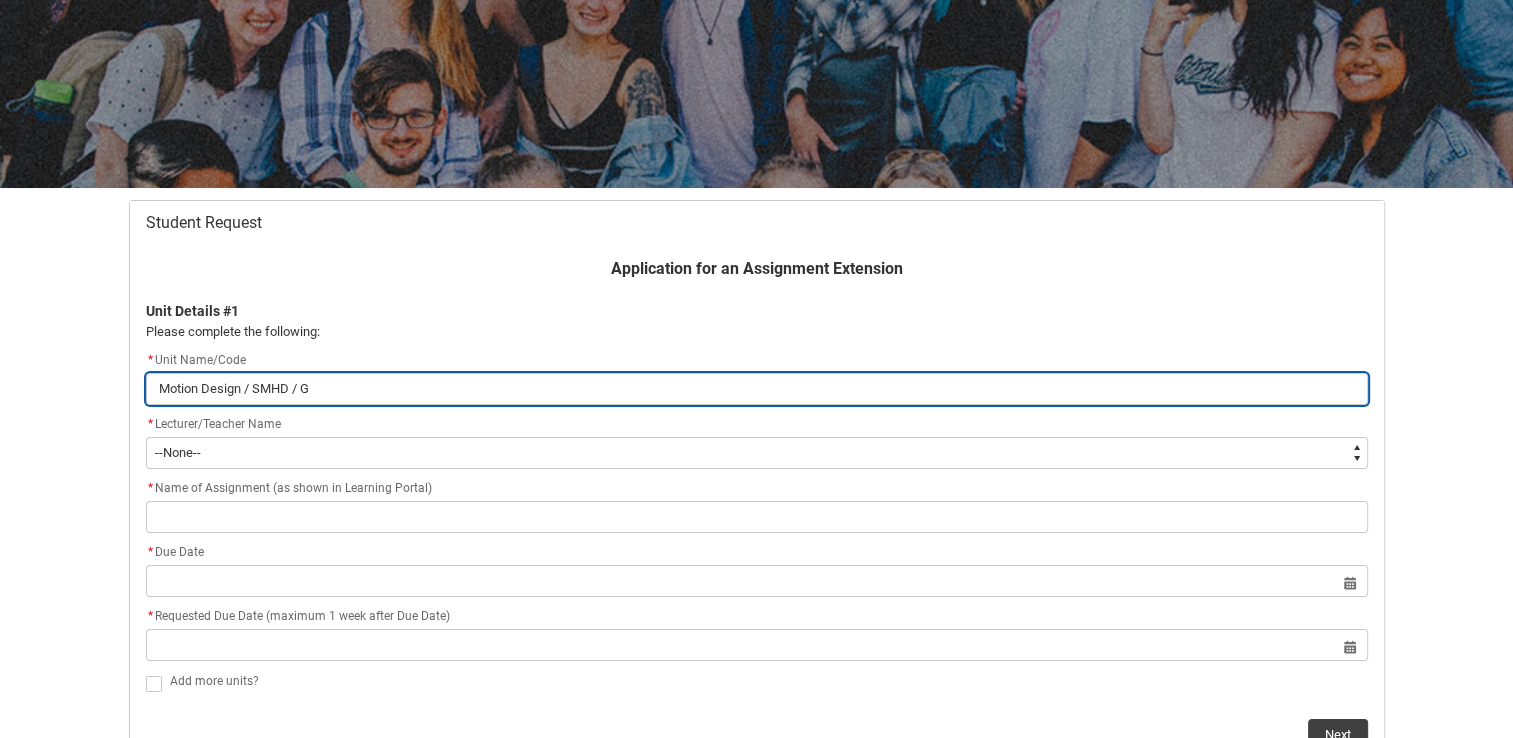 type on "Motion Design / SMHD / GD" 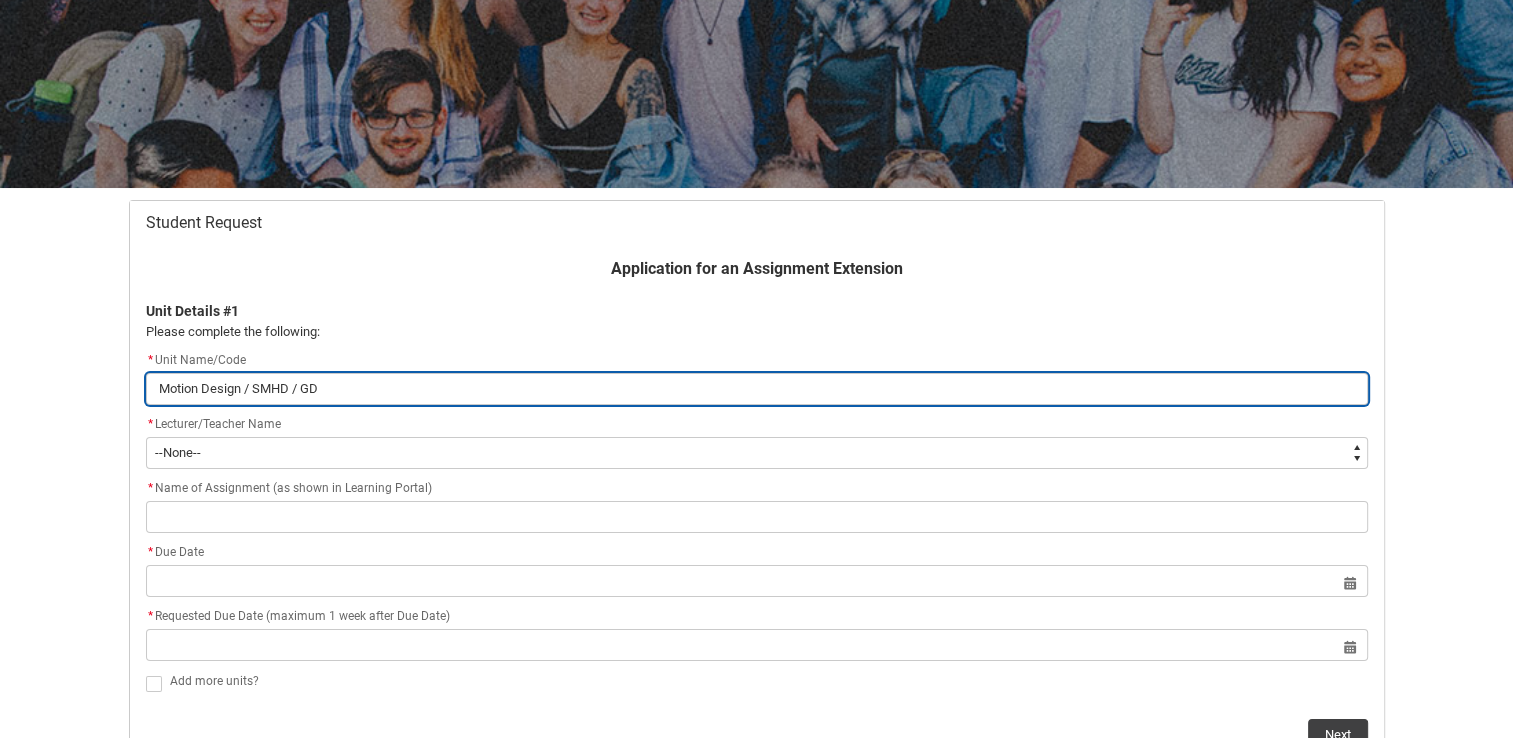 type on "Motion Design / SMHD / GDD" 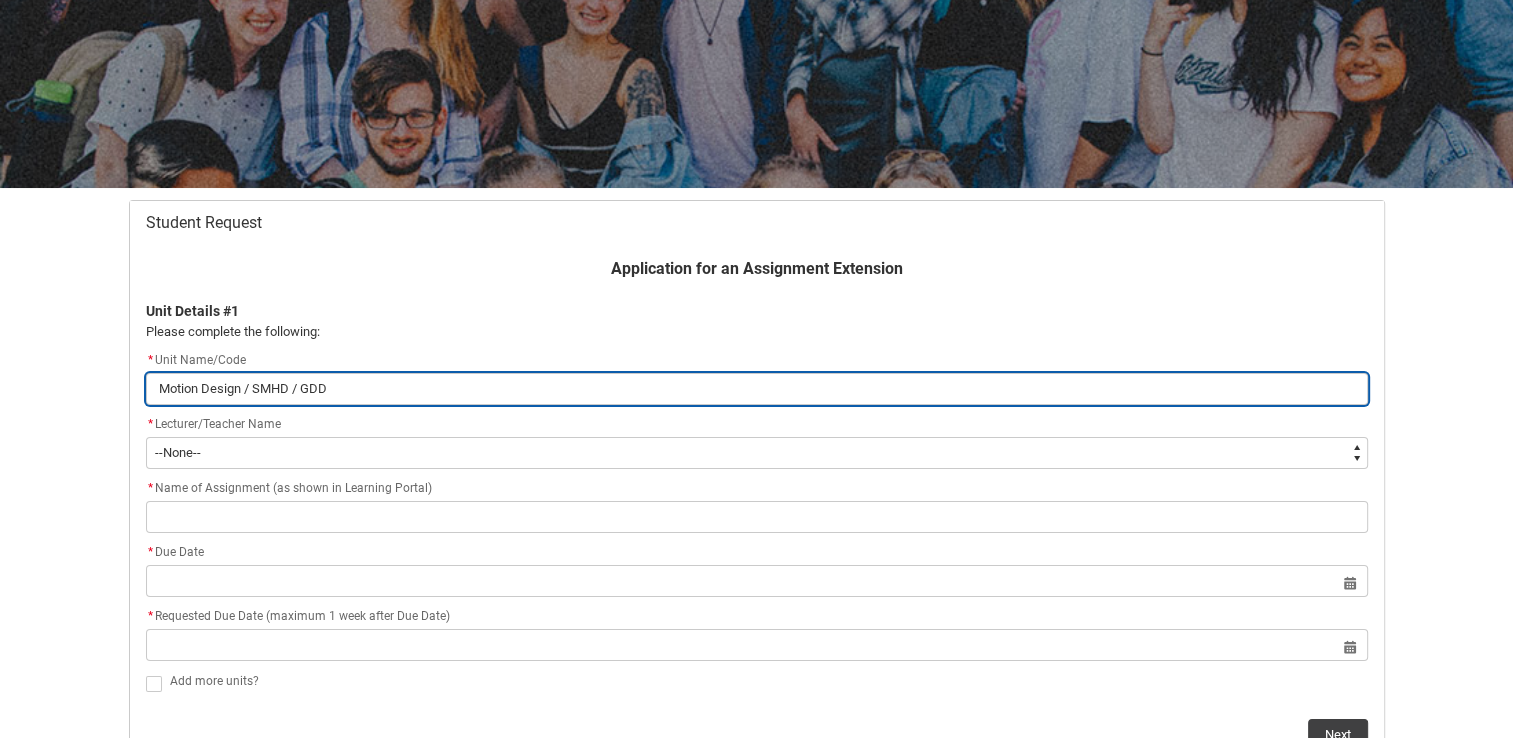 type on "Motion Design / SMHD / GDDP" 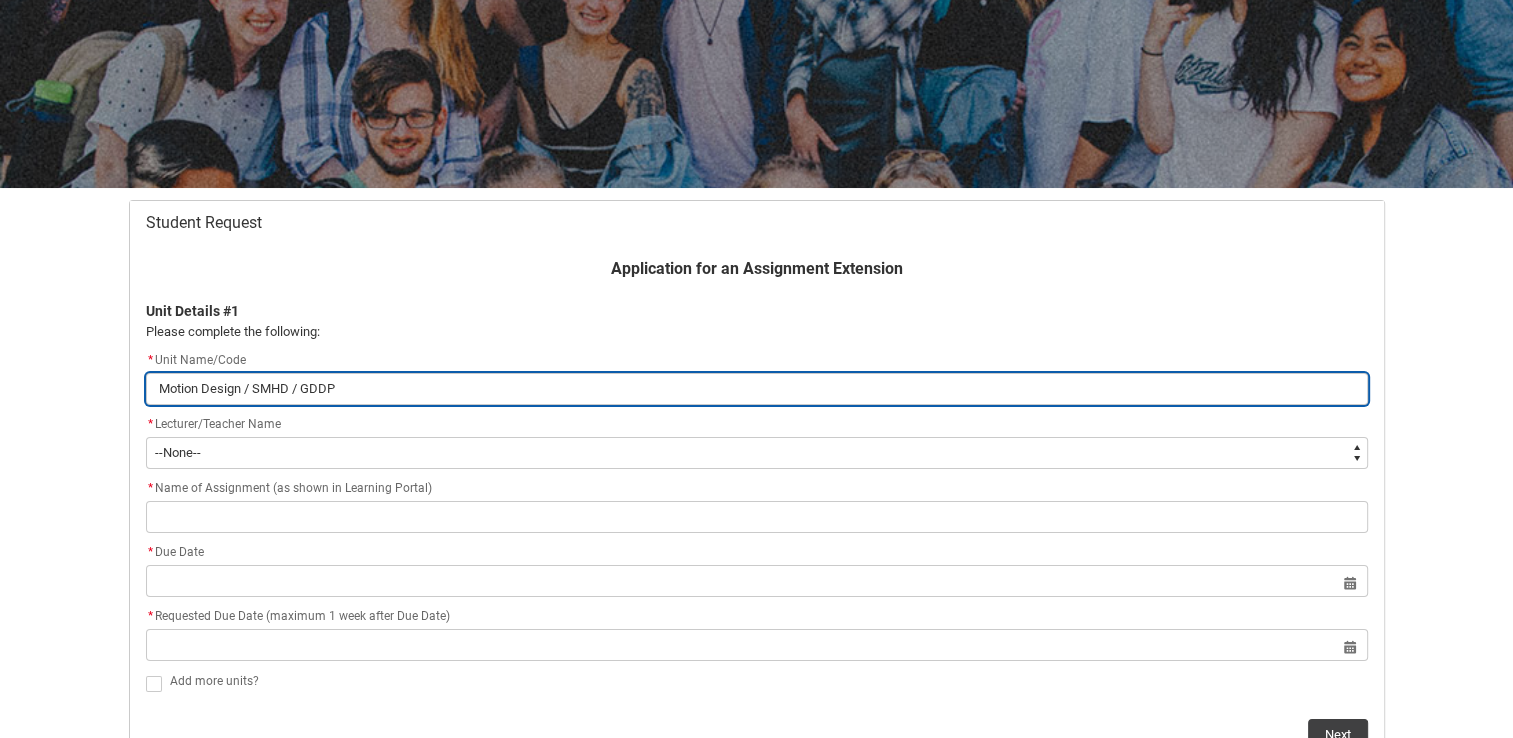 type on "Motion Design / SMHD / GDDP2" 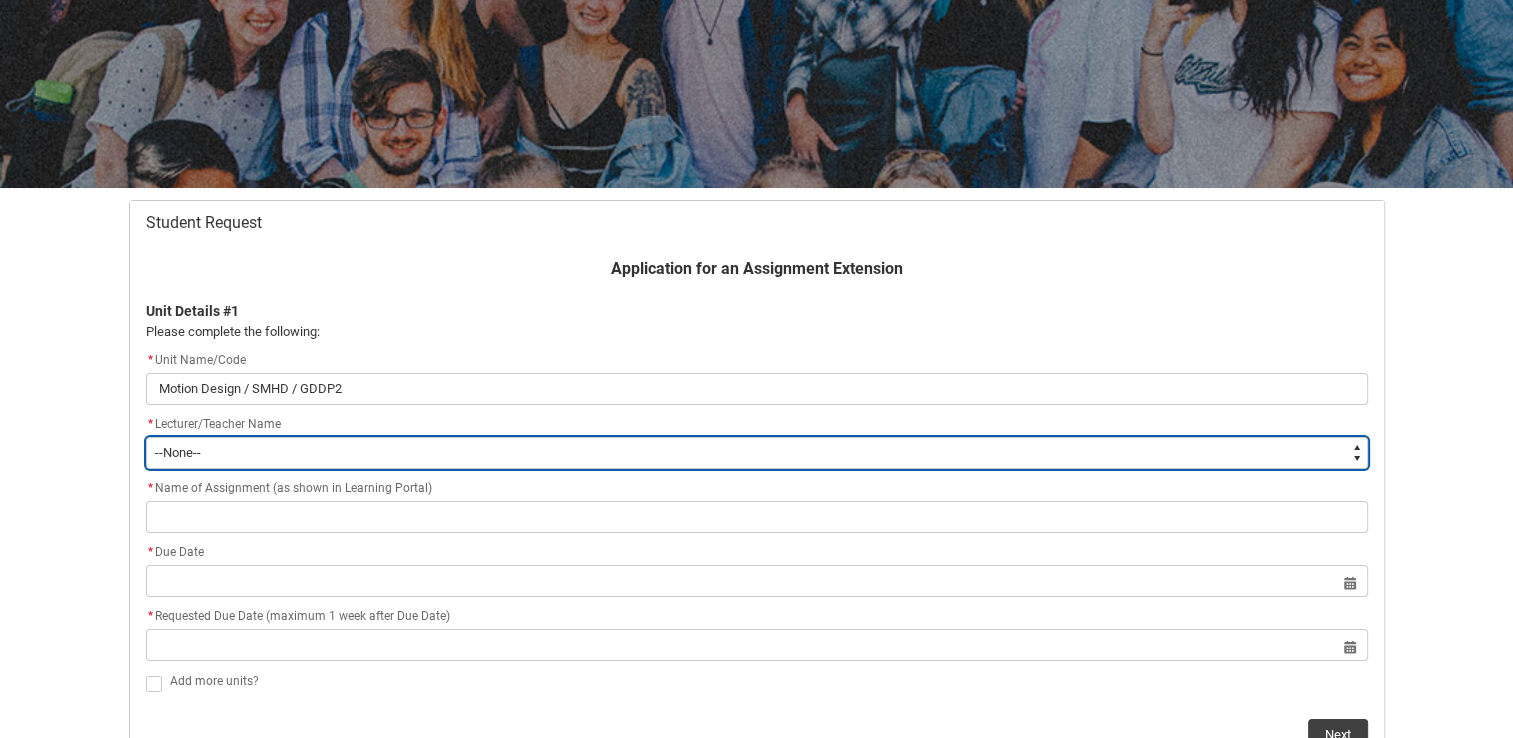 click on "--None-- [PERSON_NAME] [PERSON_NAME] [PERSON_NAME] [PERSON_NAME] [PERSON_NAME] [PERSON_NAME] [PERSON_NAME] [PERSON_NAME] [PERSON_NAME] [PERSON_NAME] [PERSON_NAME] [PERSON_NAME] [PERSON_NAME] [PERSON_NAME] [PERSON_NAME] [PERSON_NAME] [PERSON_NAME] [PERSON_NAME] [PERSON_NAME] [PERSON_NAME] [PERSON_NAME] [PERSON_NAME] [PERSON_NAME] [PERSON_NAME] [PERSON_NAME] [PERSON_NAME] [PERSON_NAME] [PERSON_NAME] [PERSON_NAME] [PERSON_NAME] [PERSON_NAME] [PERSON_NAME] [PERSON_NAME] [PERSON_NAME] [PERSON_NAME] [PERSON_NAME] [PERSON_NAME] [PERSON_NAME] [PERSON_NAME] [PERSON_NAME] [PERSON_NAME] [PERSON_NAME] [PERSON_NAME] [PERSON_NAME] [PERSON_NAME] [PERSON_NAME] [PERSON_NAME] [PERSON_NAME] [PERSON_NAME] [PERSON_NAME] [PERSON_NAME] [PERSON_NAME] [PERSON_NAME] [PERSON_NAME] [PERSON_NAME] [PERSON_NAME] [PERSON_NAME] [PERSON_NAME] [PERSON_NAME] [PERSON_NAME] [PERSON_NAME] [PERSON_NAME] [PERSON_NAME] [PERSON_NAME] [PERSON_NAME] [PERSON_NAME] [PERSON_NAME] [PERSON_NAME] [PERSON_NAME]" at bounding box center (757, 453) 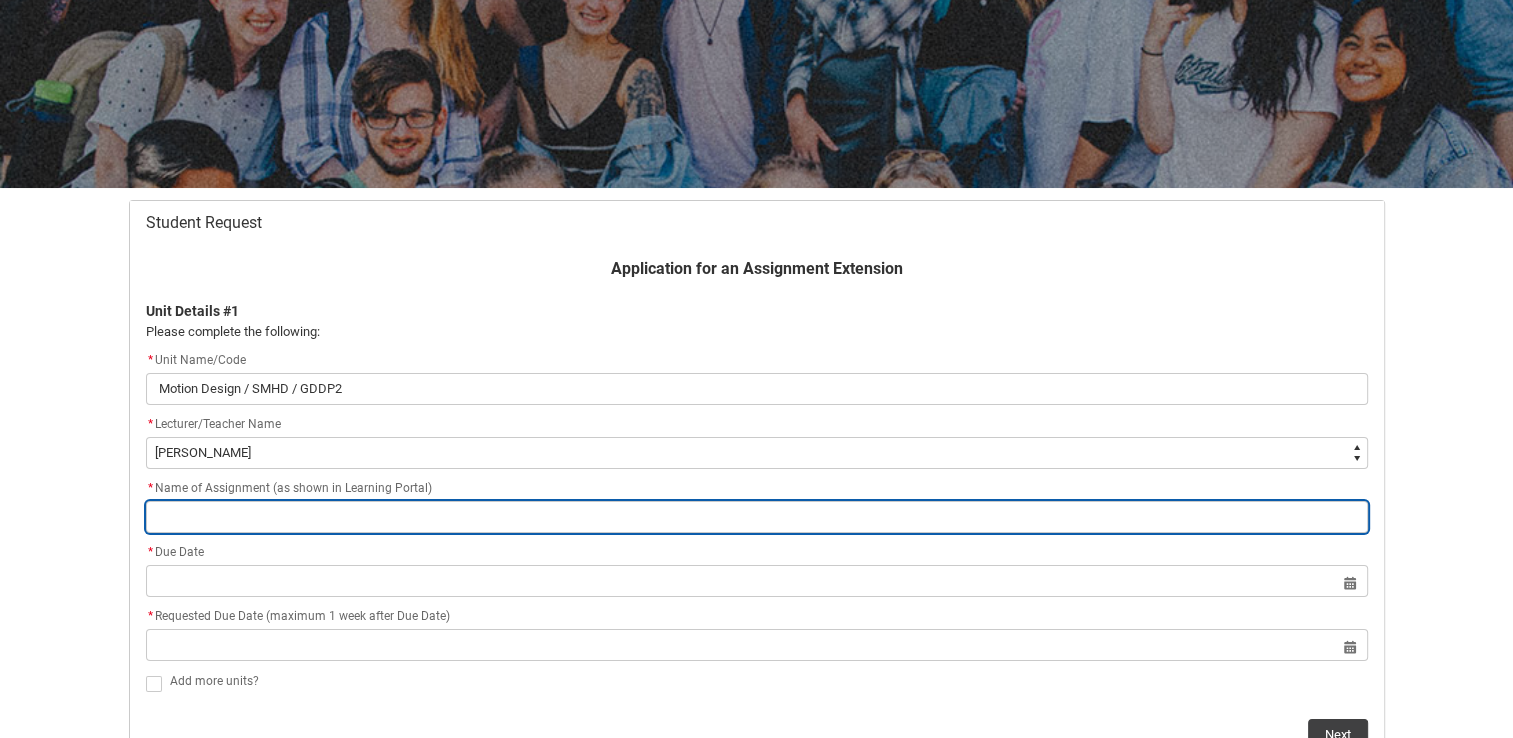 click at bounding box center (757, 517) 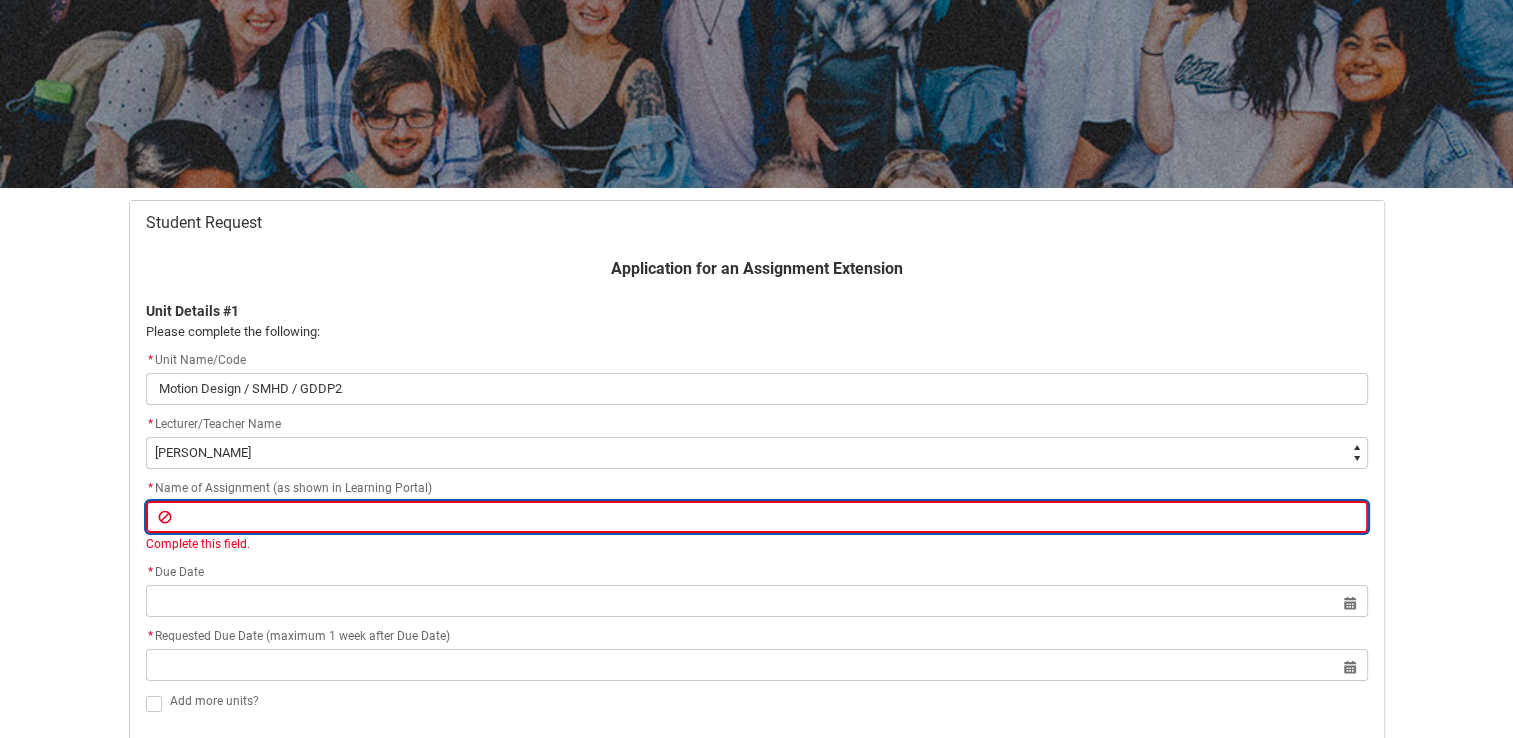 type on "A" 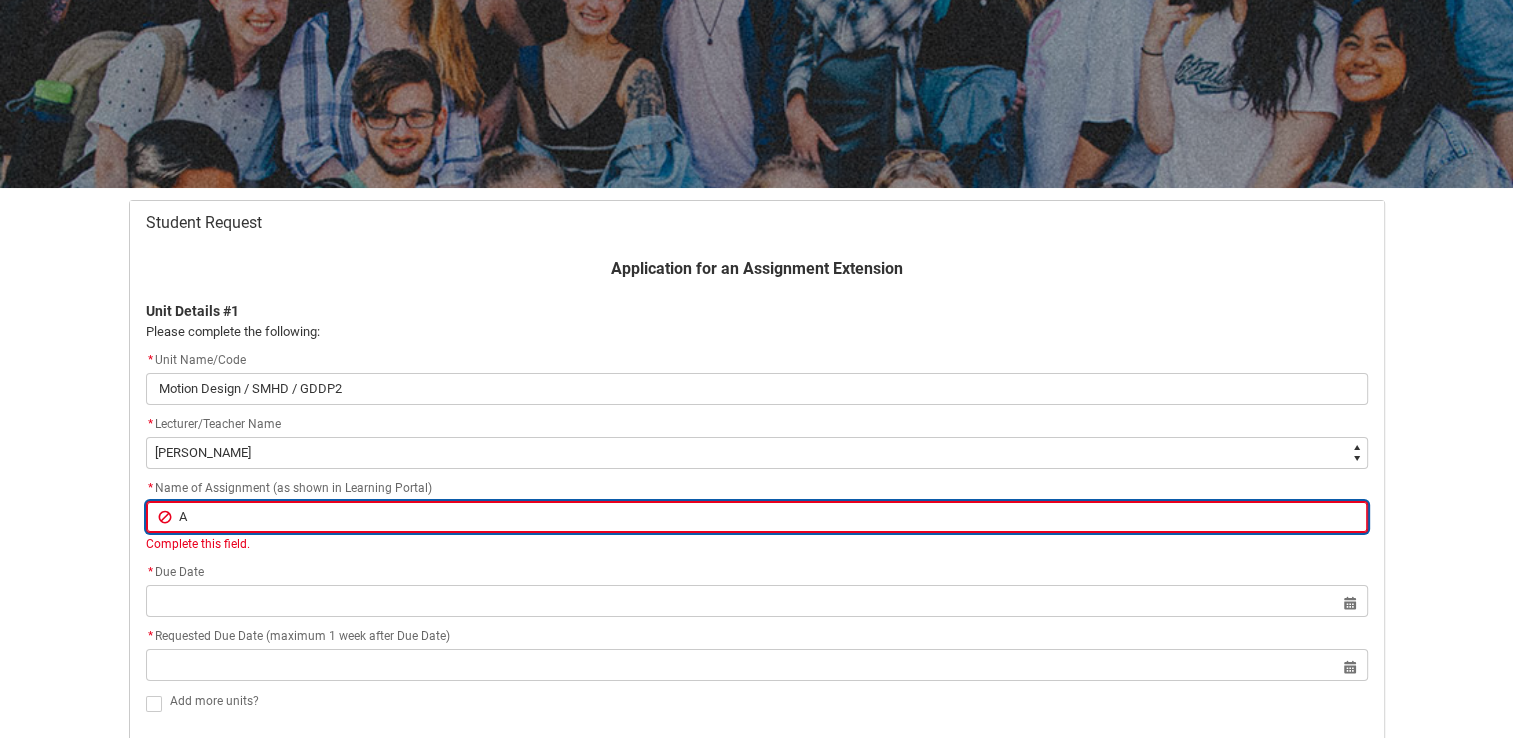 type on "As" 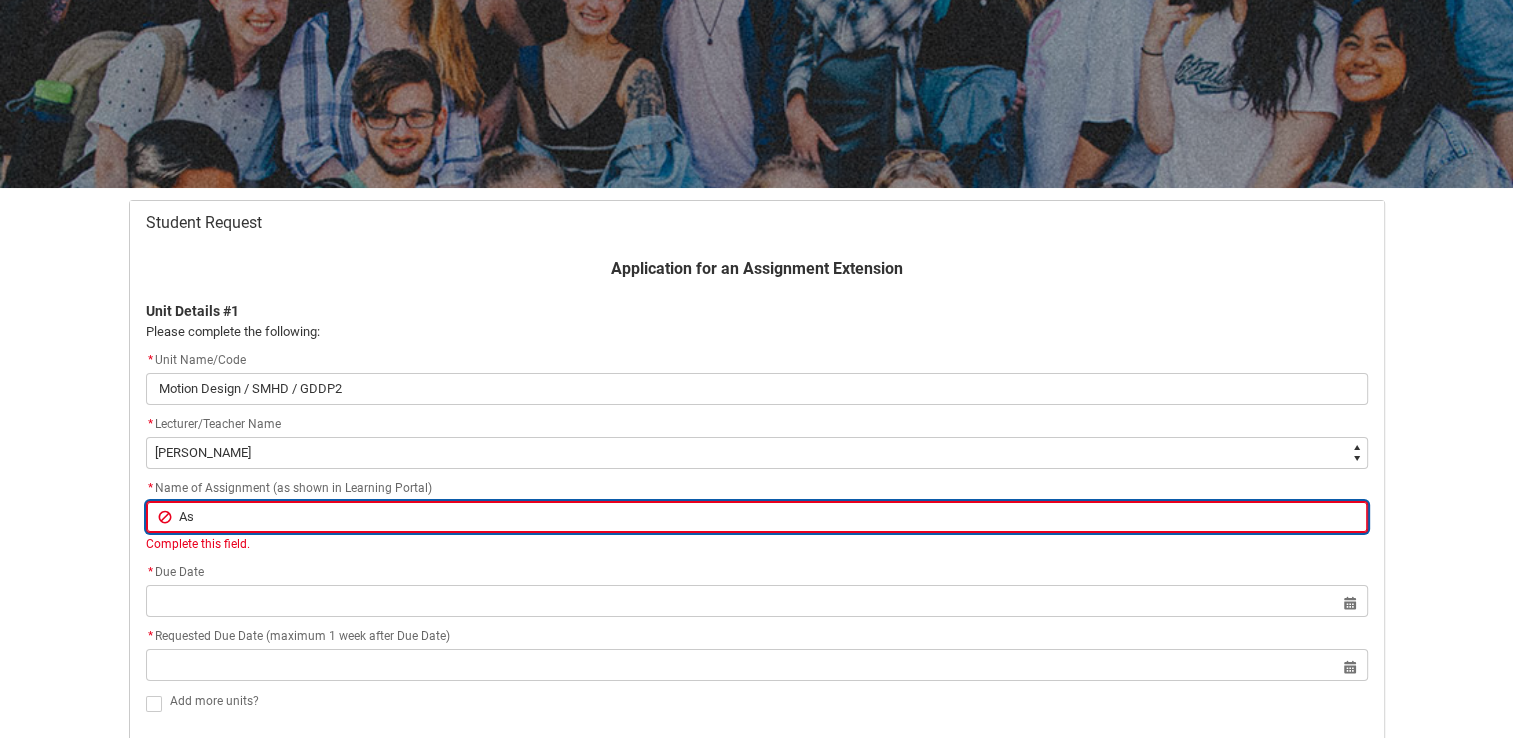 type on "Ass" 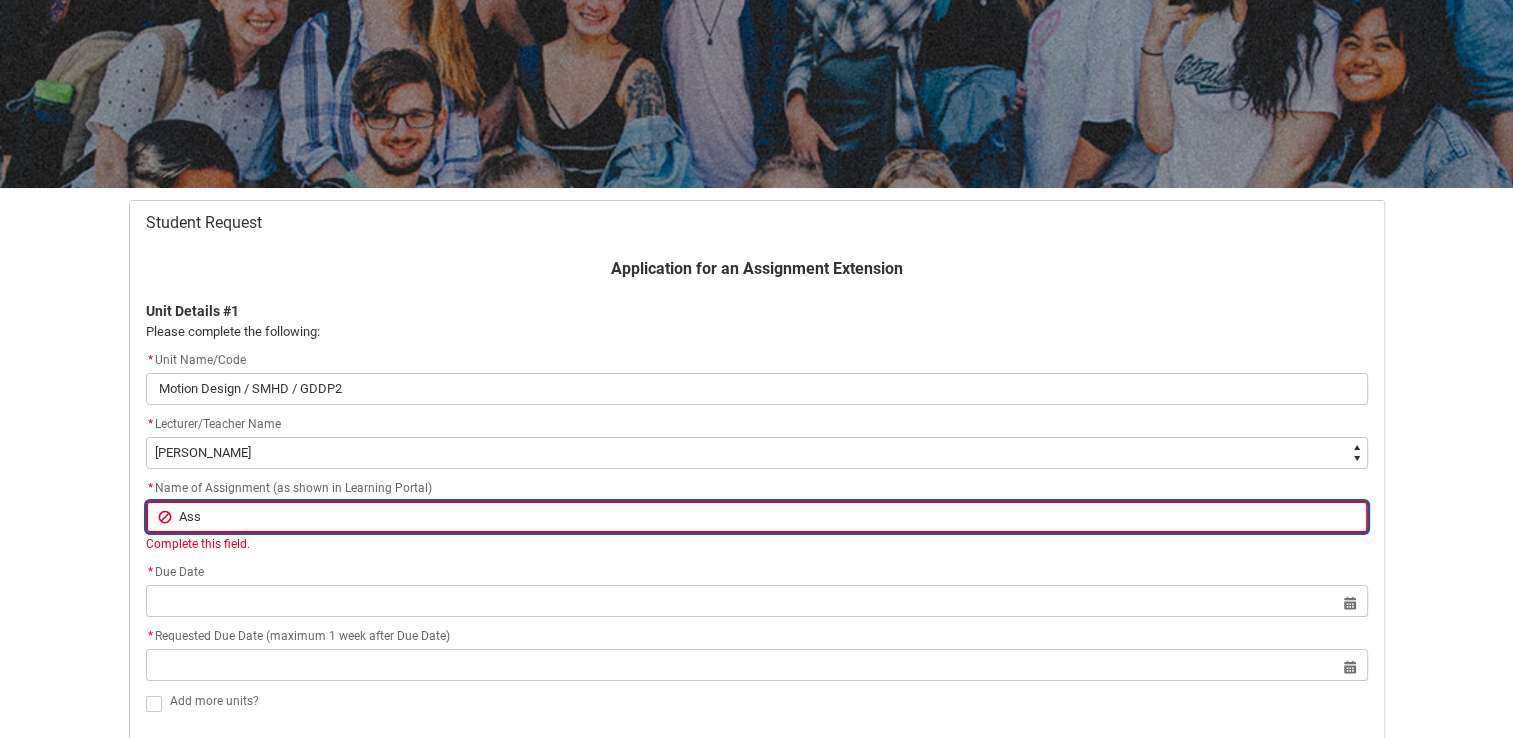 type on "Assi" 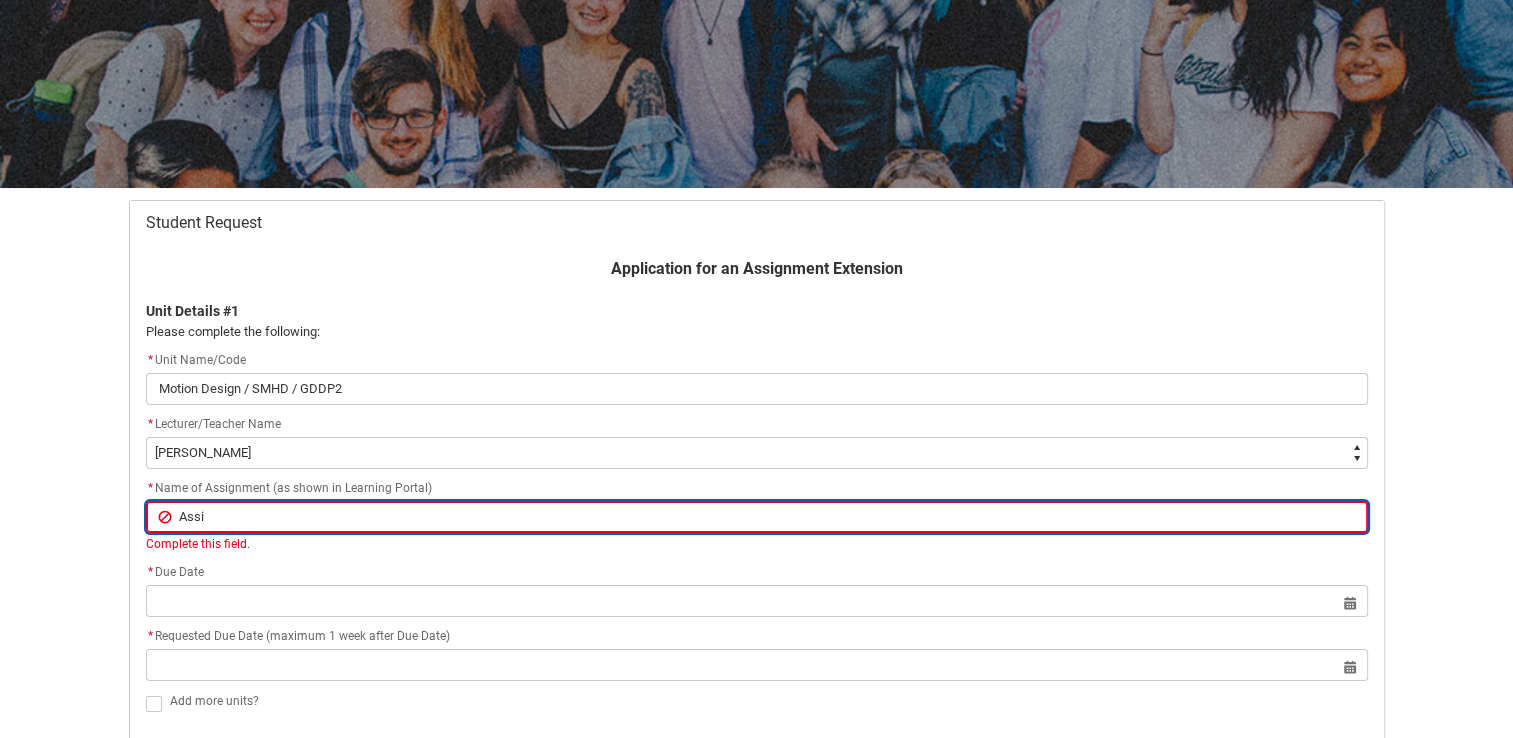 type on "Assig" 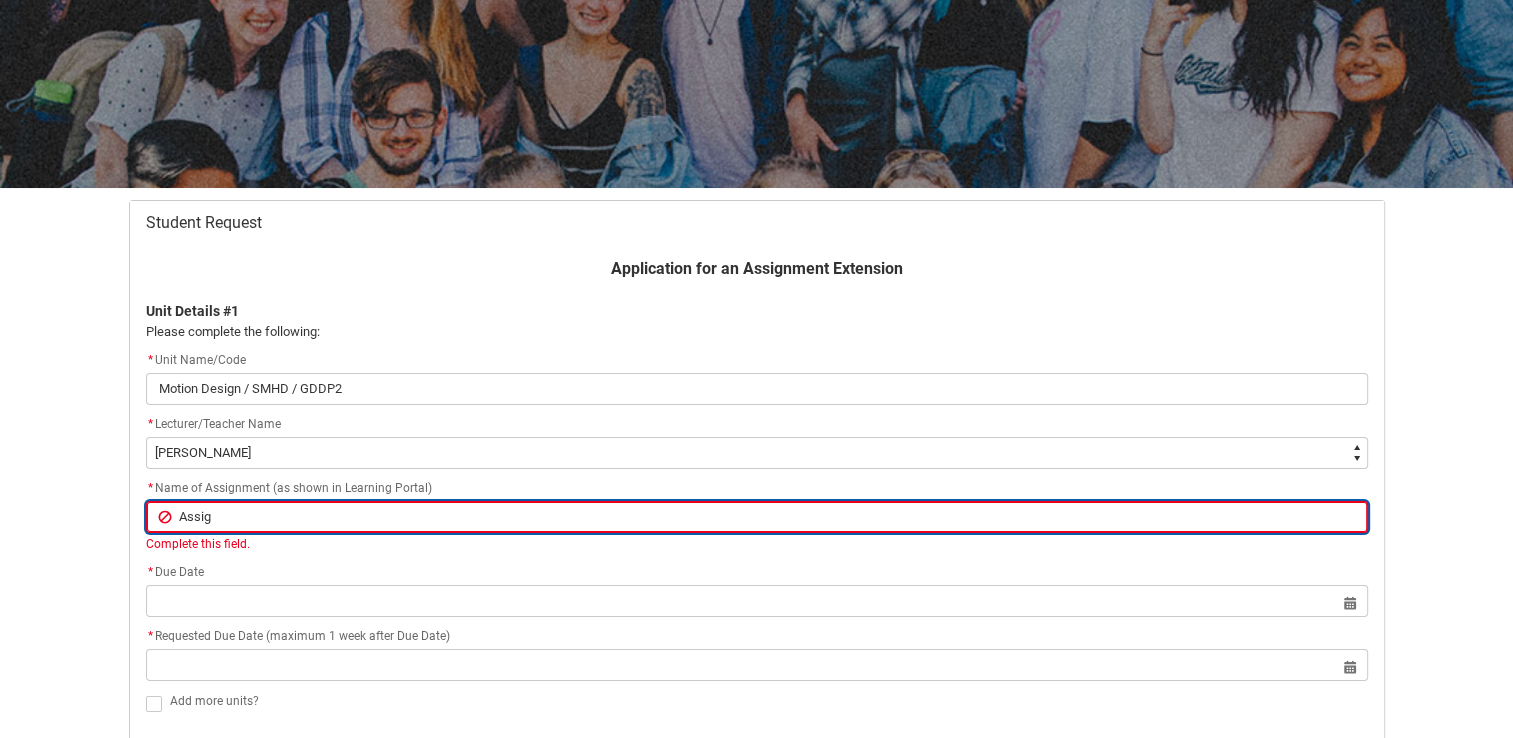 type on "Assign" 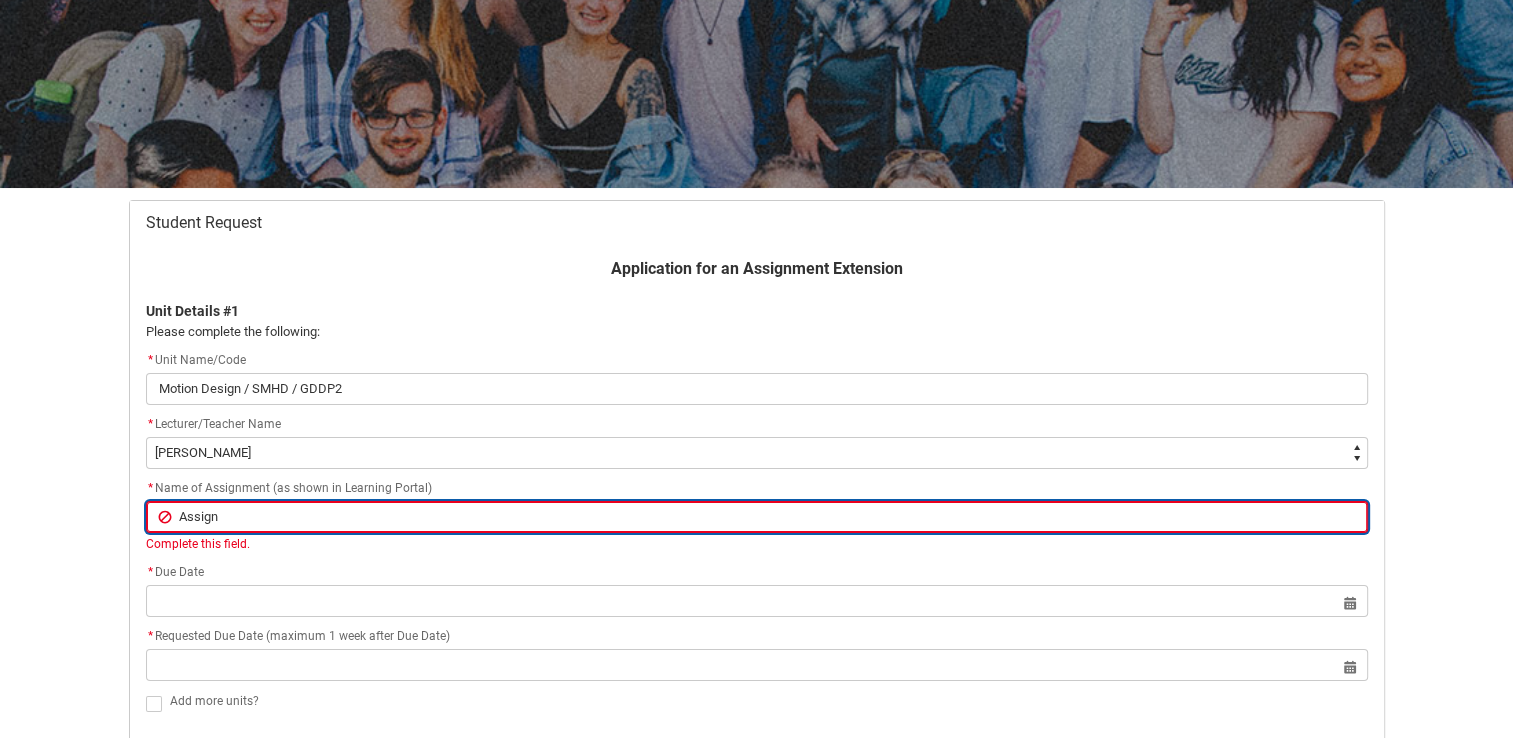 type on "Assignm" 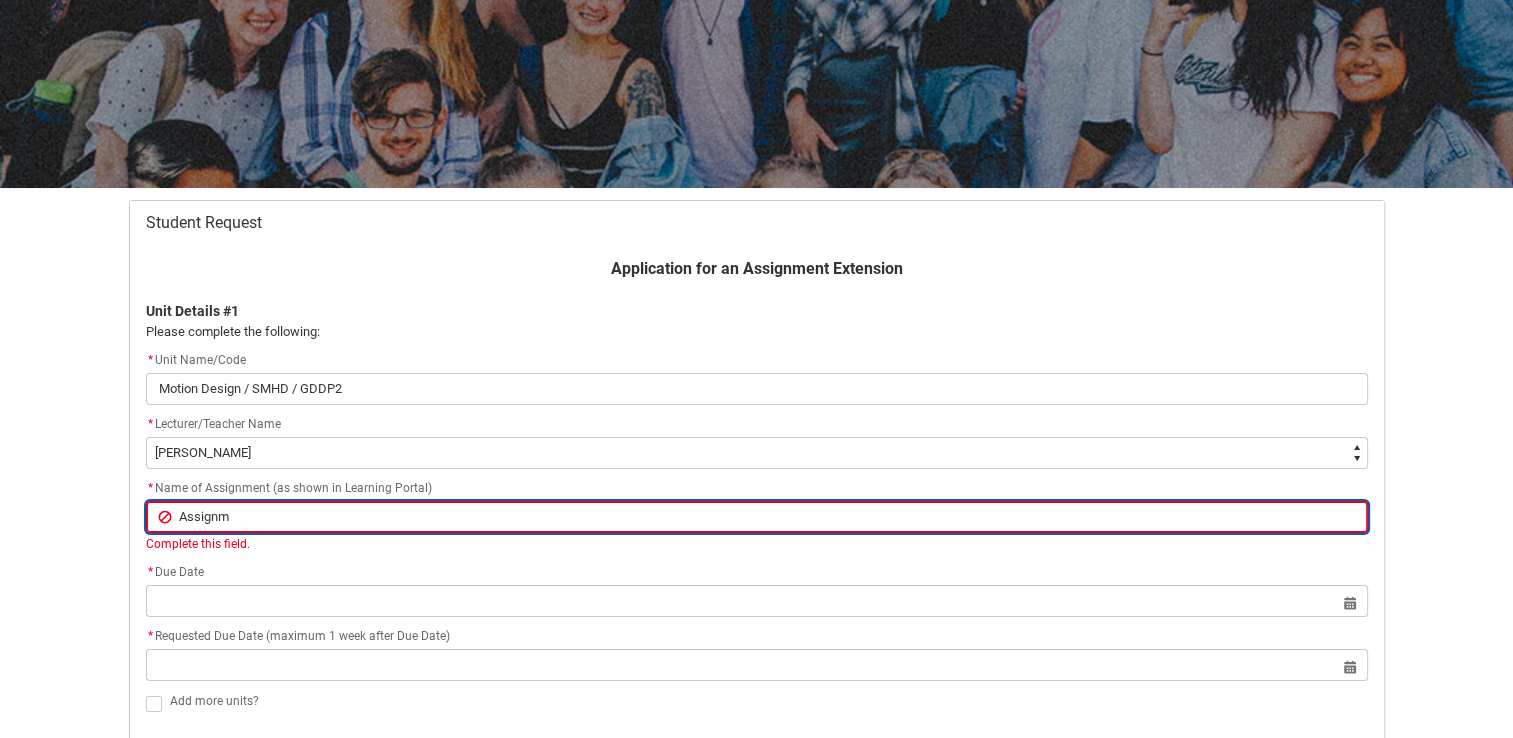 type on "Assignme" 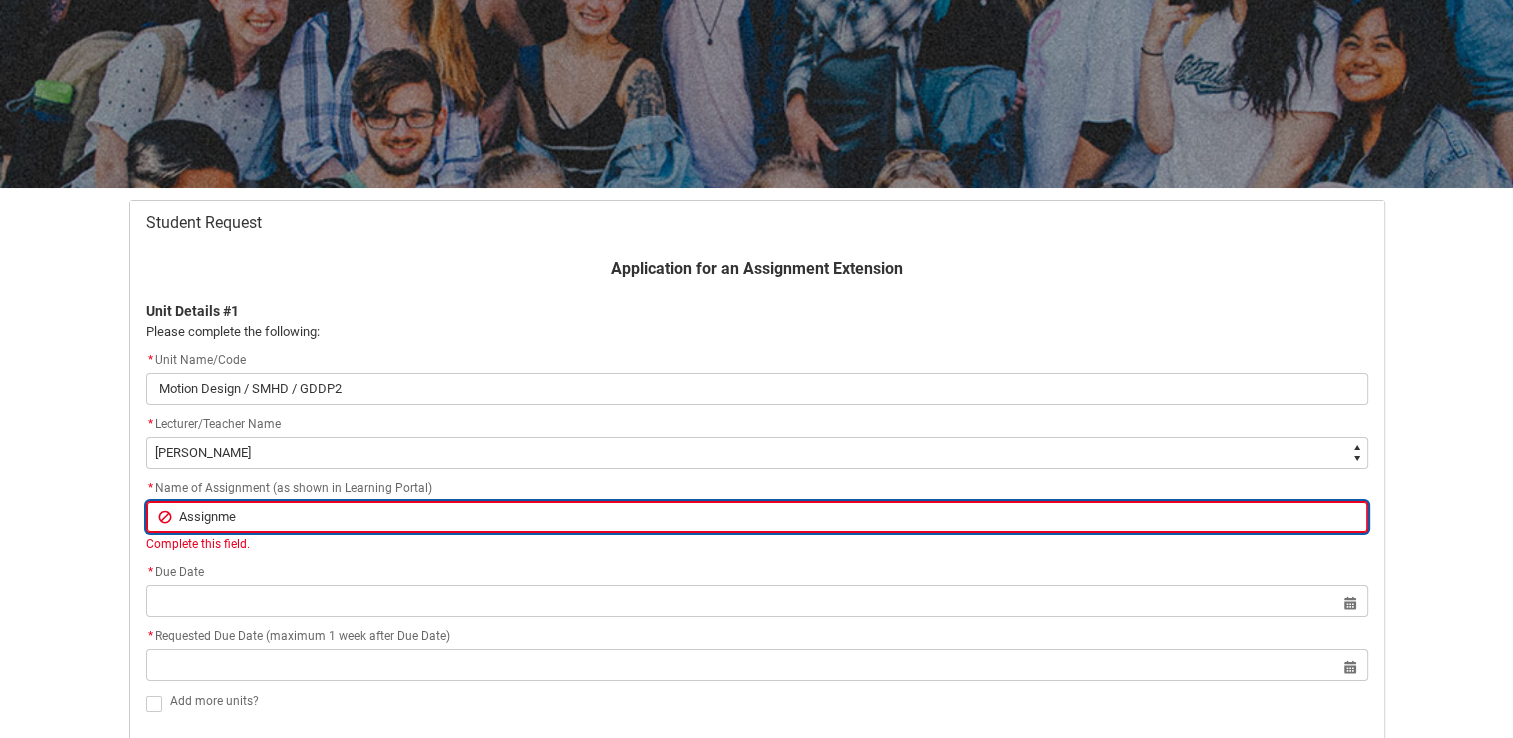 type on "Assignmen" 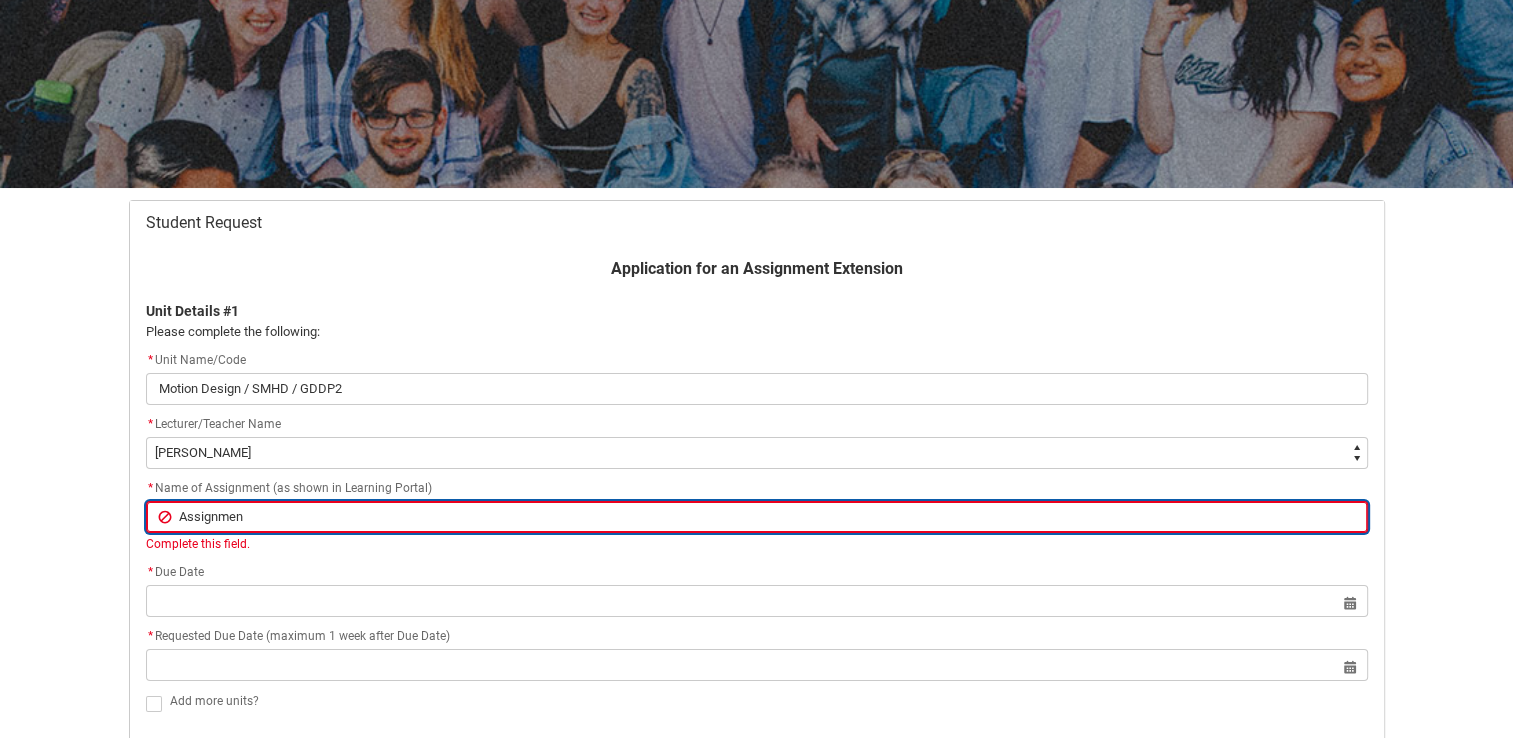 type on "Assignment" 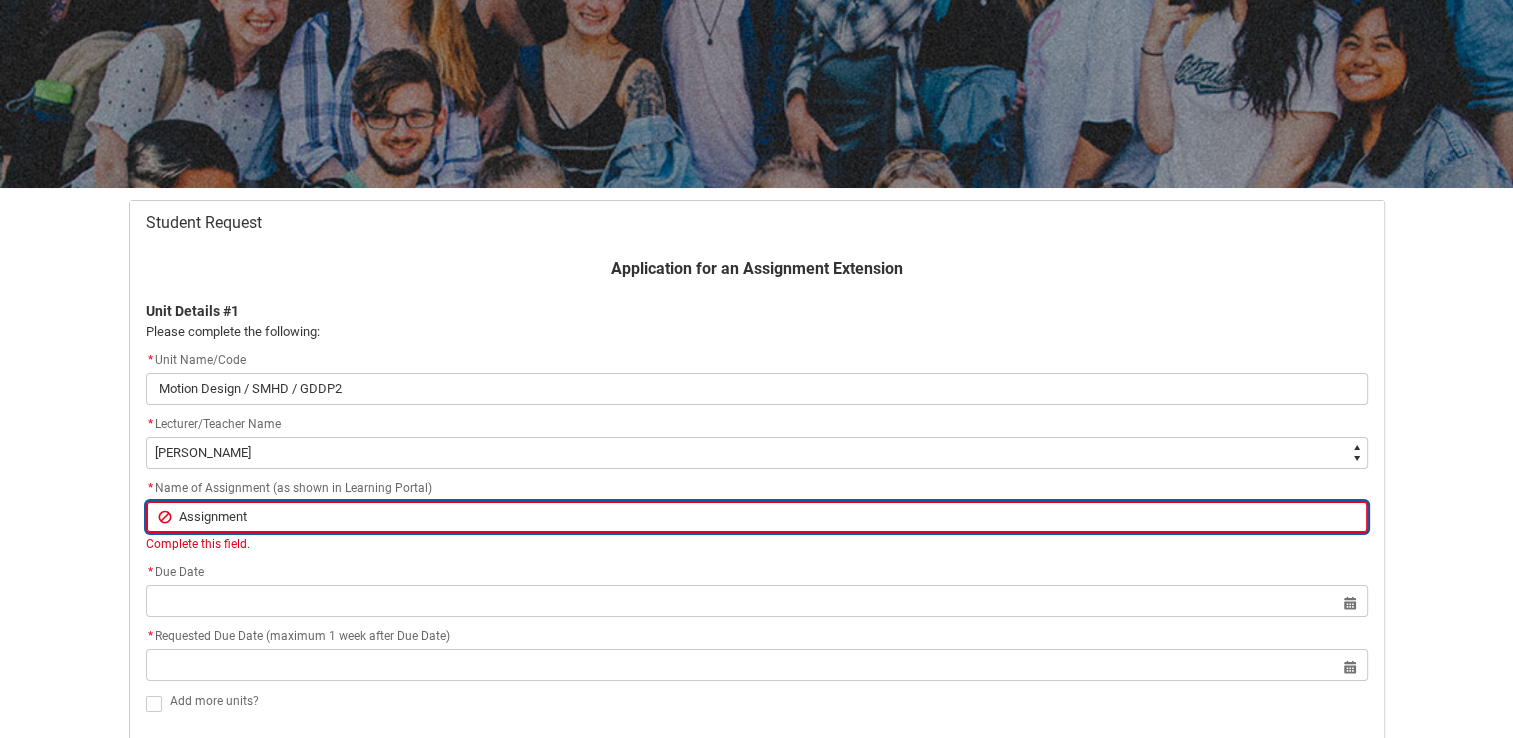 type on "Assignment" 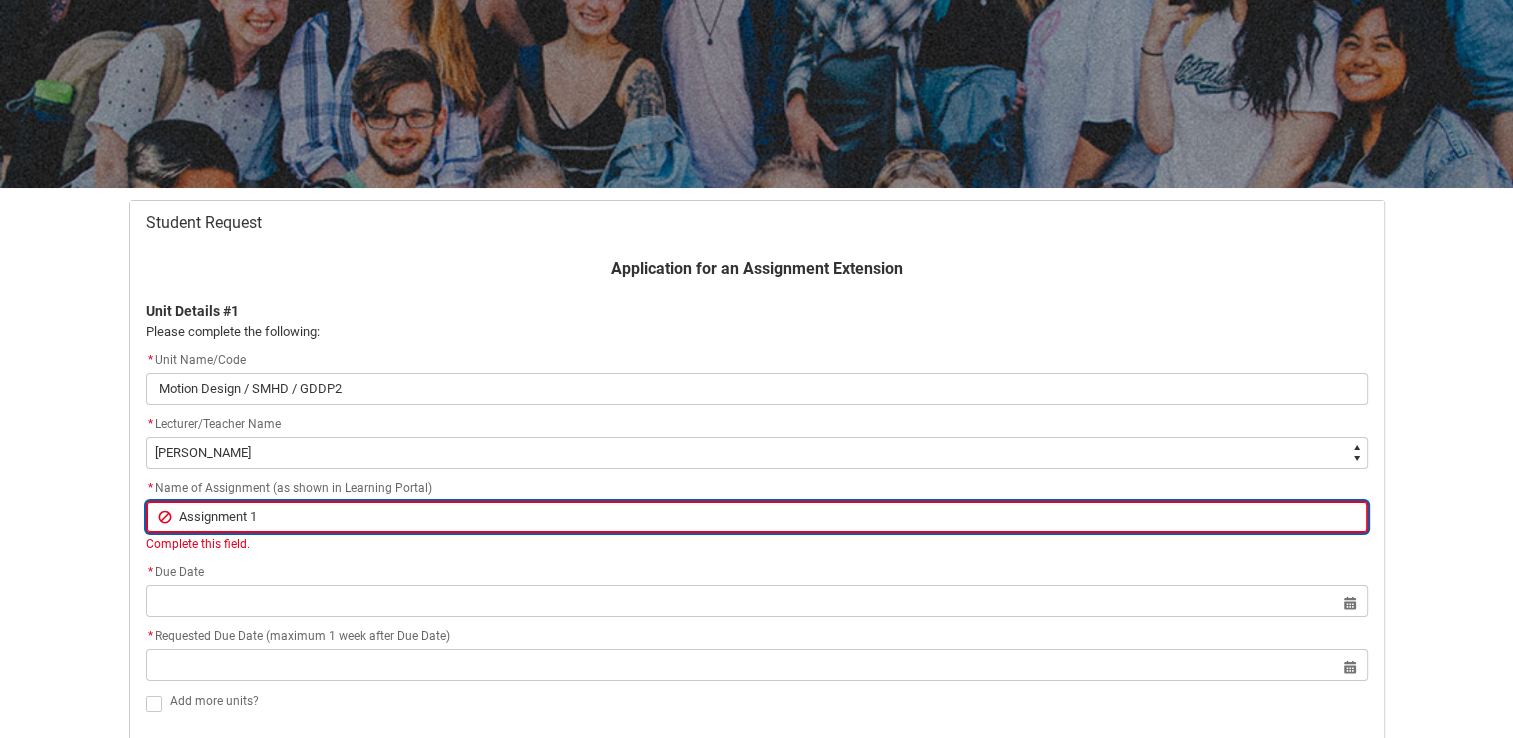 type on "Assignment 1" 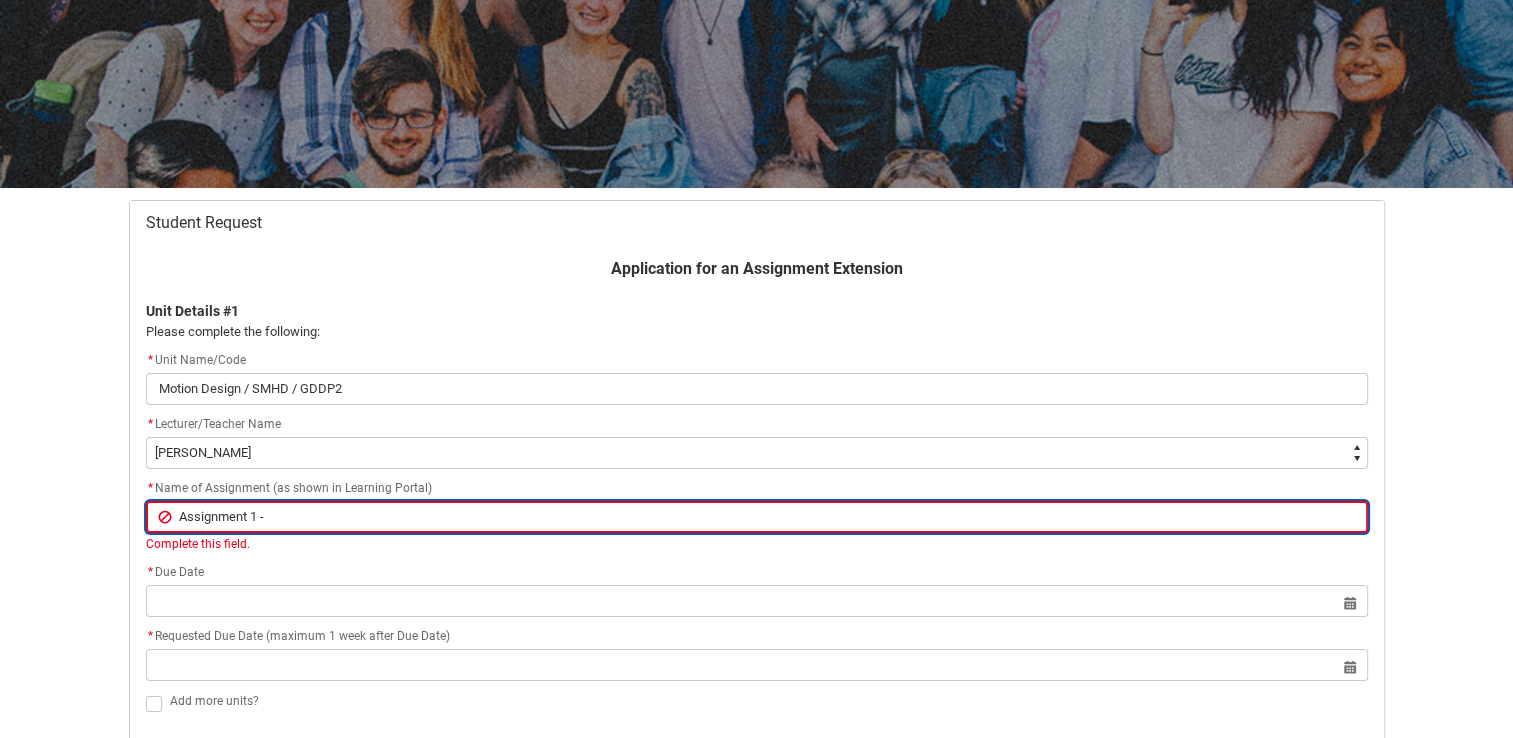 type on "Assignment 1 -" 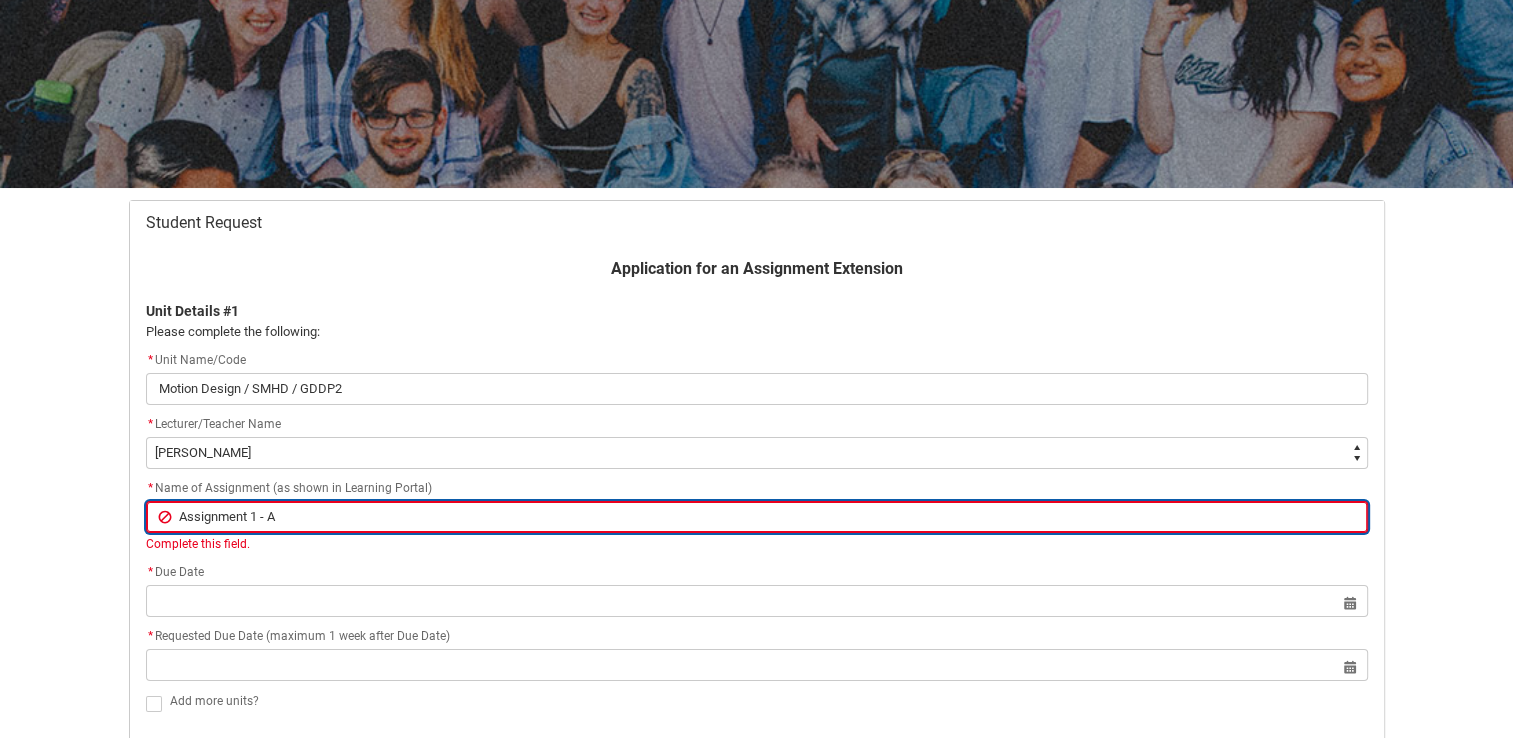 type on "Assignment 1 - An" 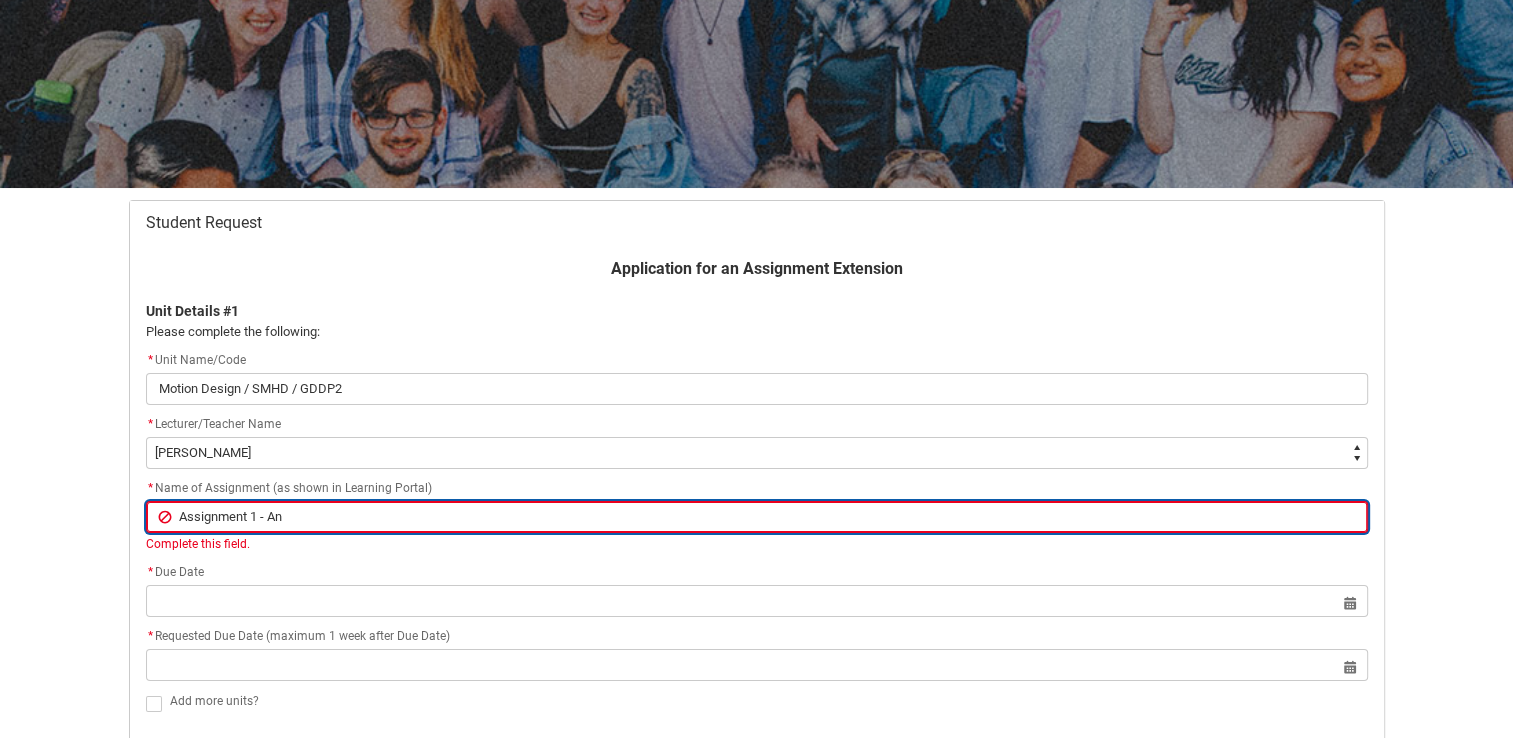 type on "Assignment 1 - Ani" 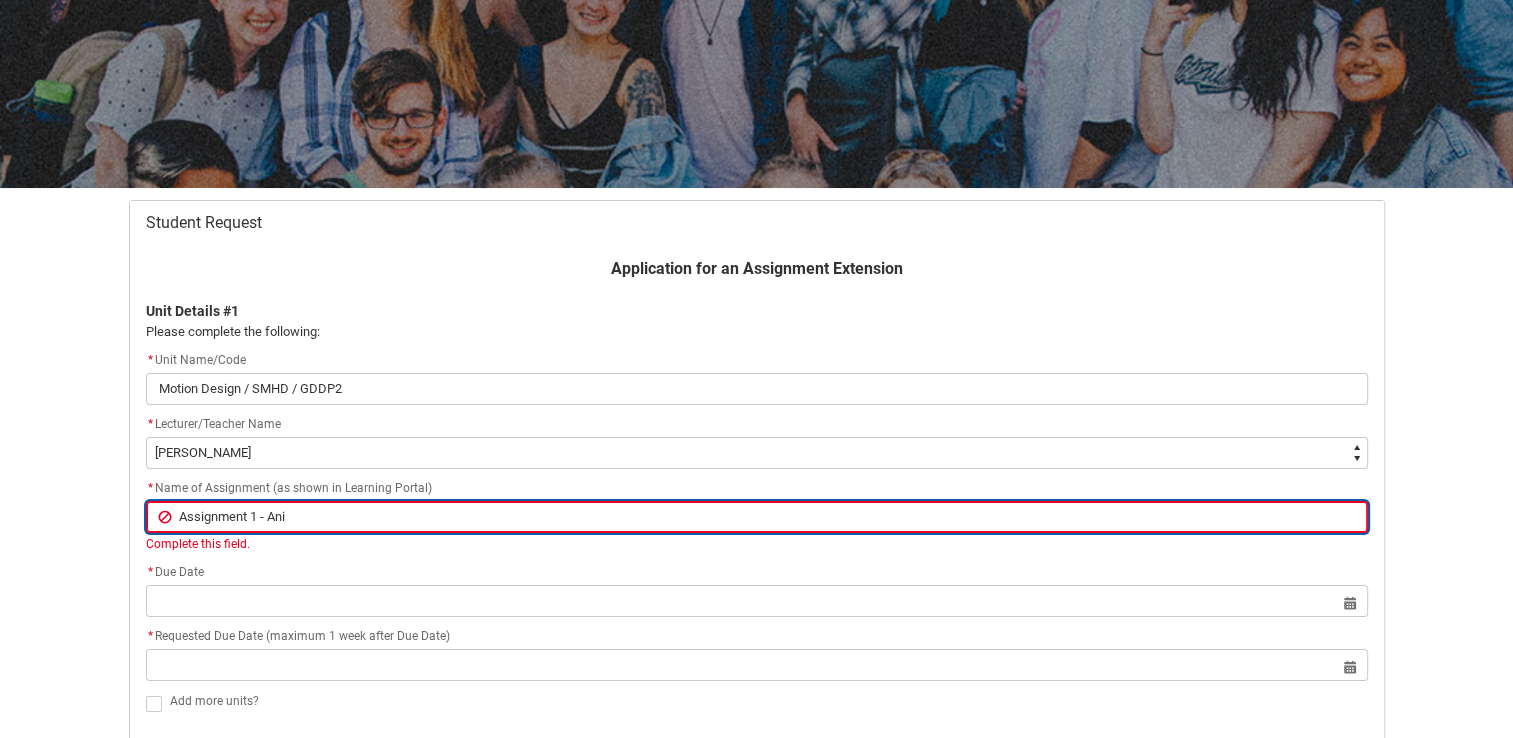 type on "Assignment 1 - Anim" 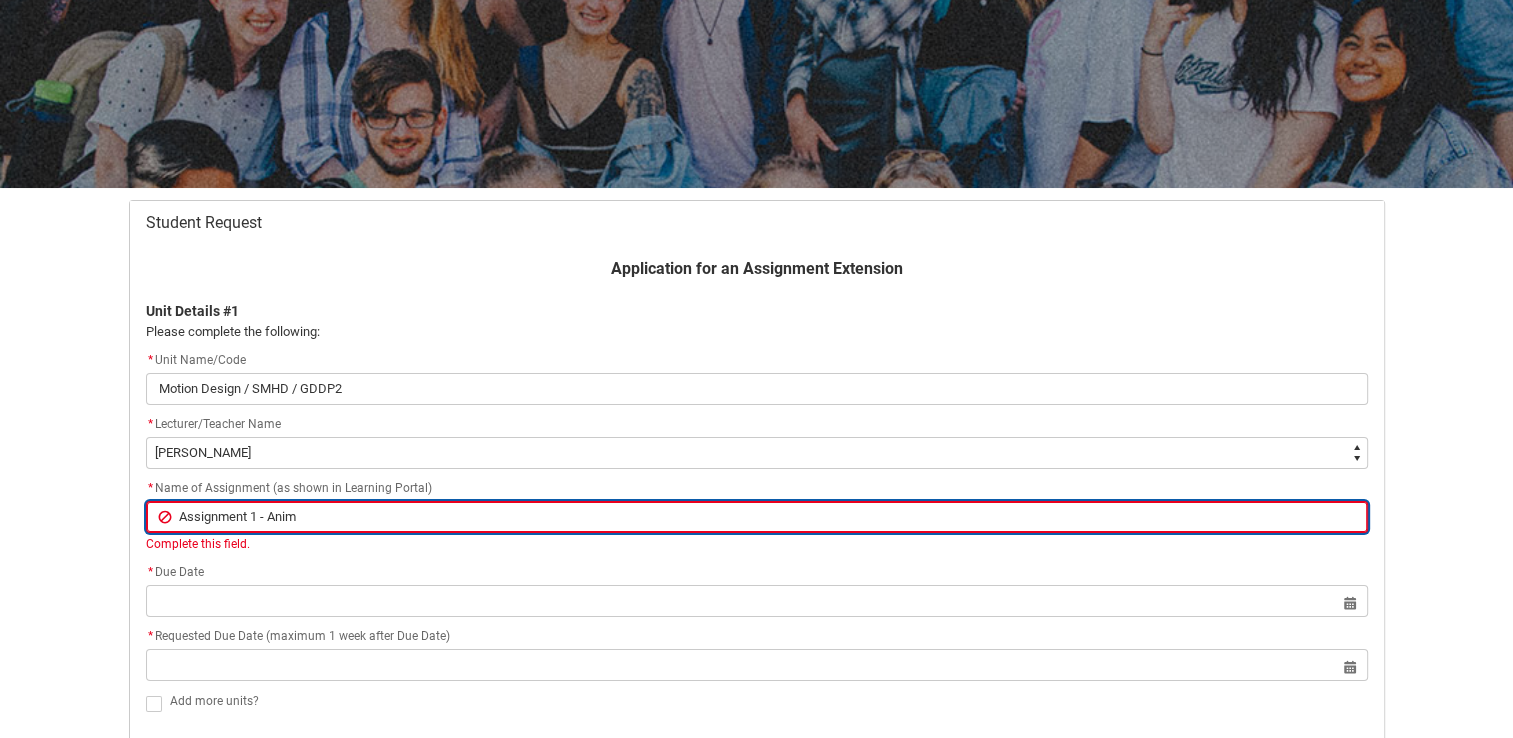 type on "Assignment 1 - Anima" 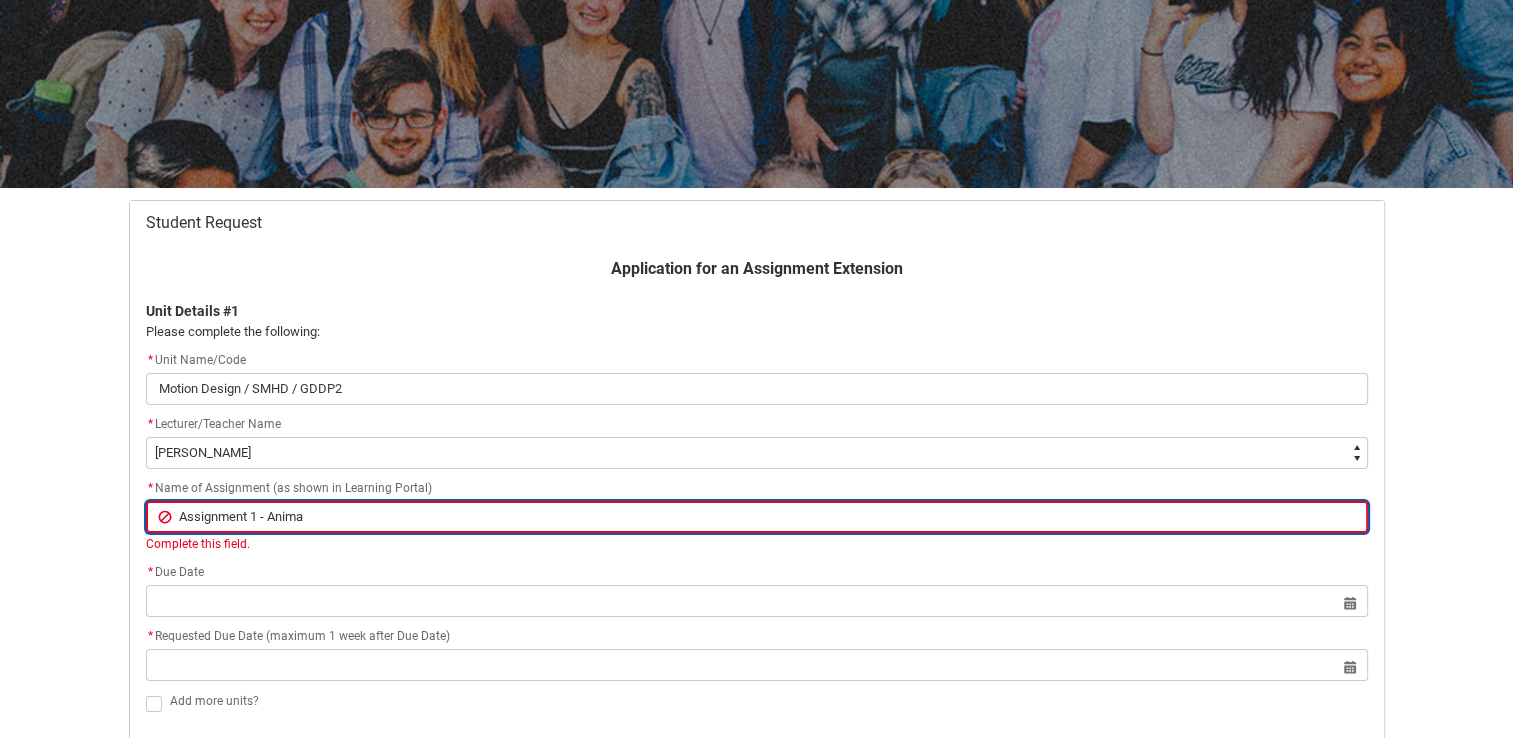 type on "Assignment 1 - Animat" 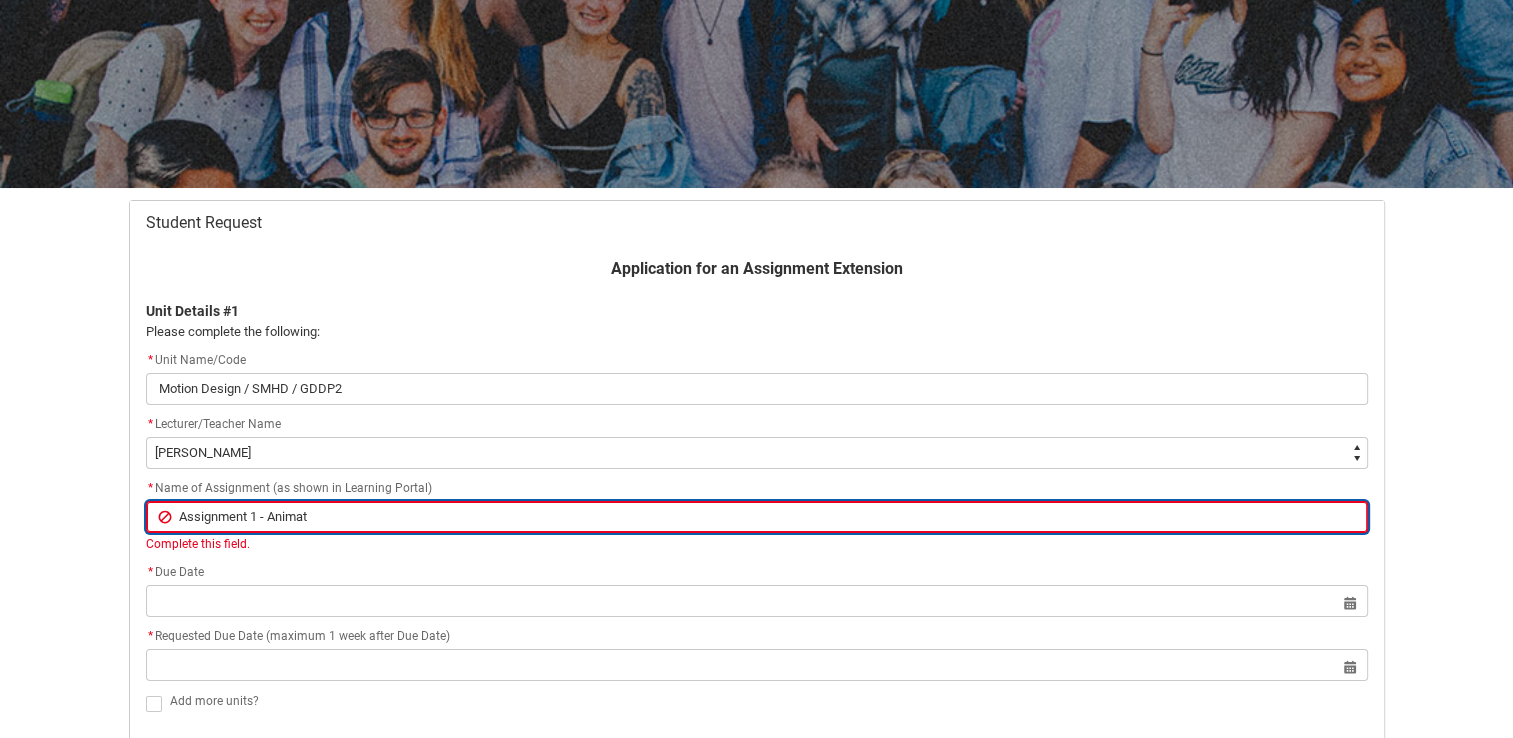 type on "Assignment 1 - Animate" 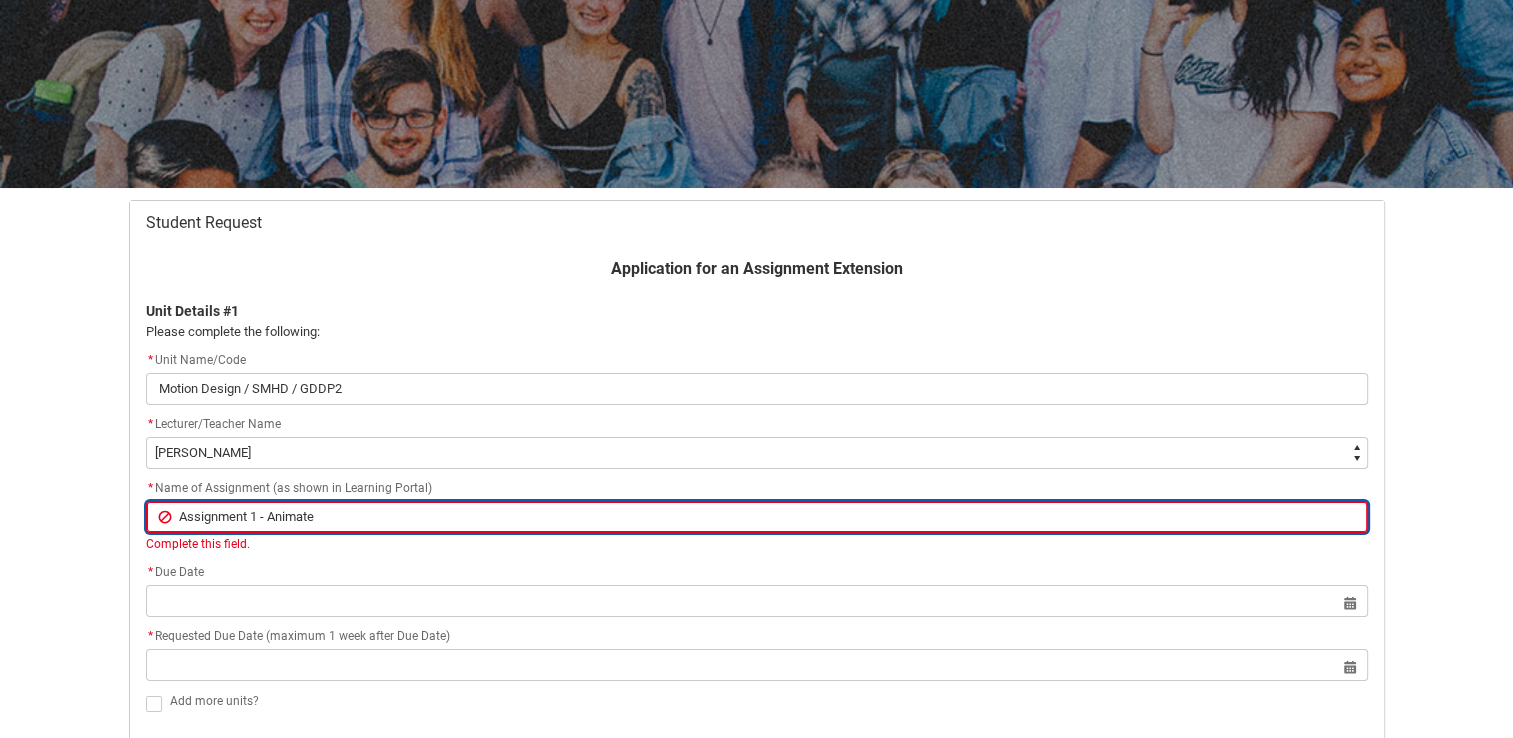 type on "Assignment 1 - Animated" 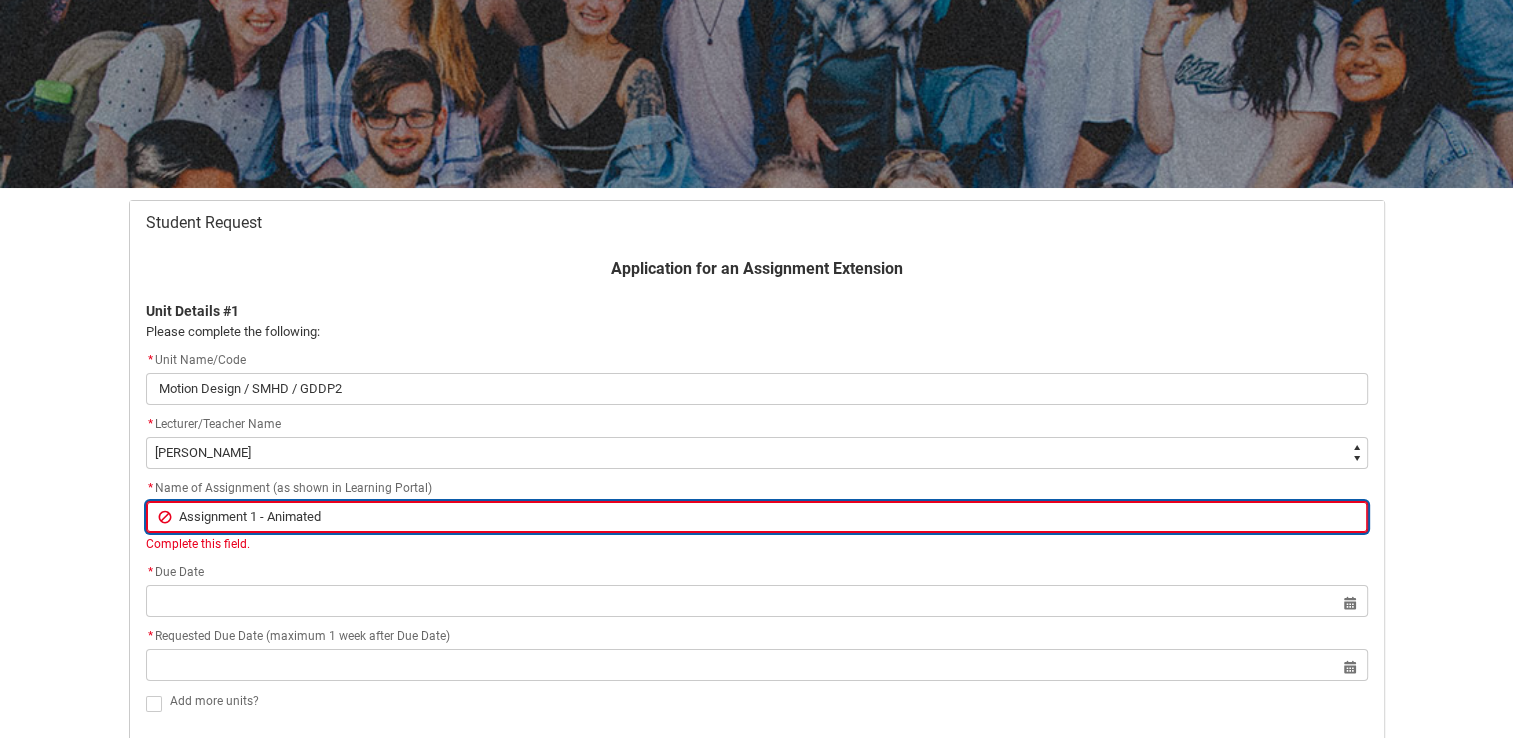 type on "Assignment 1 - Animated" 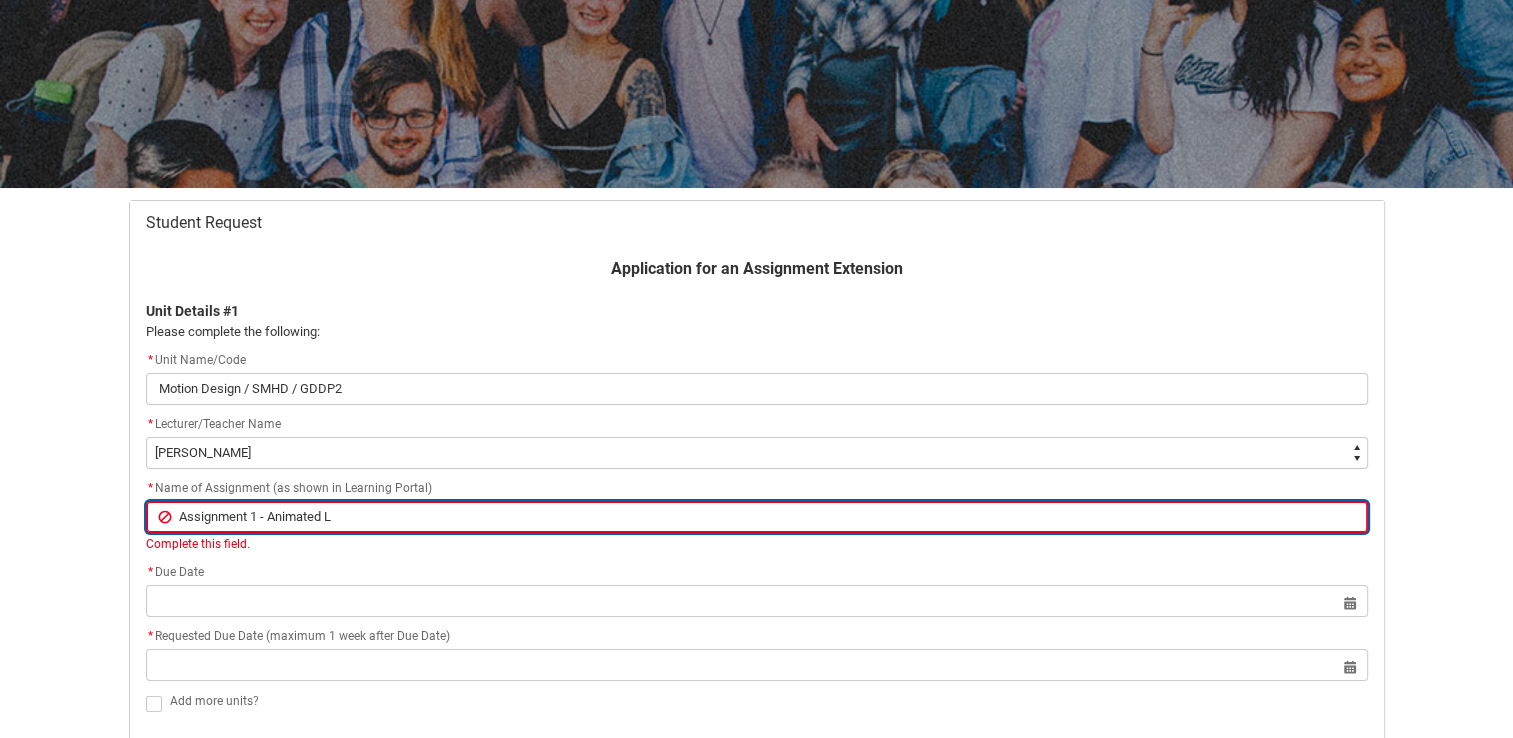 type on "Assignment 1 - Animated Lg" 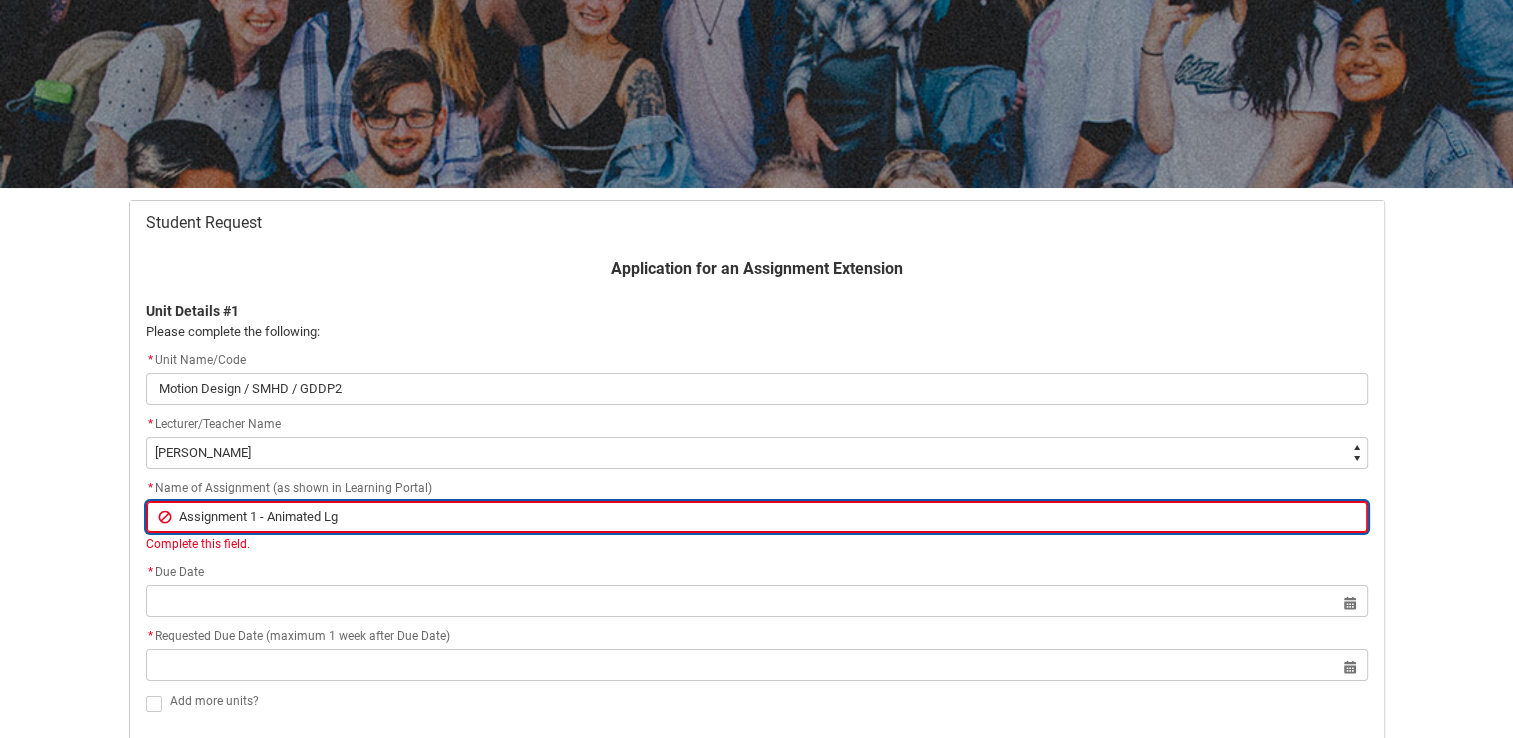 type on "Assignment 1 - Animated Lgo" 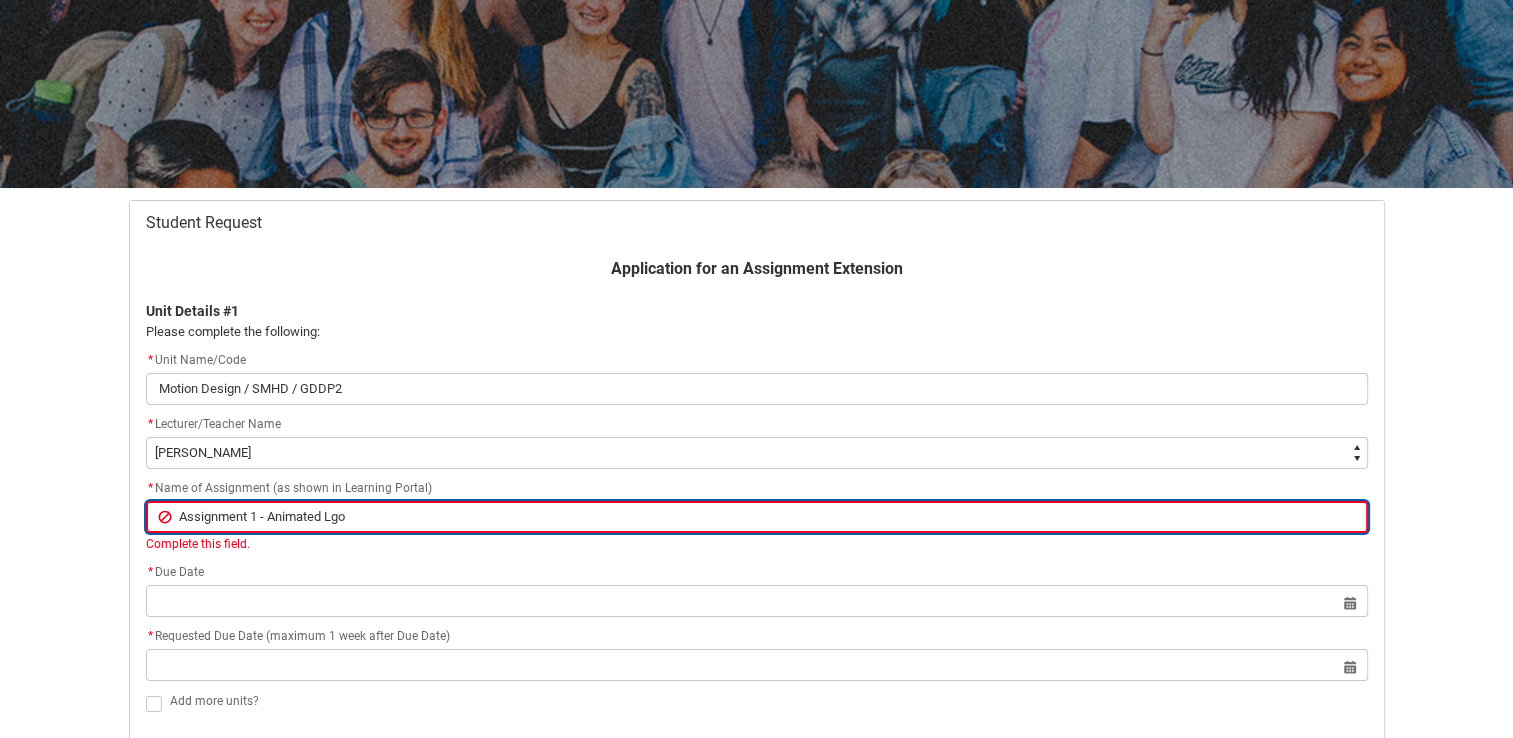 type on "Assignment 1 - Animated Lg" 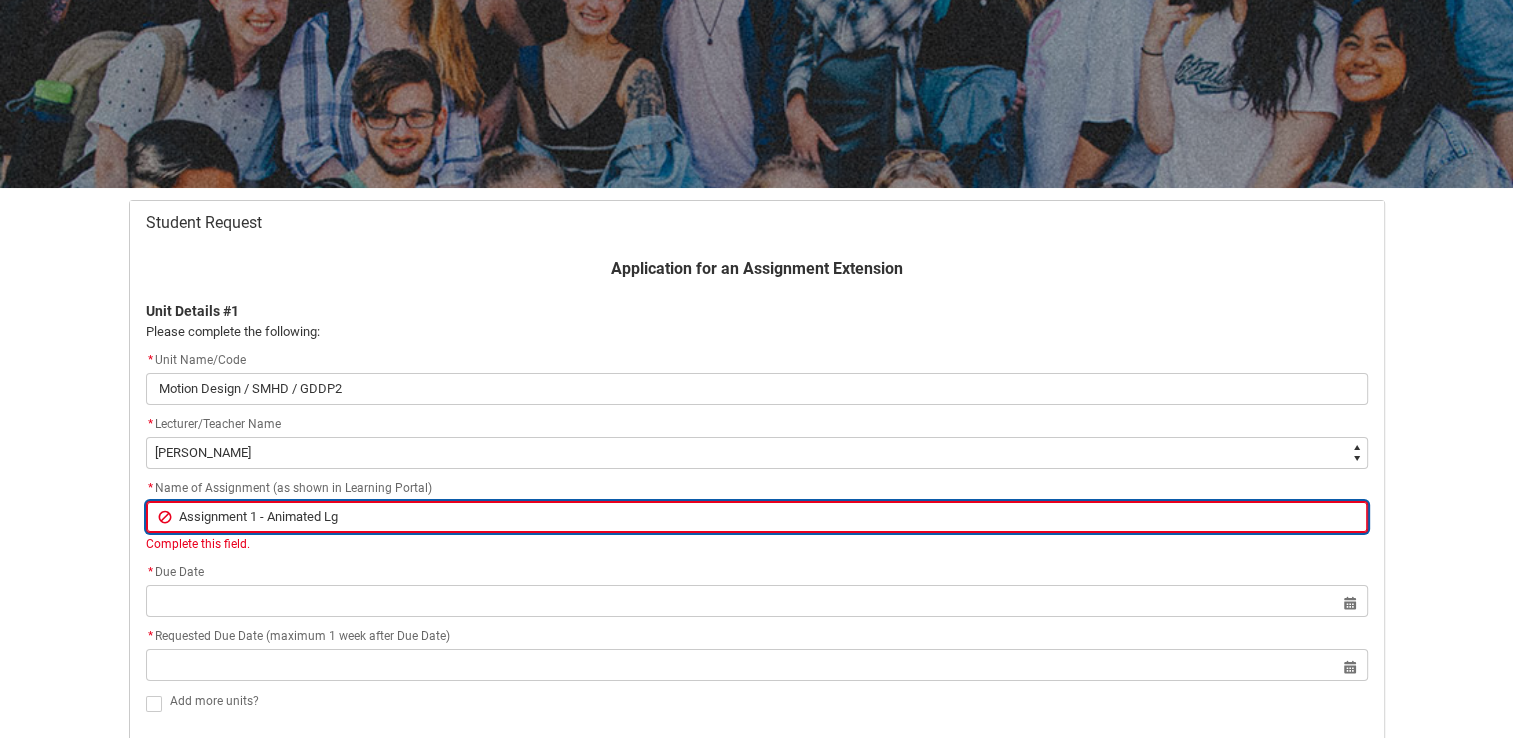 type on "Assignment 1 - Animated L" 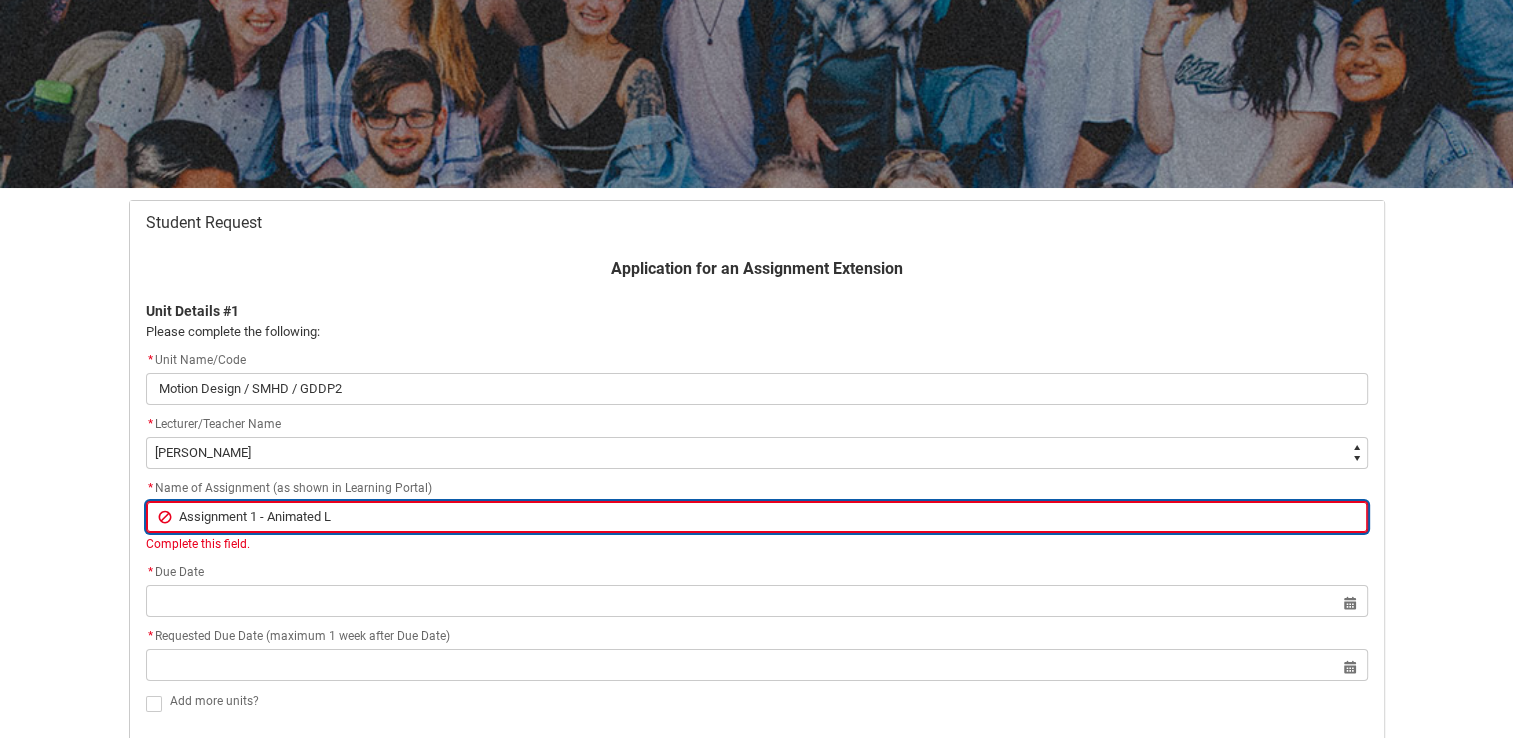 type on "Assignment 1 - Animated Lo" 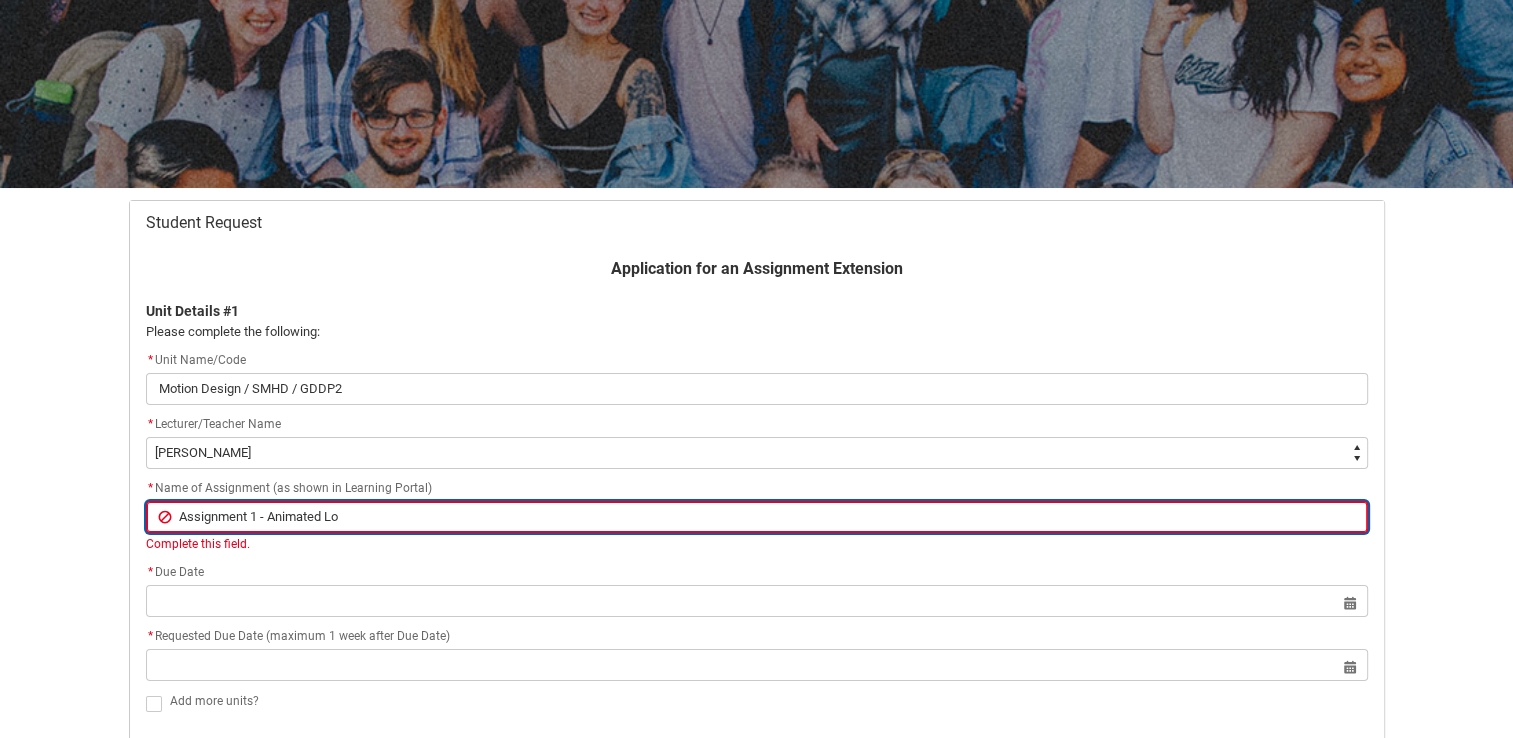 type on "Assignment 1 - Animated Log" 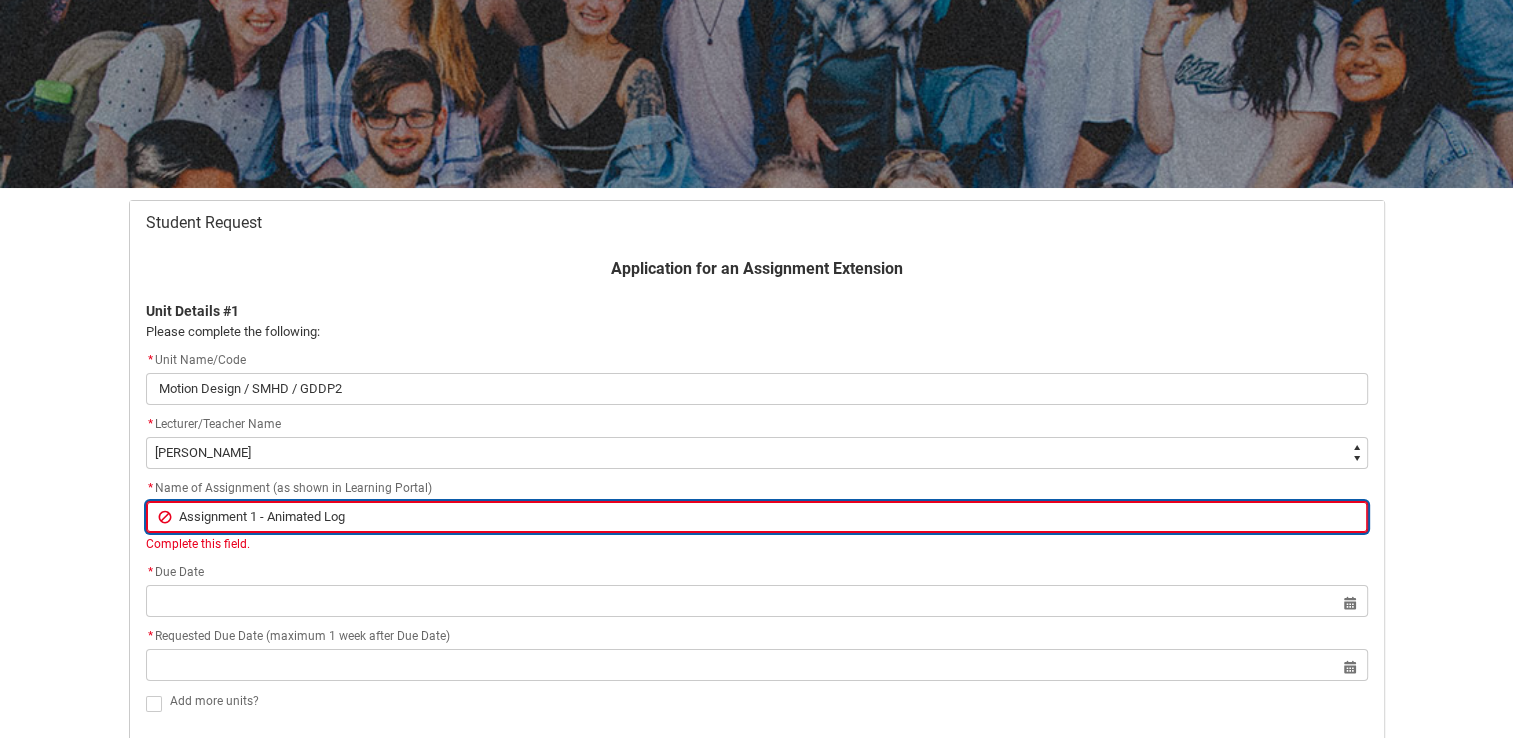 type on "Assignment 1 - Animated Logo" 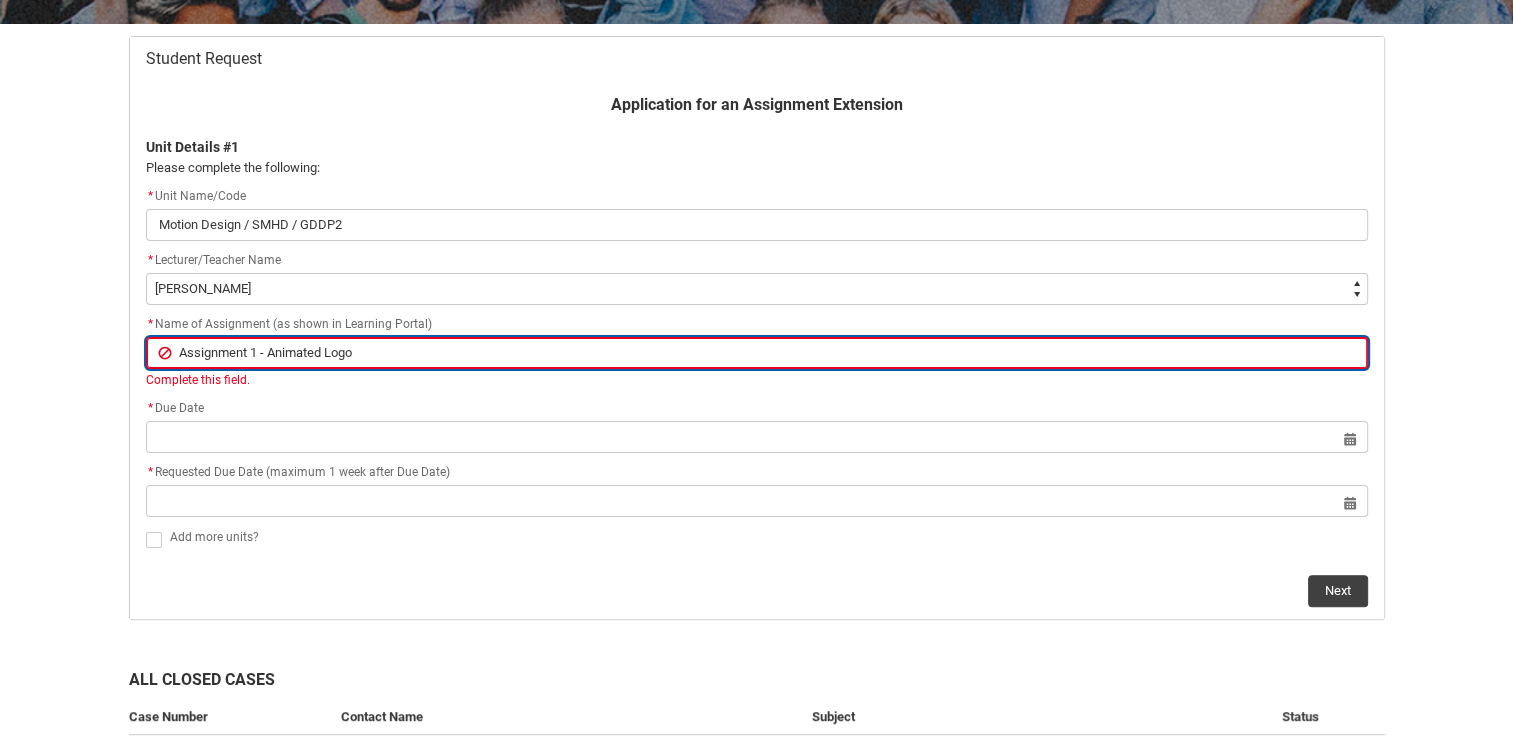 scroll, scrollTop: 412, scrollLeft: 0, axis: vertical 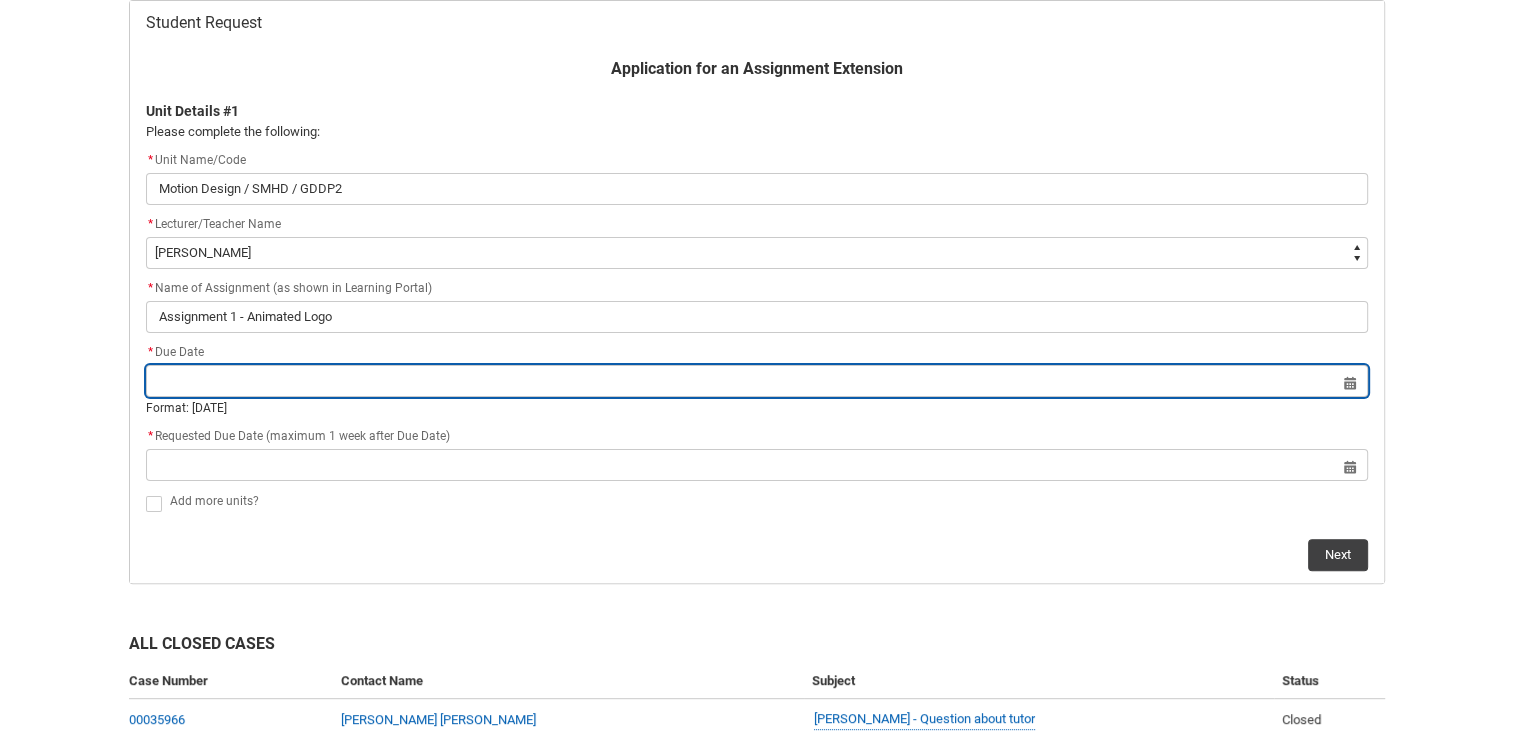 click on "Select a date for   Format: [DATE]" 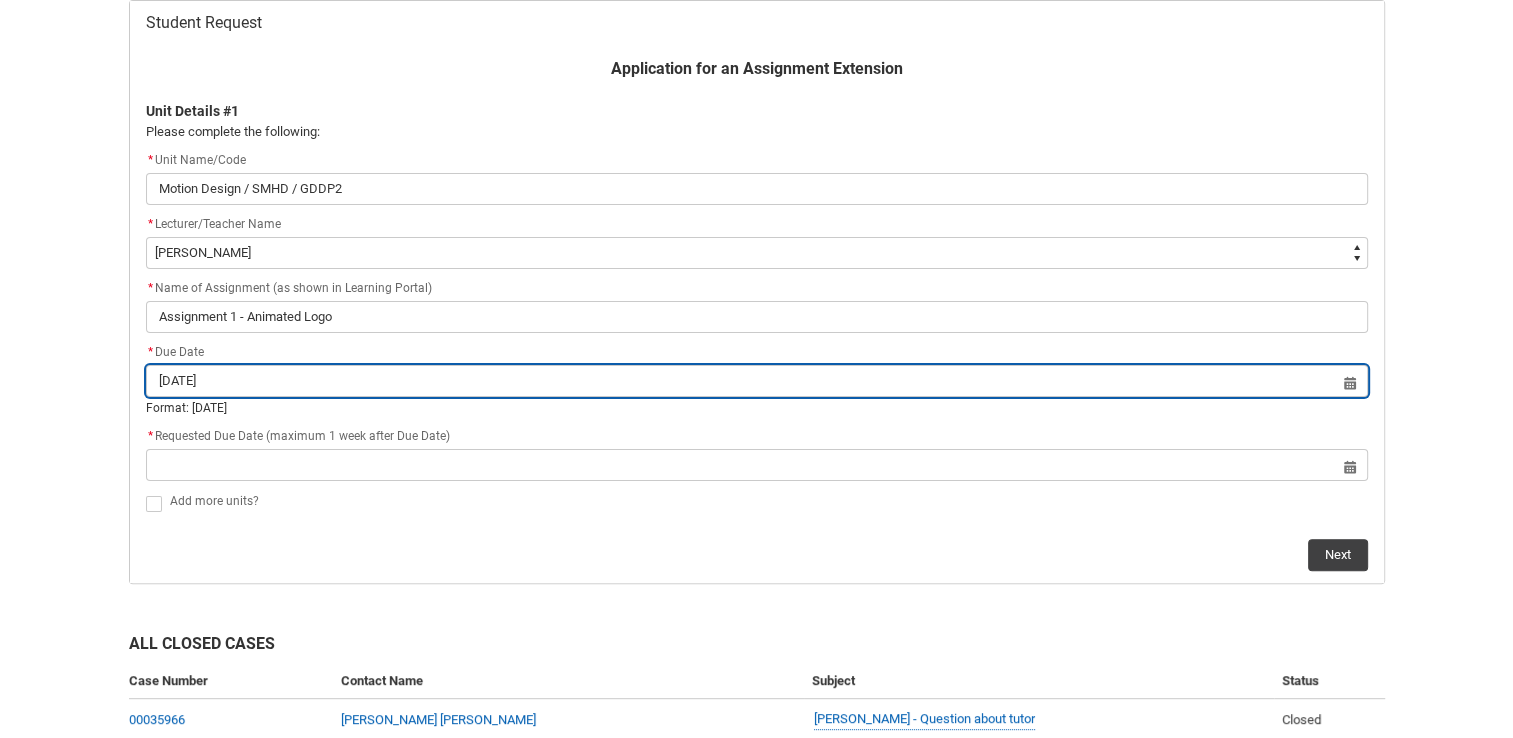 type on "[DATE]" 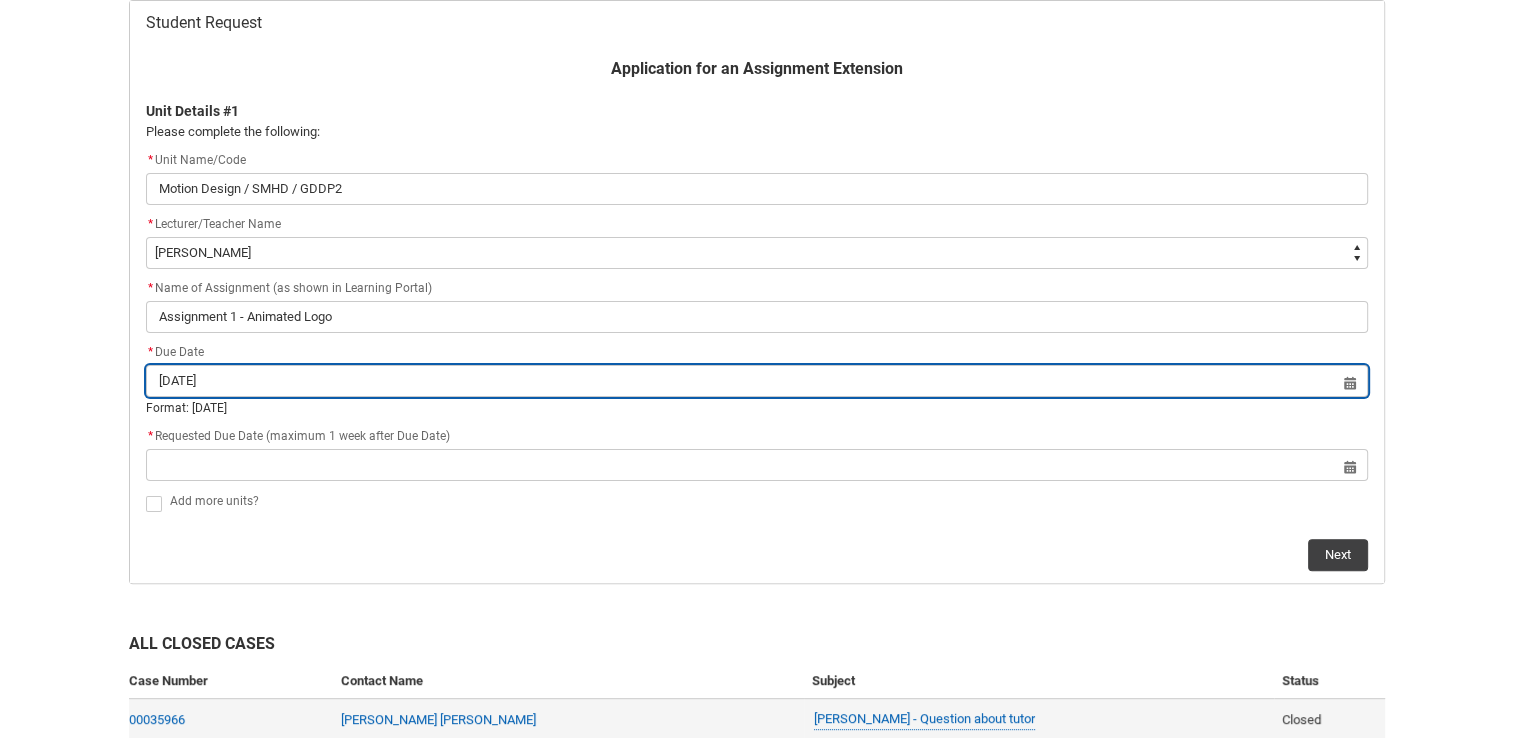 type on "[DATE]" 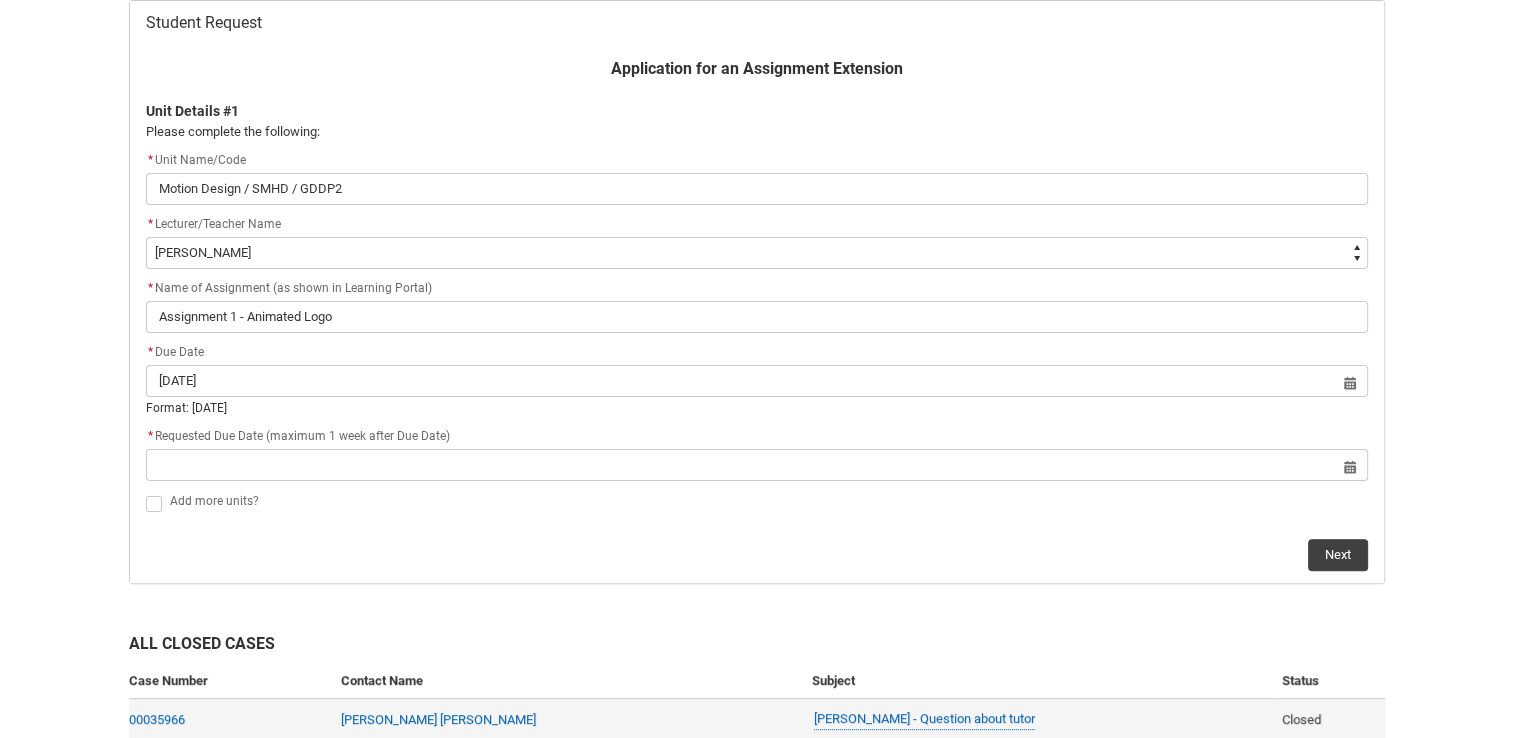 type on "[DATE]" 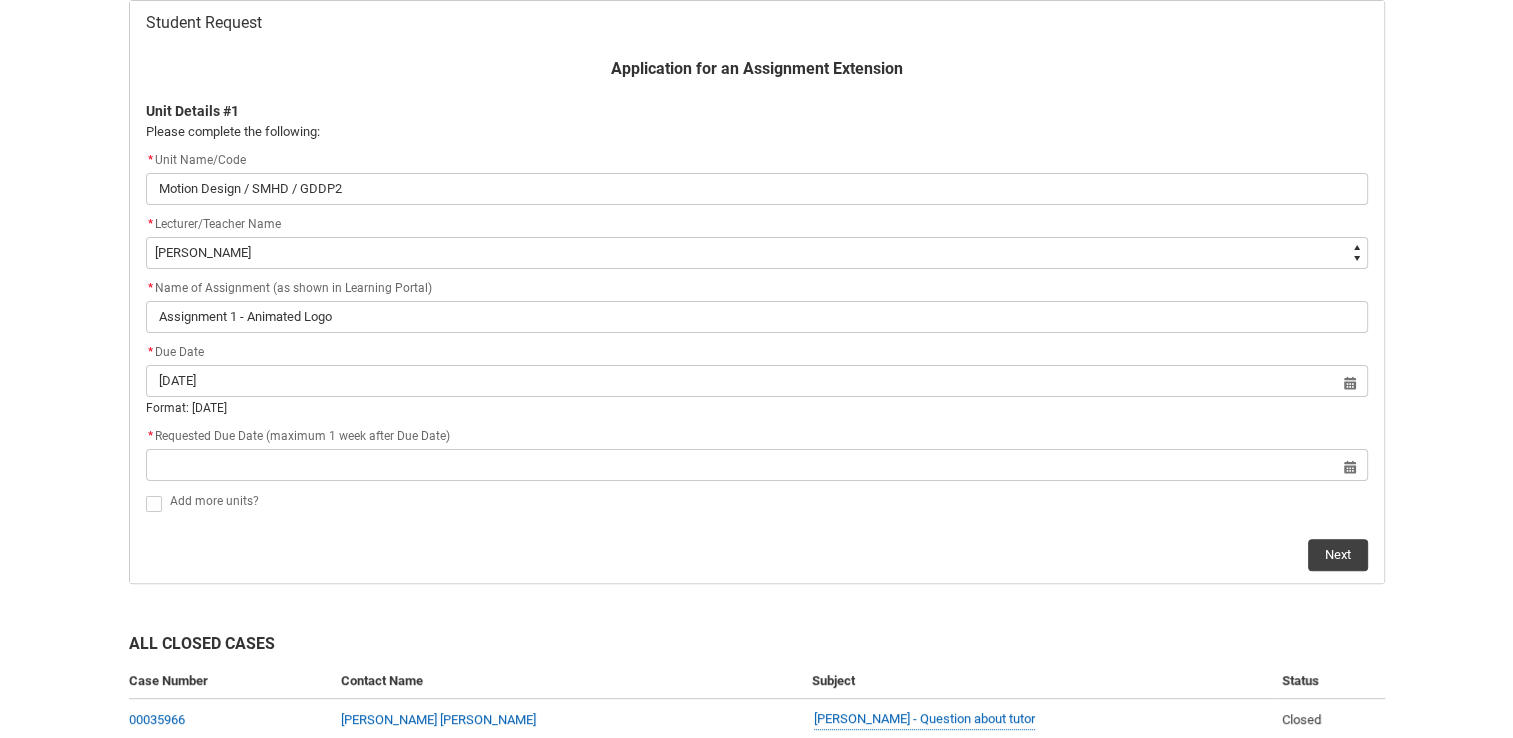click on "Skip to Main Content Collarts Education Community Home New Enrolment Application More 0 Notifications Profile Log Out Student Request Application for an Assignment Extension Unit Details #1 Please complete the following: * Unit Name/Code Motion Design / SMHD / GDDP2 * Lecturer/Teacher Name *   --None-- [PERSON_NAME] [PERSON_NAME] [PERSON_NAME] [PERSON_NAME] [PERSON_NAME] [PERSON_NAME] [PERSON_NAME] [PERSON_NAME] [PERSON_NAME] [PERSON_NAME] [PERSON_NAME] [PERSON_NAME] [PERSON_NAME] [PERSON_NAME] [PERSON_NAME] [PERSON_NAME] [PERSON_NAME] [PERSON_NAME] [PERSON_NAME] [PERSON_NAME] [PERSON_NAME] [PERSON_NAME] [PERSON_NAME] [PERSON_NAME] [PERSON_NAME] [PERSON_NAME] [PERSON_NAME] [PERSON_NAME] [PERSON_NAME] [PERSON_NAME] [PERSON_NAME] [PERSON_NAME] [PERSON_NAME] [PERSON_NAME] [PERSON_NAME] [PERSON_NAME] [PERSON_NAME] [PERSON_NAME] [PERSON_NAME] [PERSON_NAME] [PERSON_NAME] [PERSON_NAME] [PERSON_NAME] [PERSON_NAME] [PERSON_NAME] [PERSON_NAME] * *" at bounding box center (756, 250) 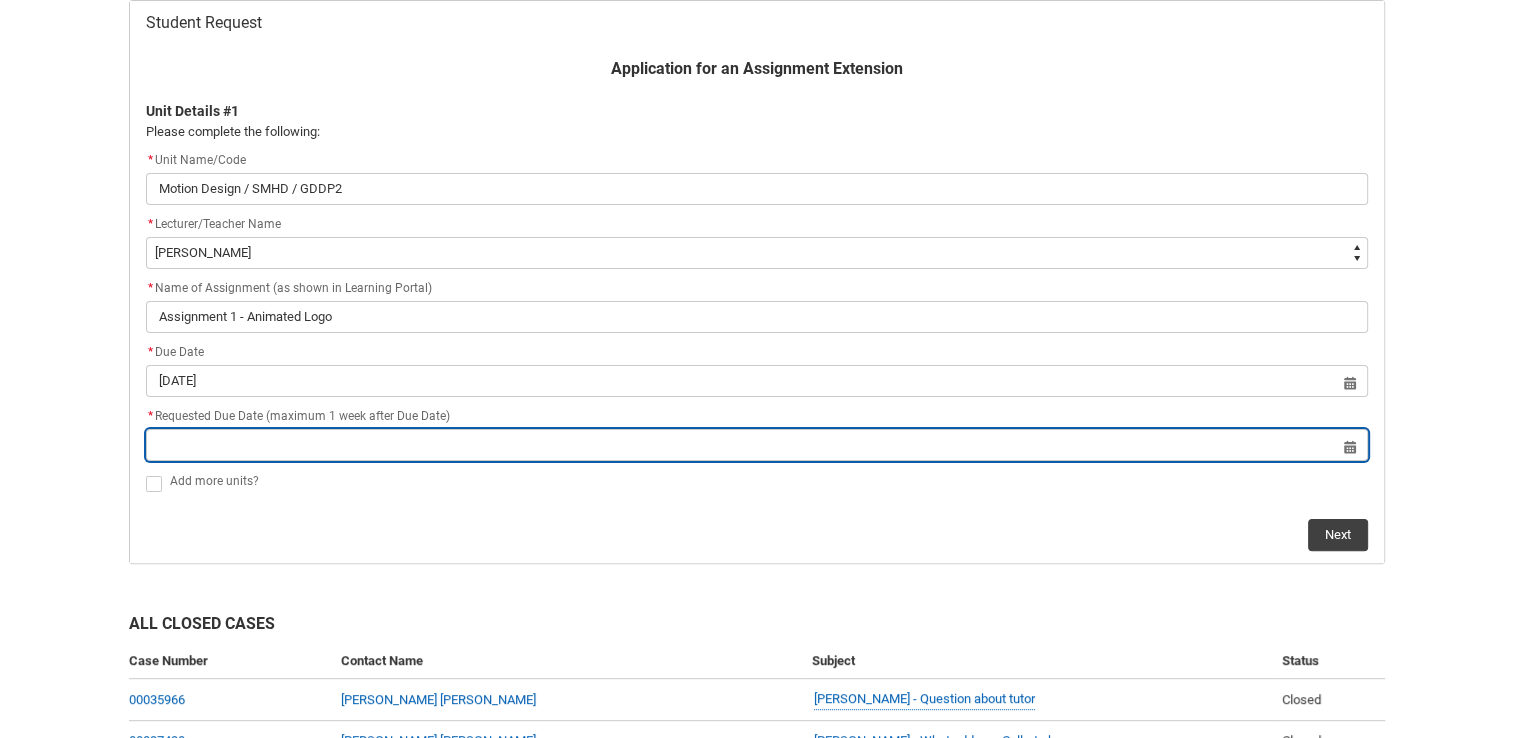 click at bounding box center [757, 445] 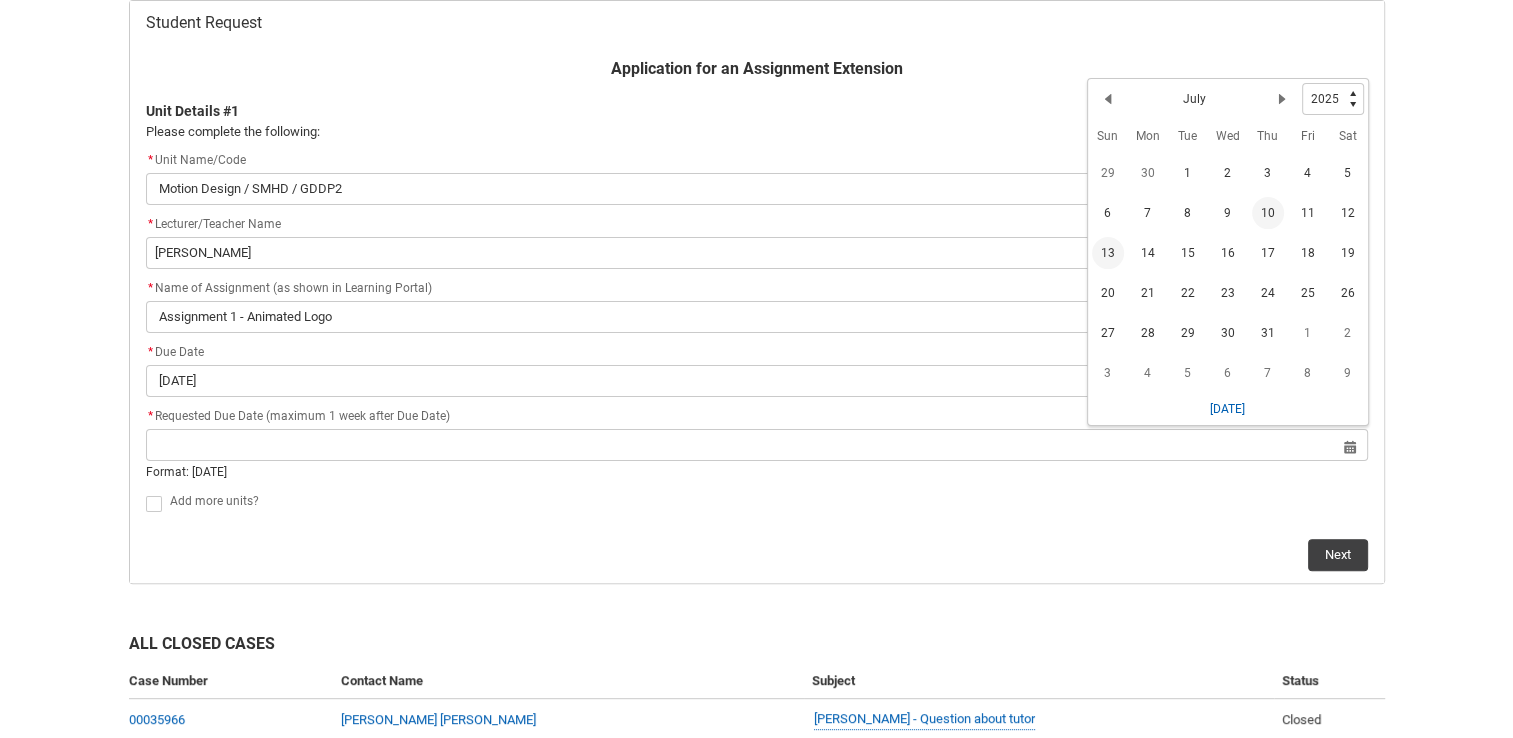 click on "13" 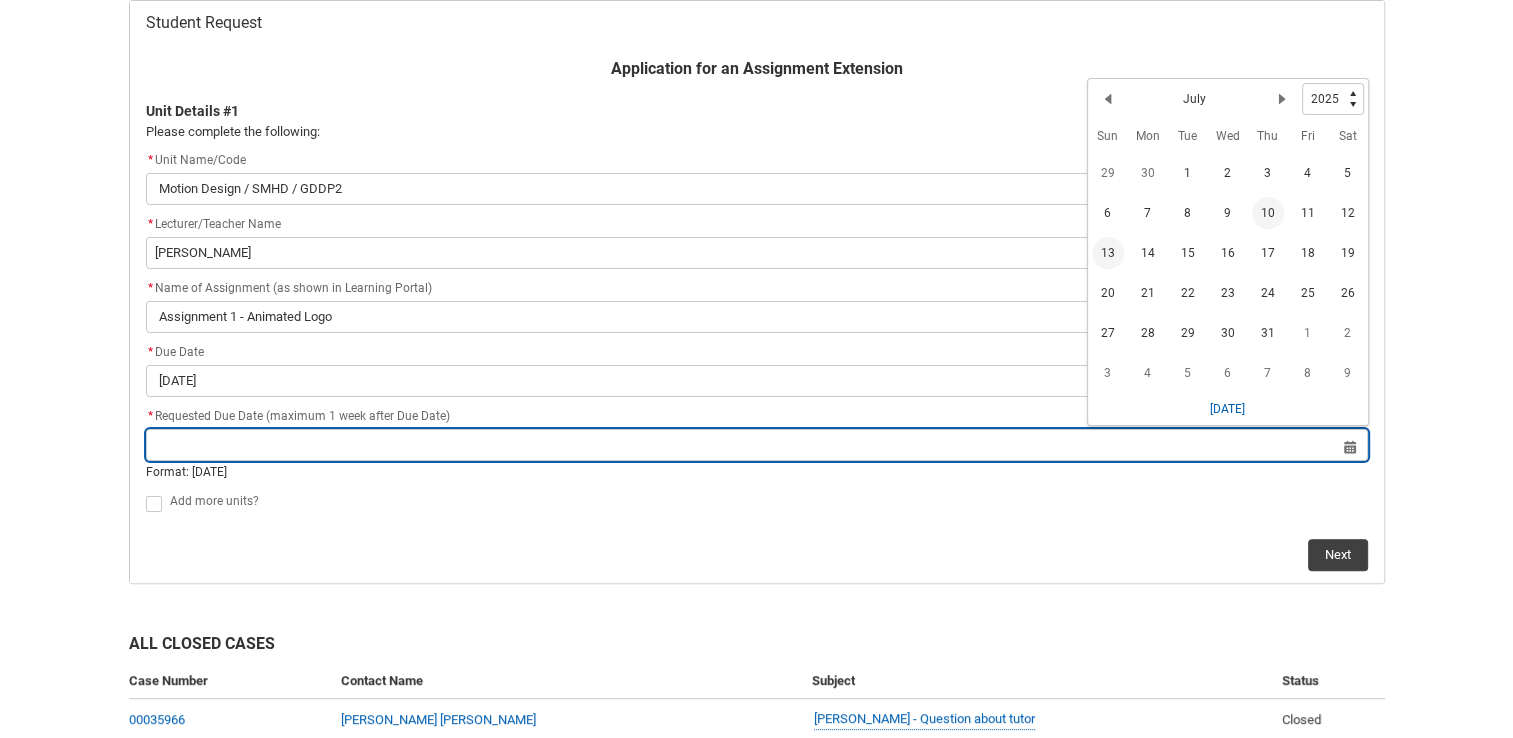 type on "[DATE]" 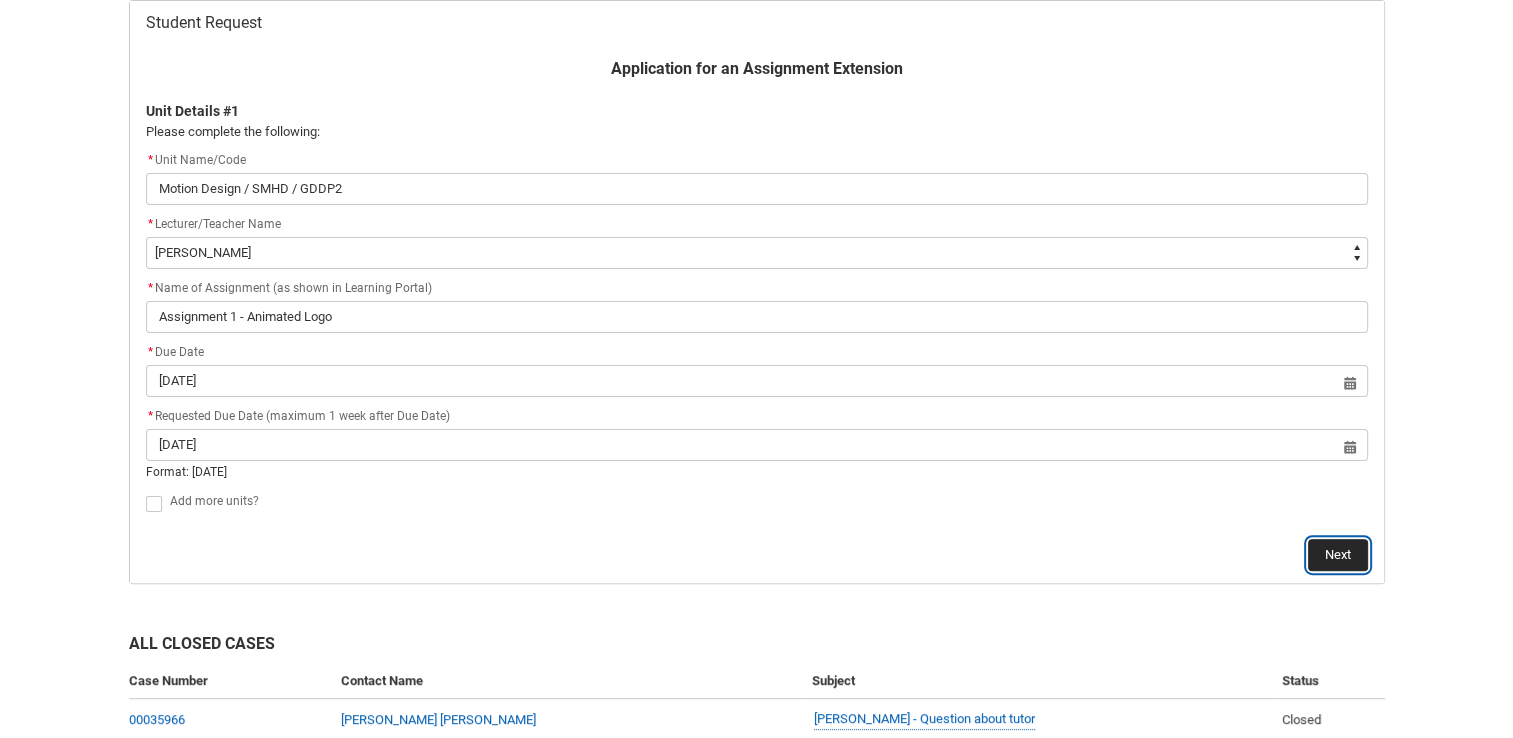 click on "Next" 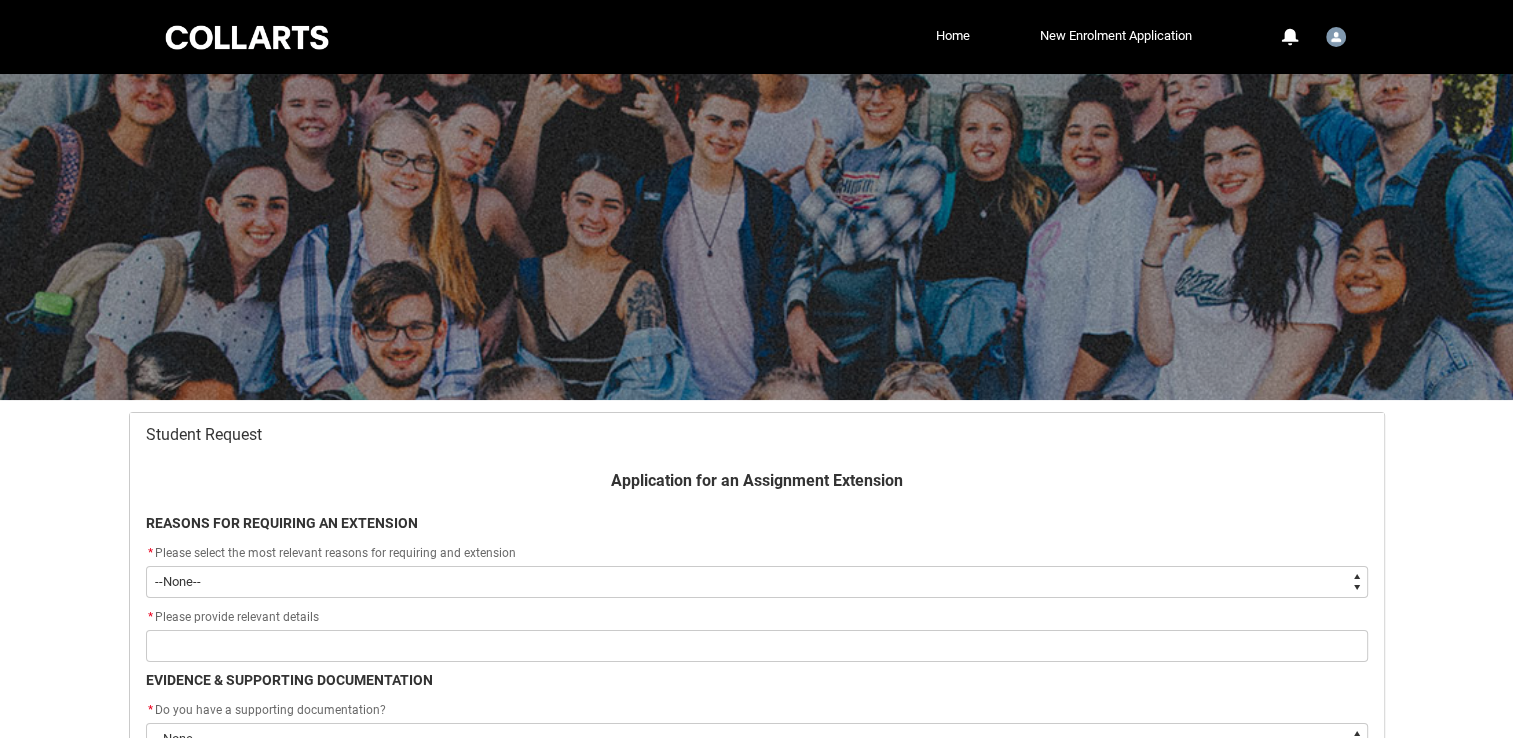 scroll, scrollTop: 212, scrollLeft: 0, axis: vertical 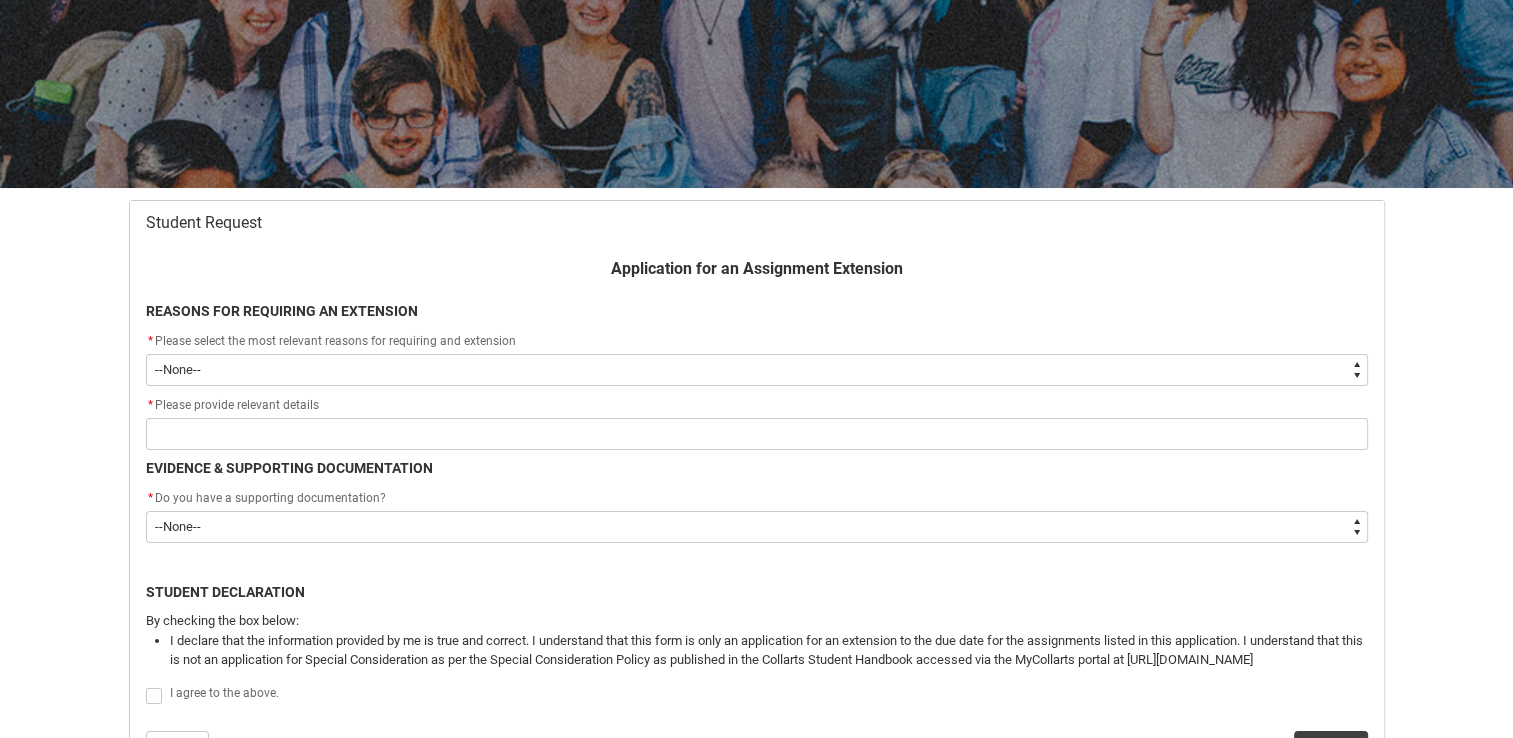 click on "--None-- Medical Reasons Work obligations Family obligations Academic Difficulties Significant religious or cultural reasons Other" at bounding box center (757, 370) 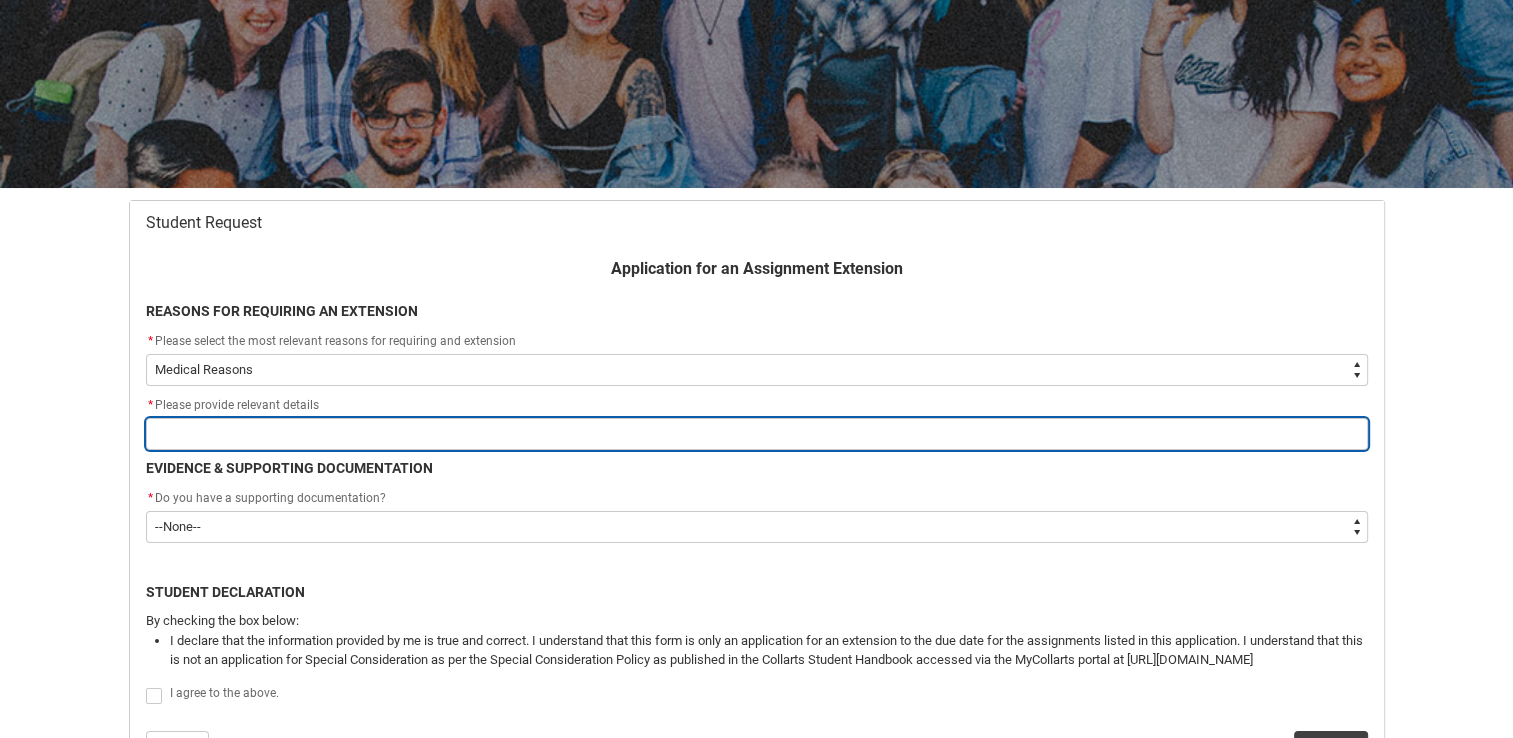 click at bounding box center [757, 434] 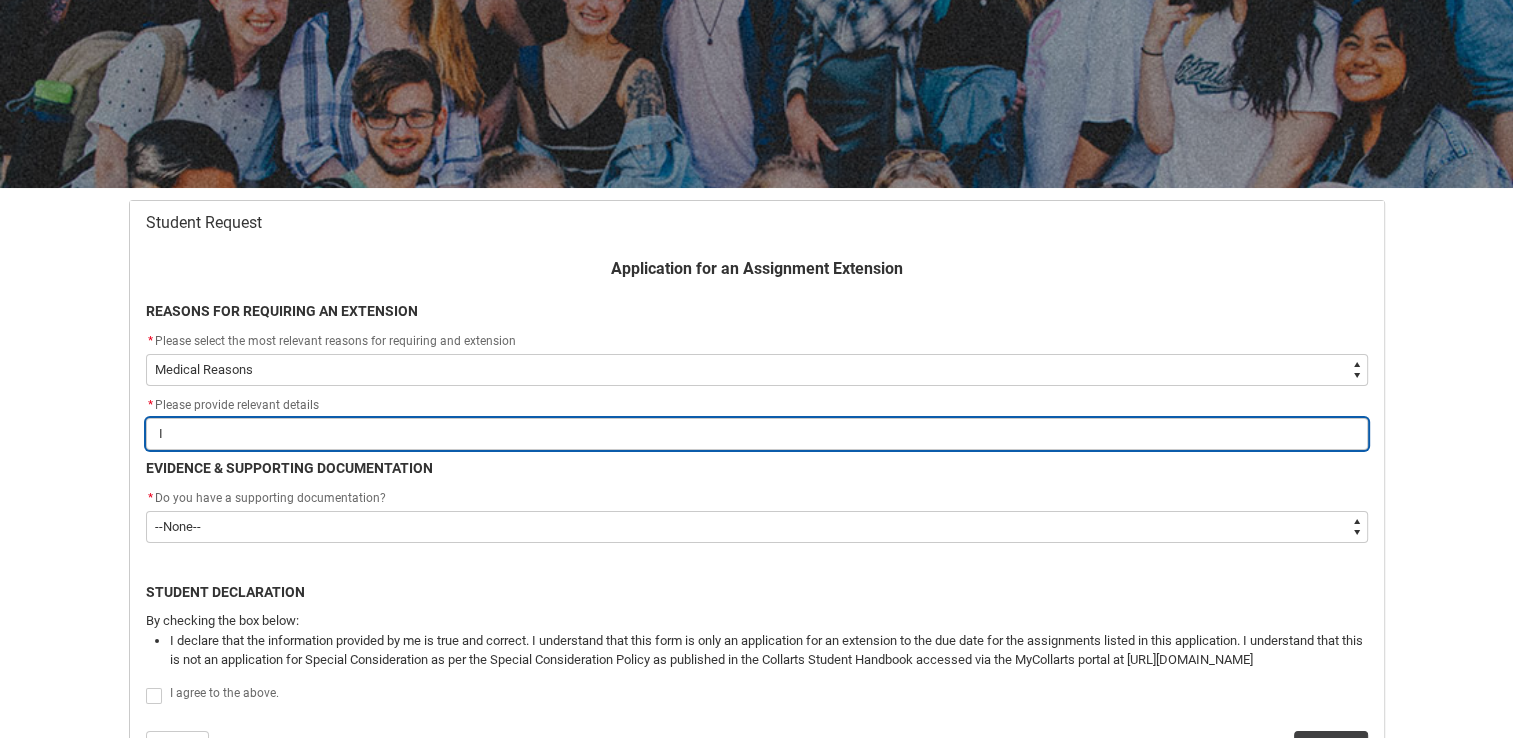 type on "I" 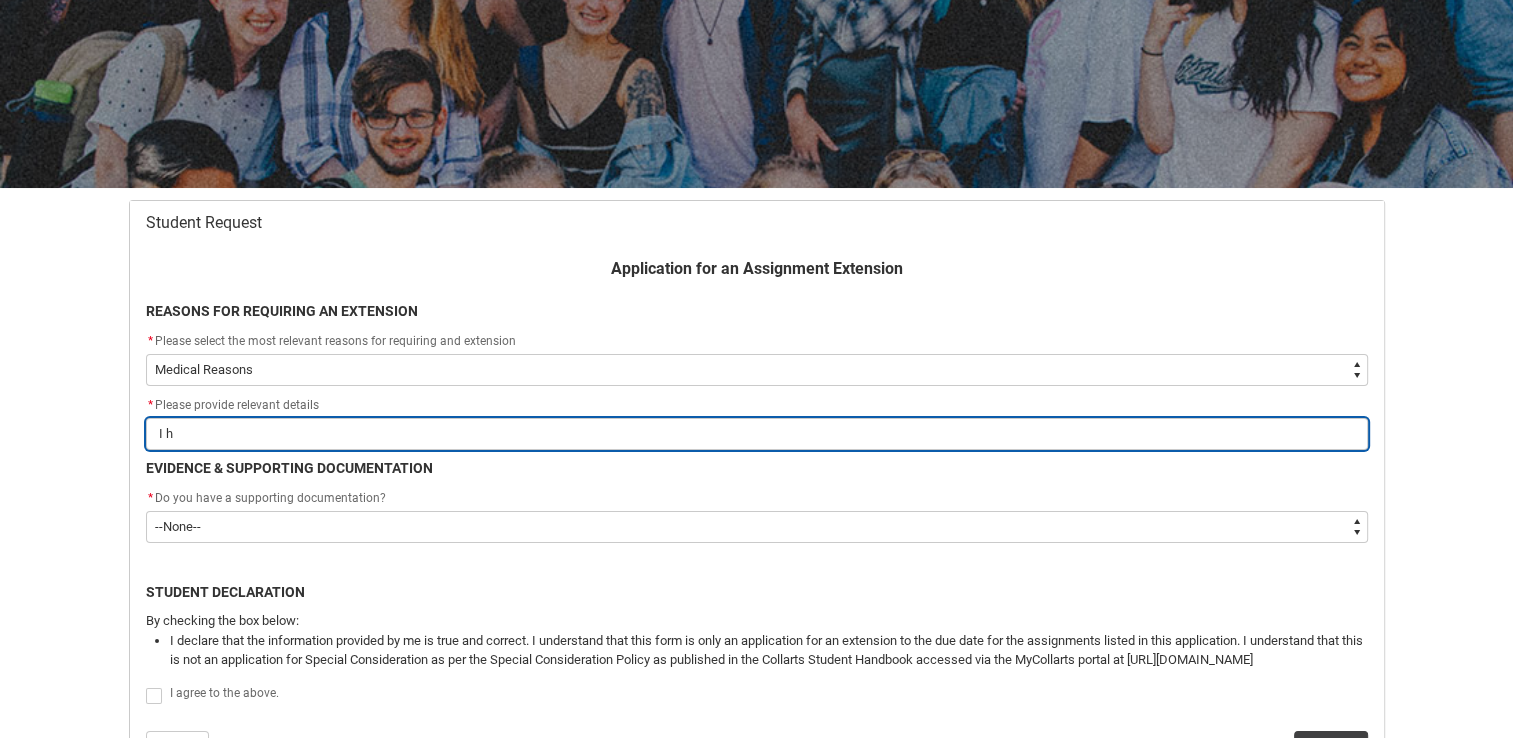 type on "I ha" 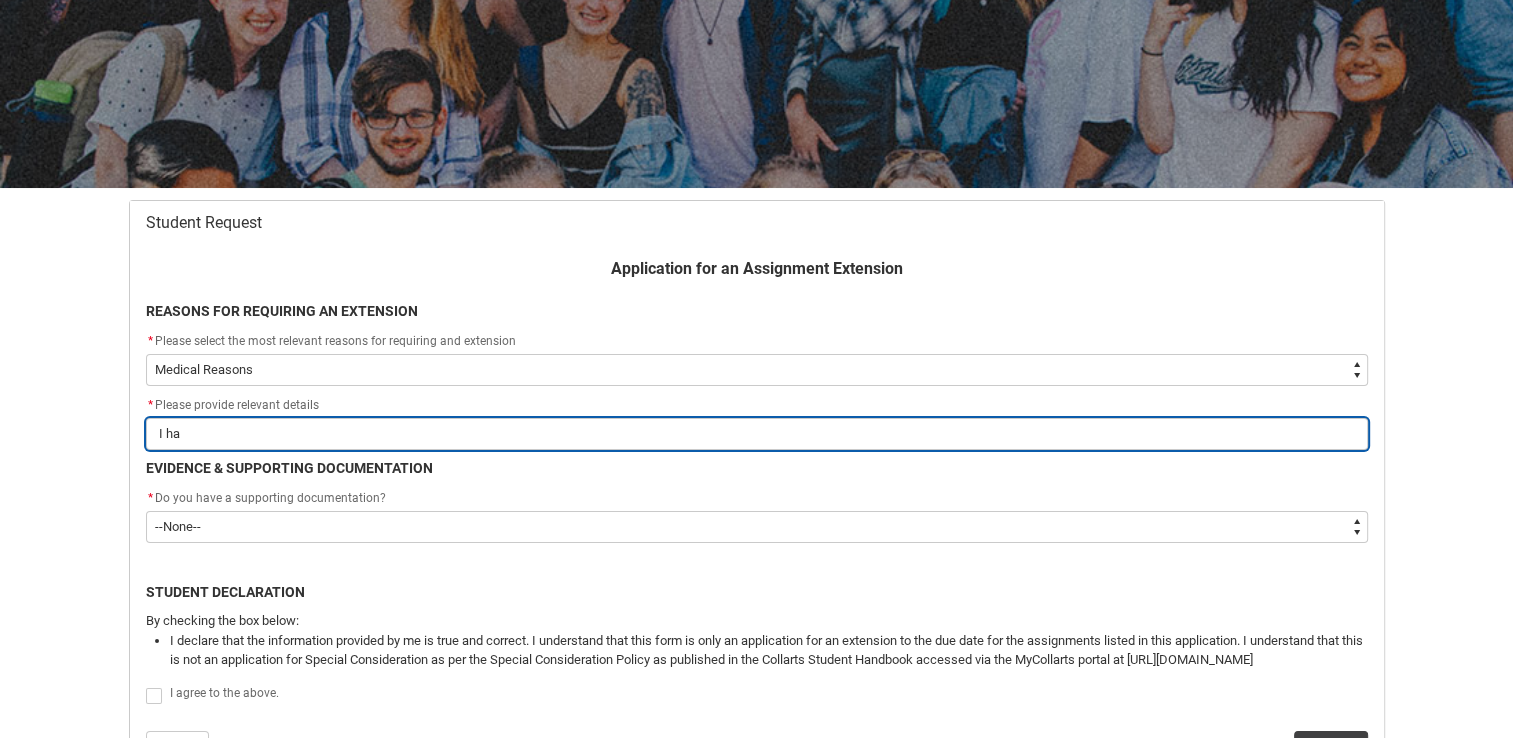 type on "I hav" 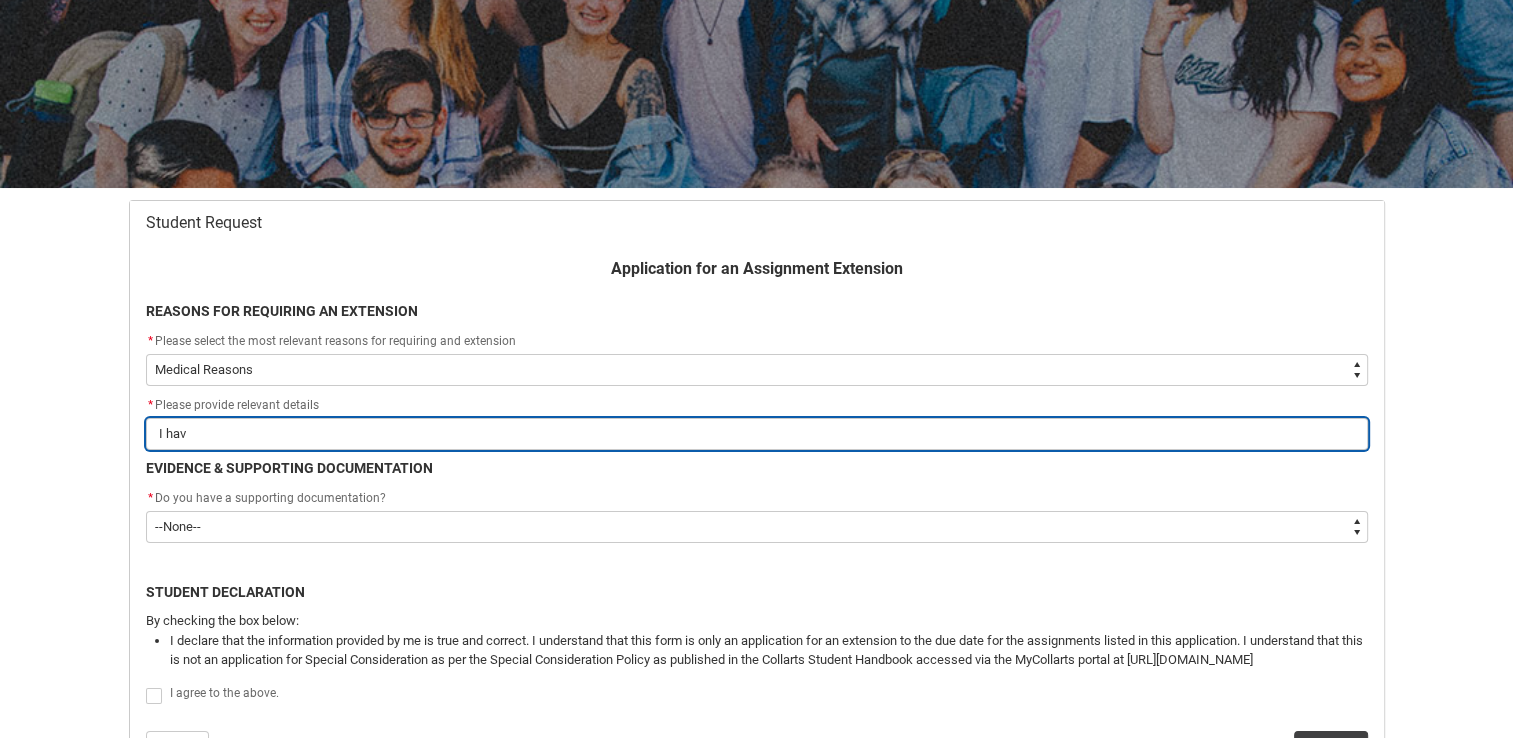 type on "I have" 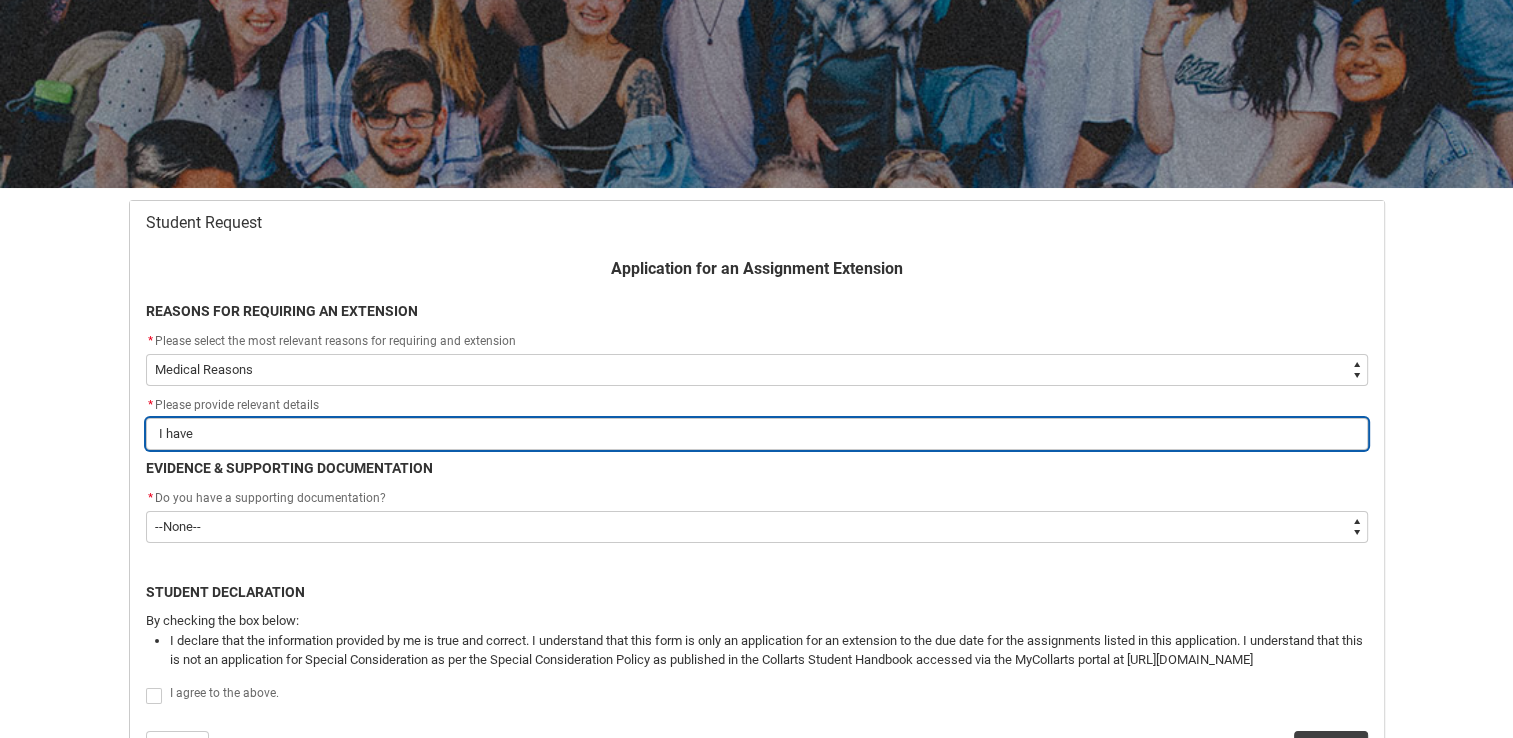 type on "I have" 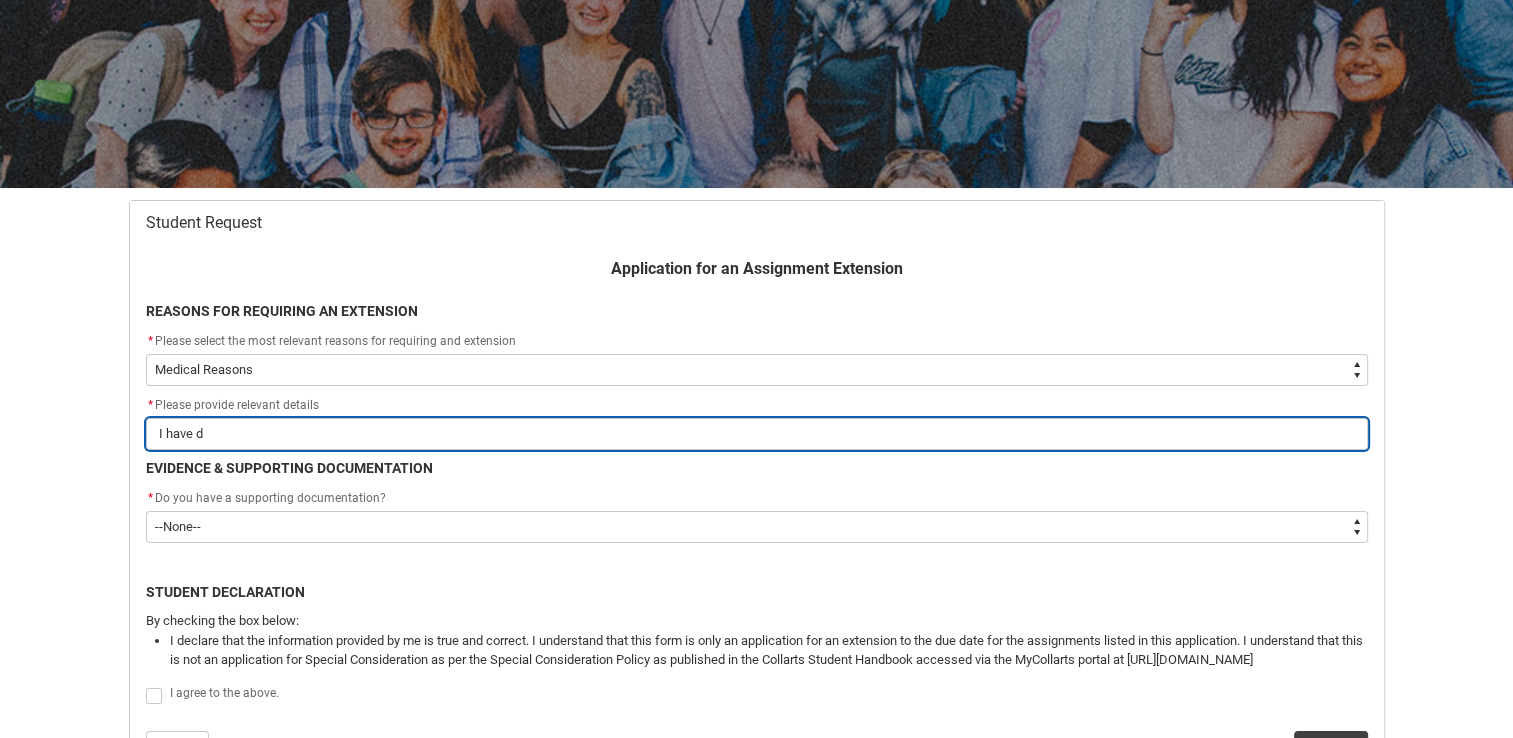 type on "I have de" 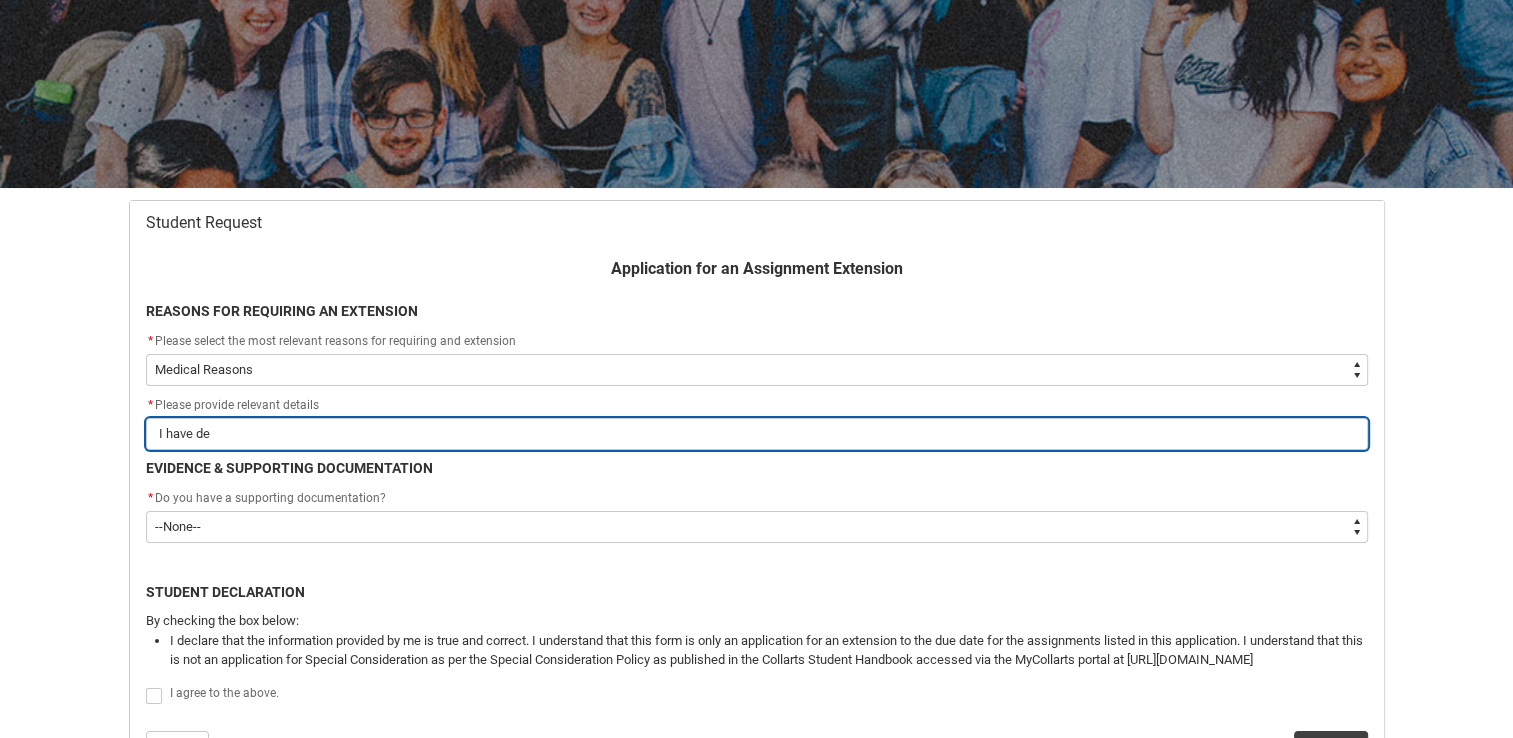 type on "I have dev" 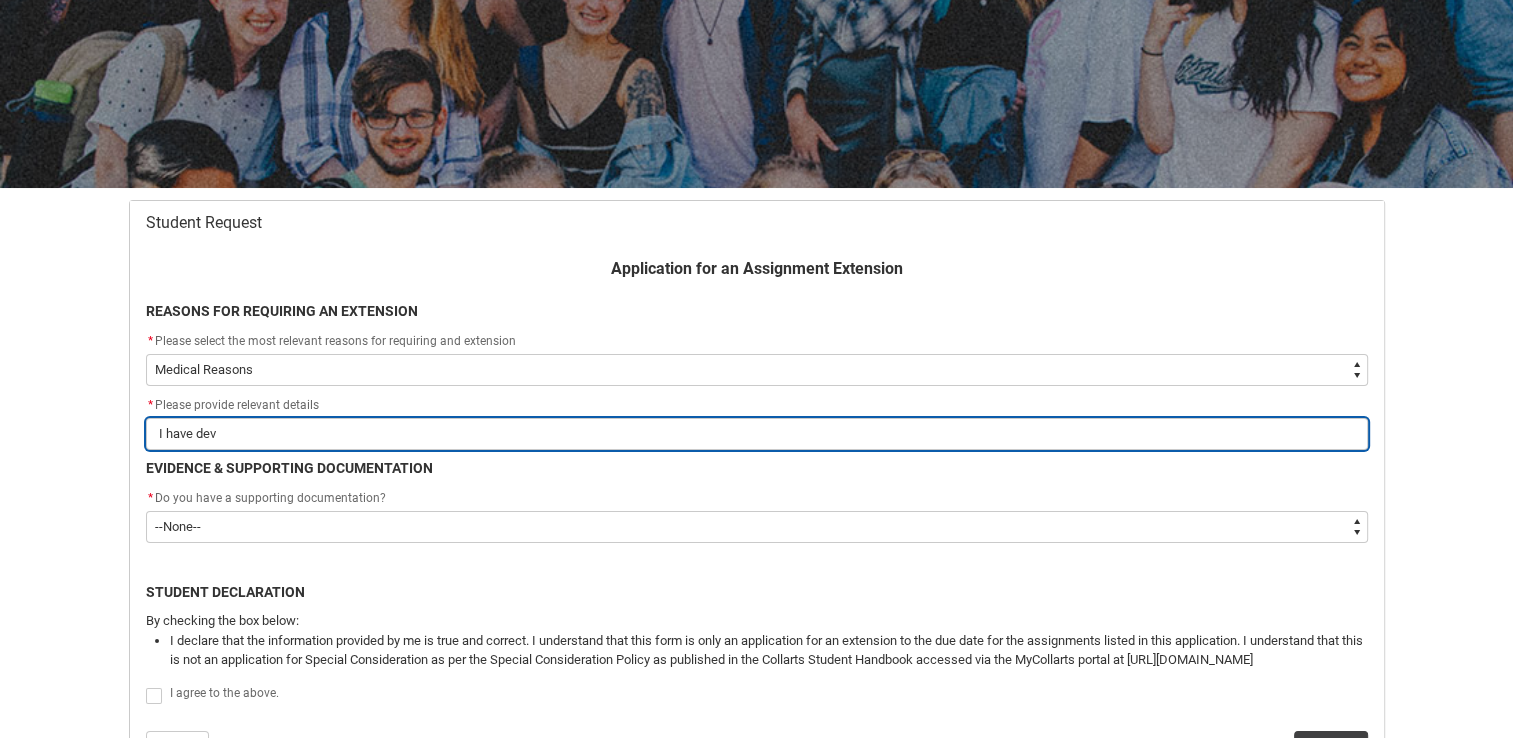 type on "I have deve" 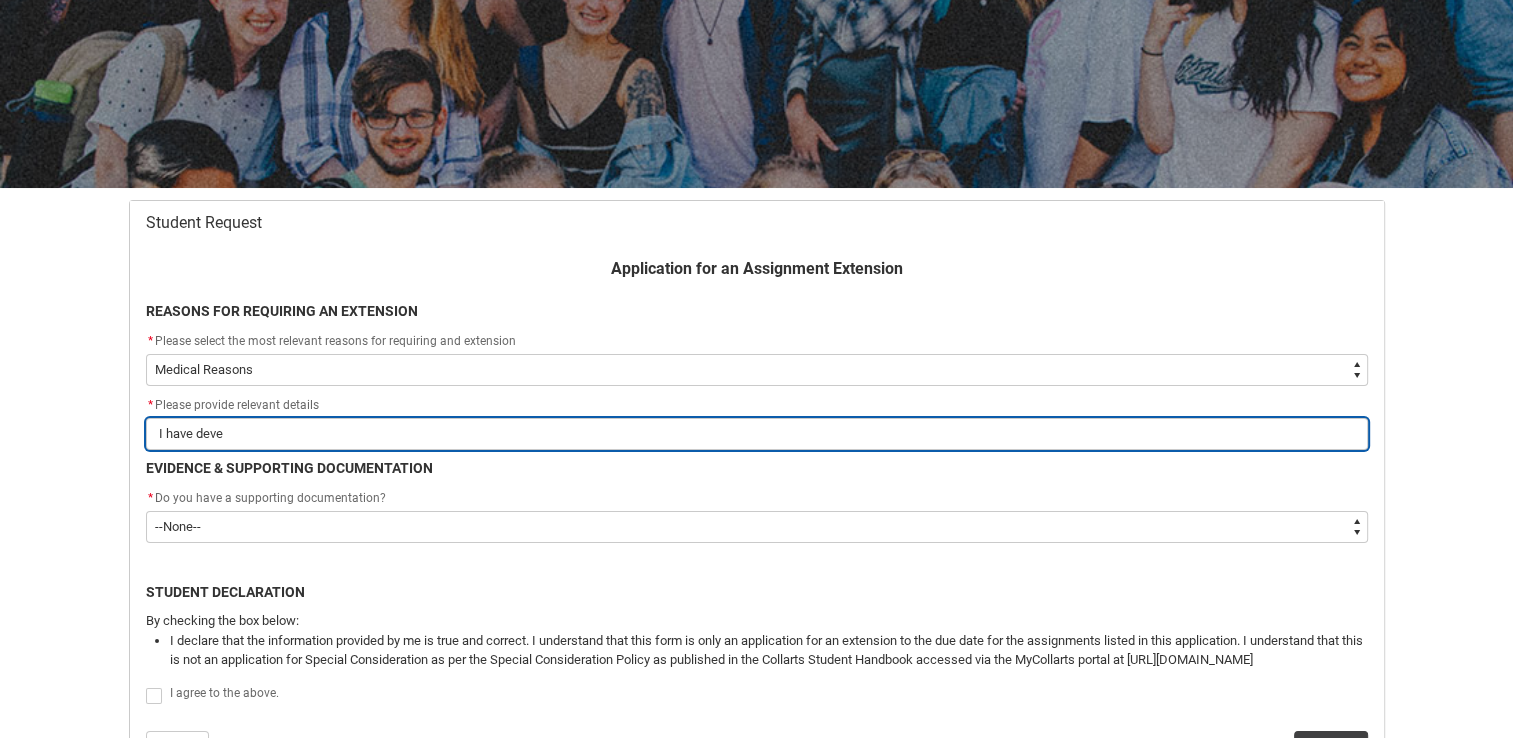 type on "I have devel" 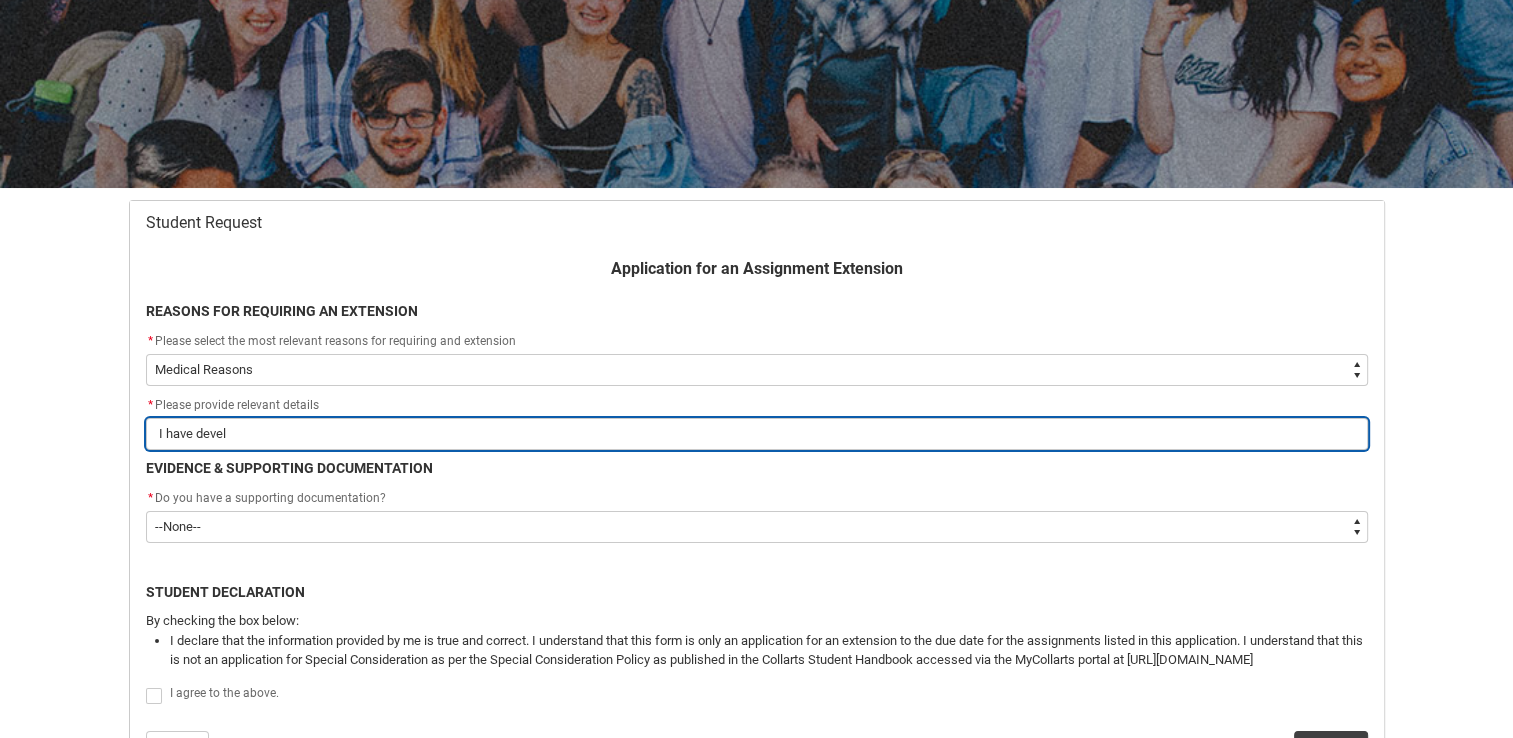type on "I have develo" 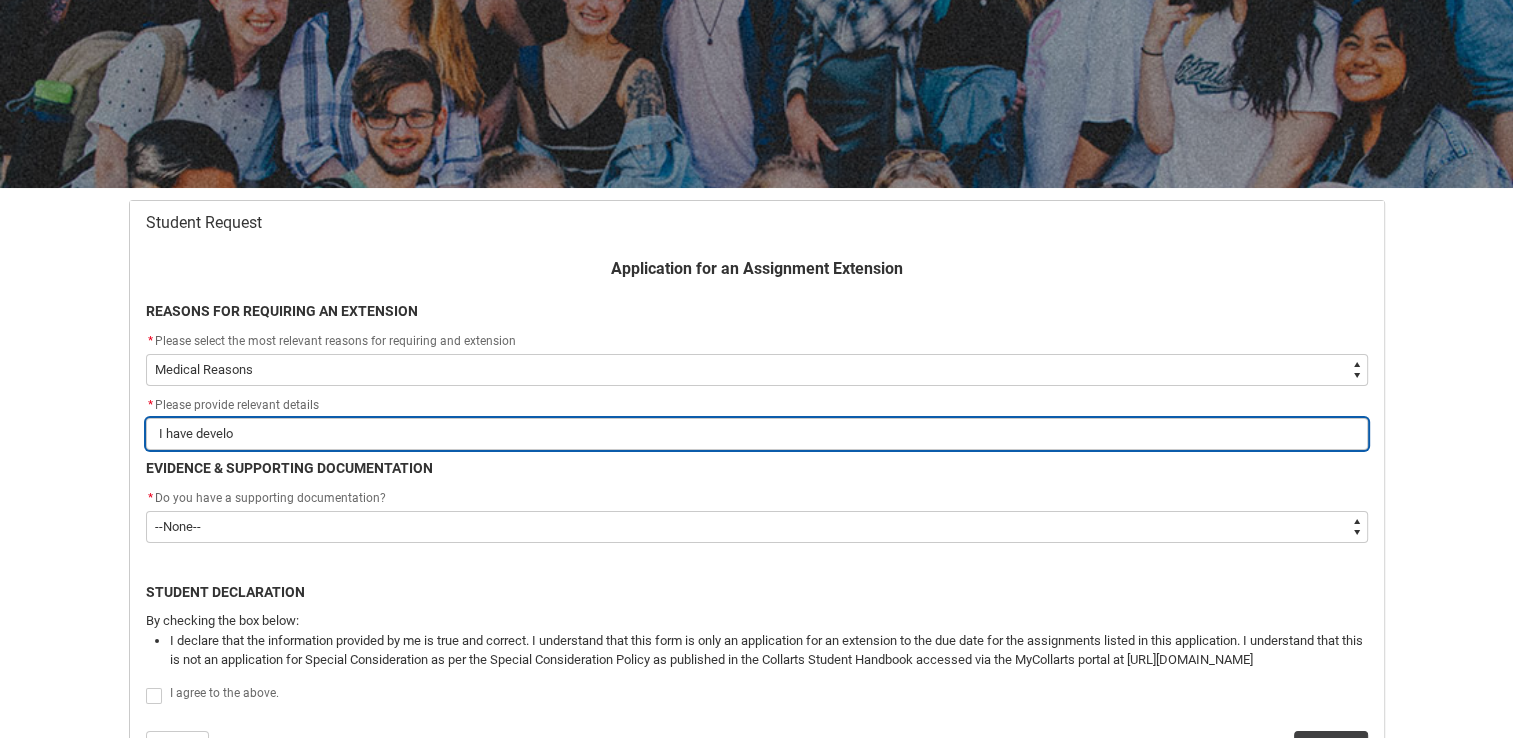 type on "I have develop" 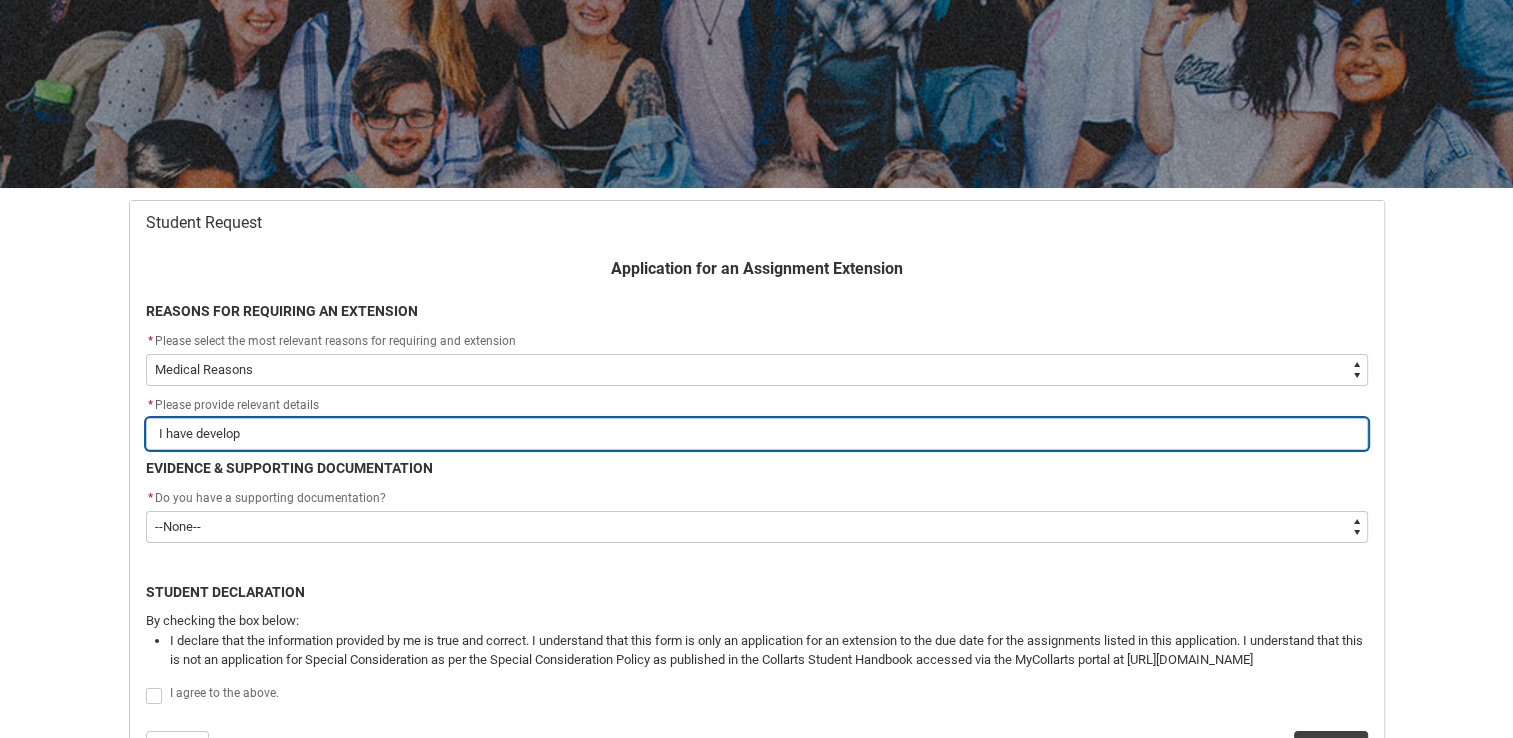 type on "I have develope" 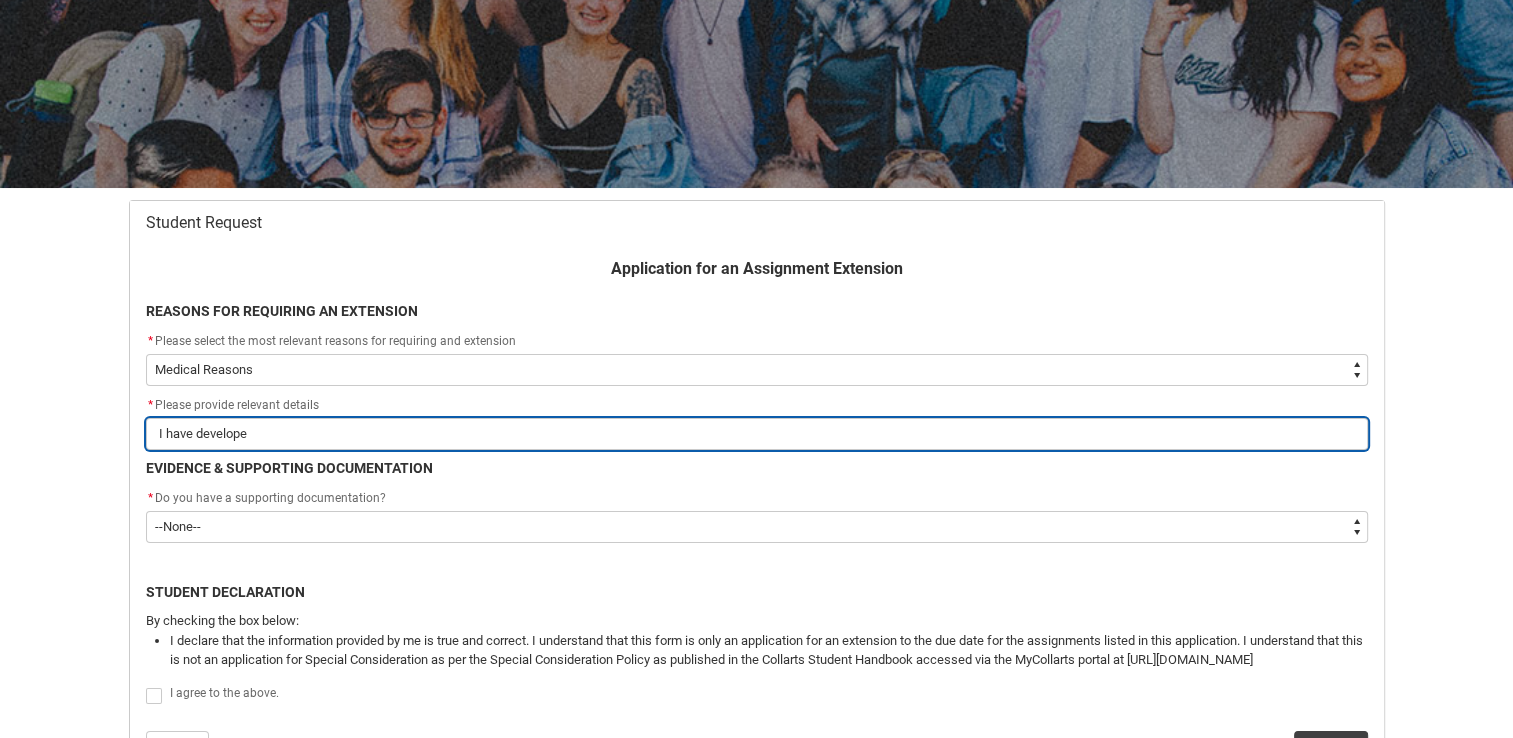type on "I have developed" 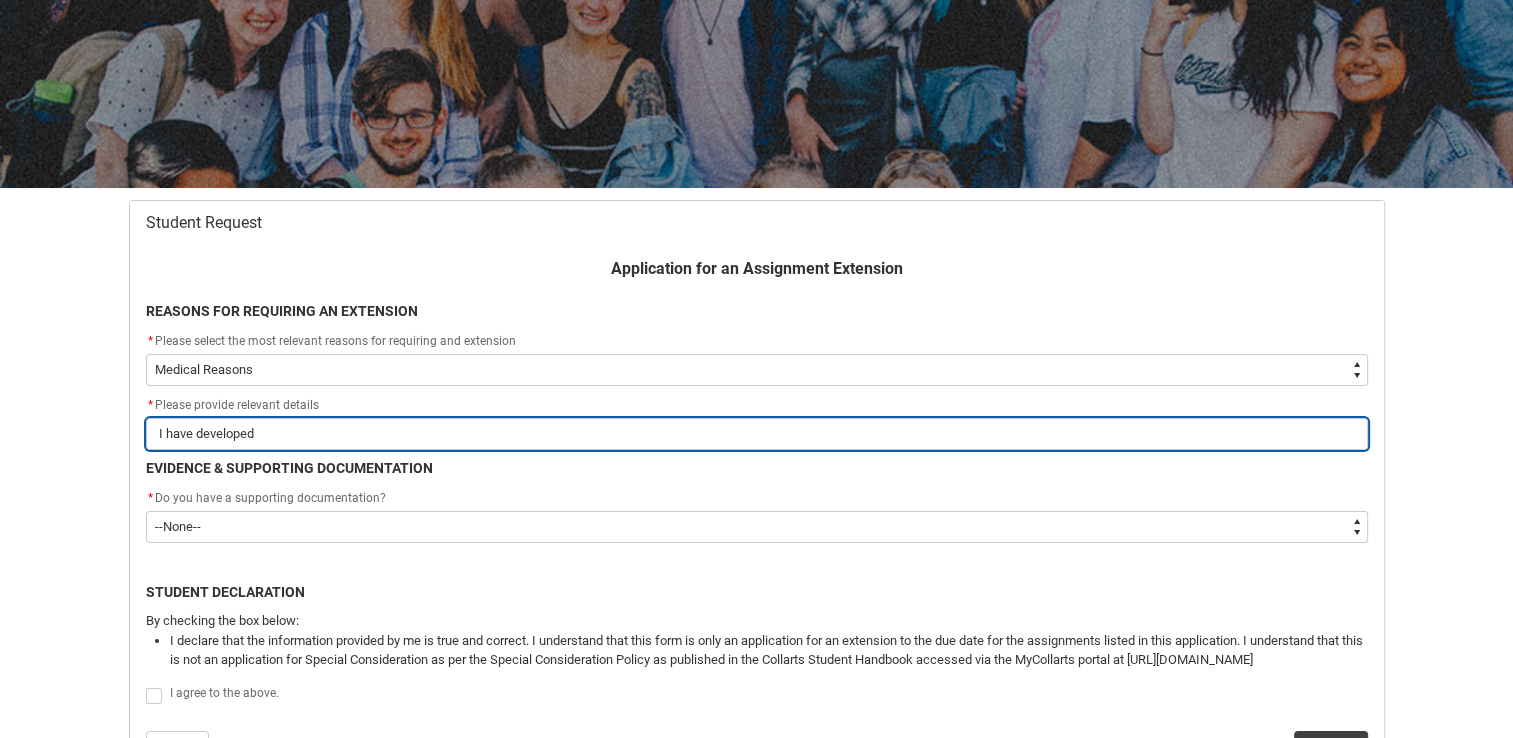 type on "I have developed" 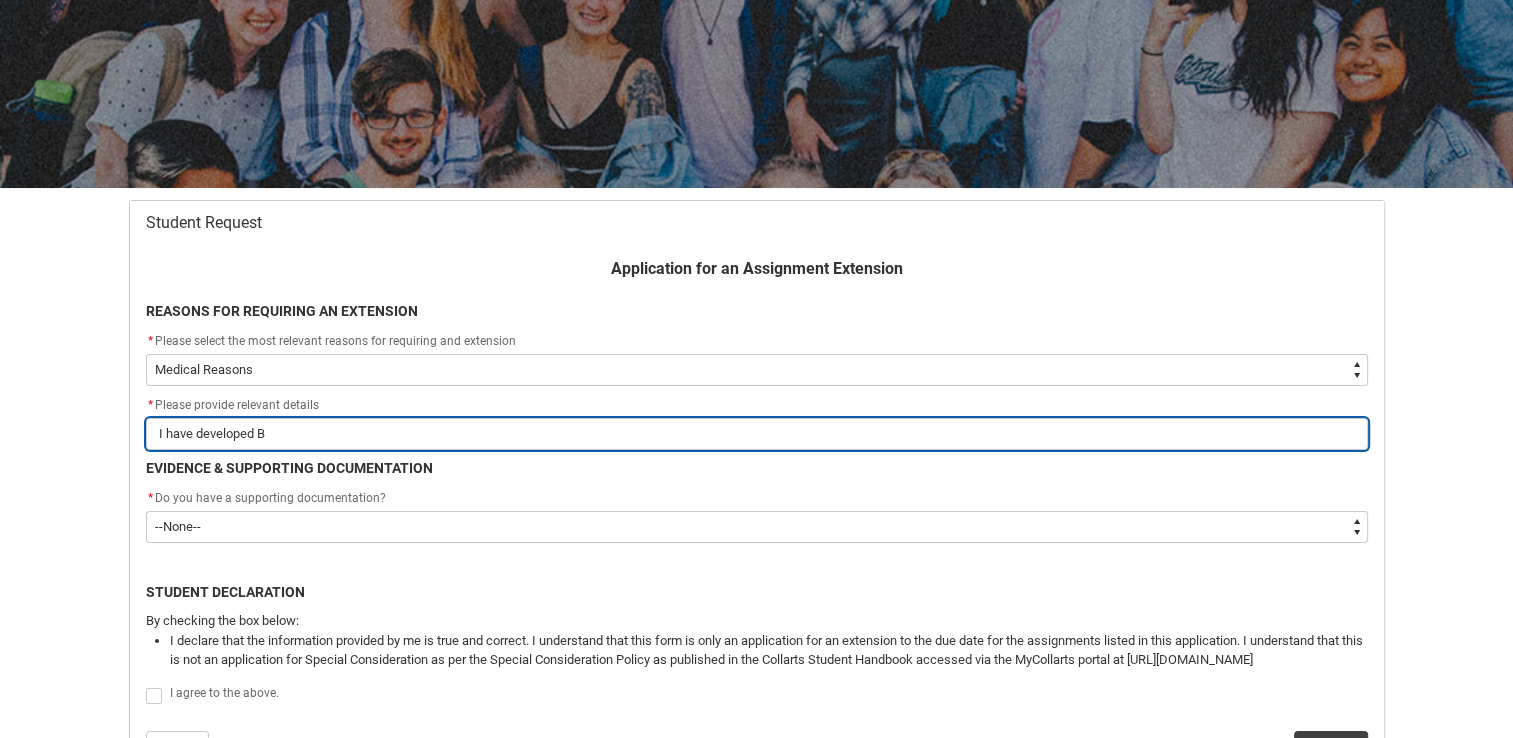 type on "I have developed Br" 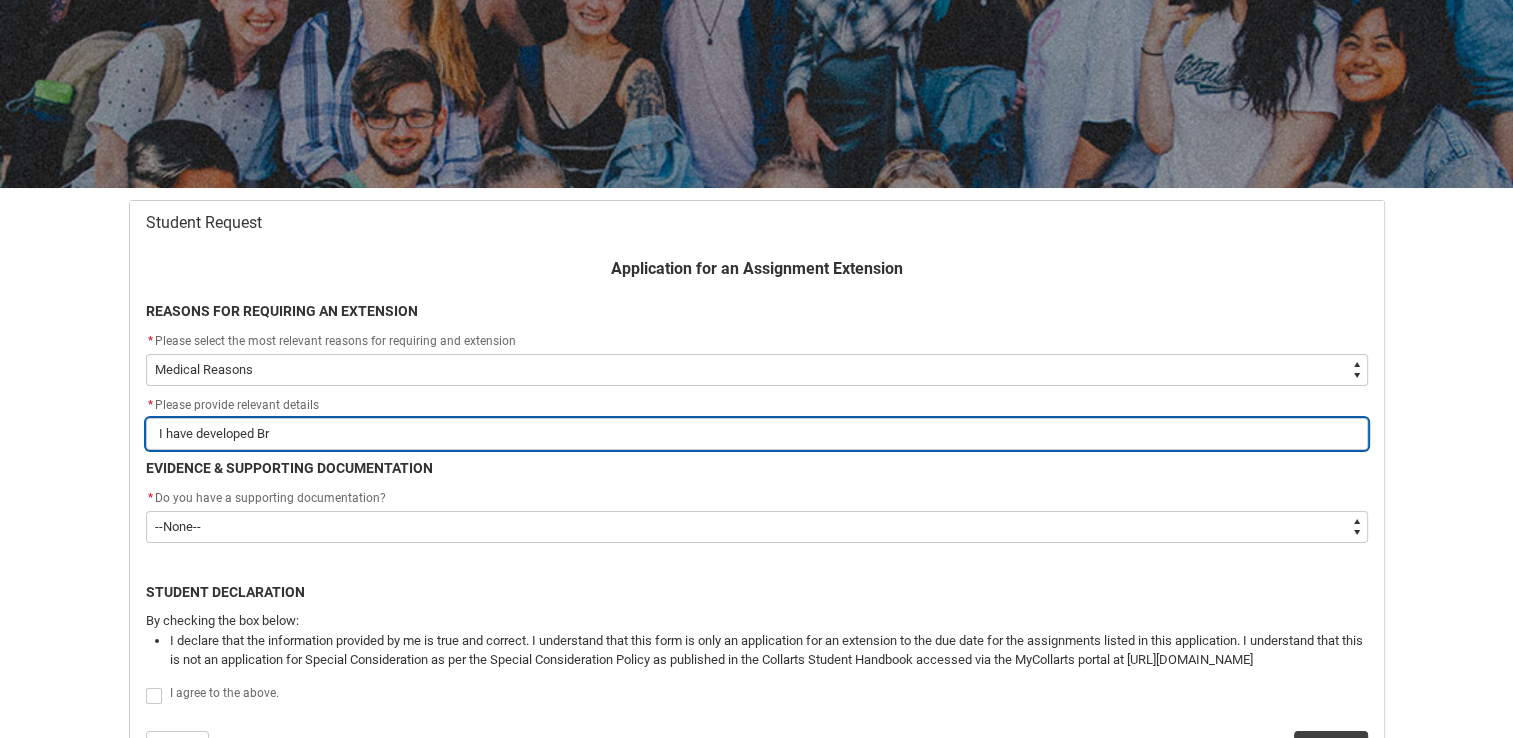 type on "I have developed Bro" 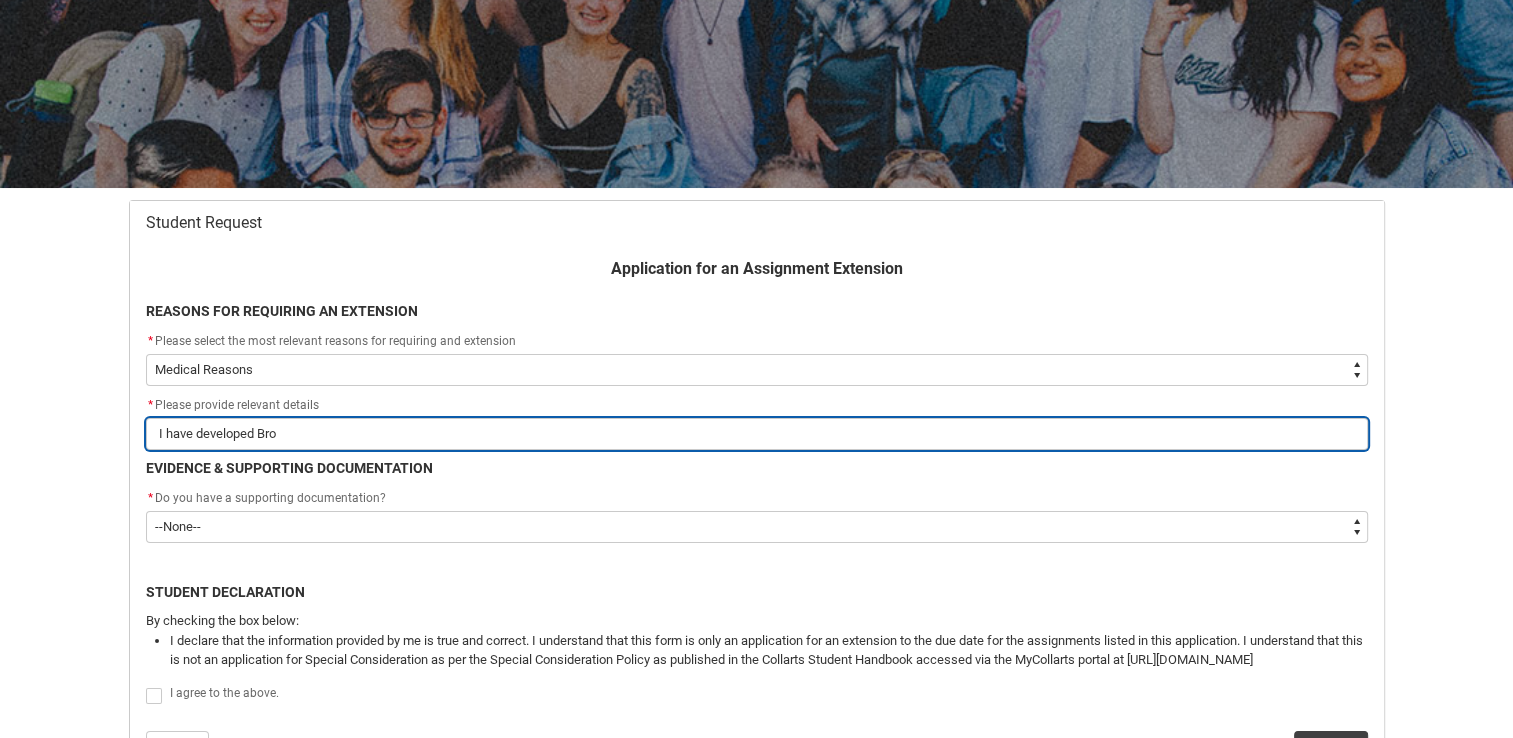 type on "I have developed Bron" 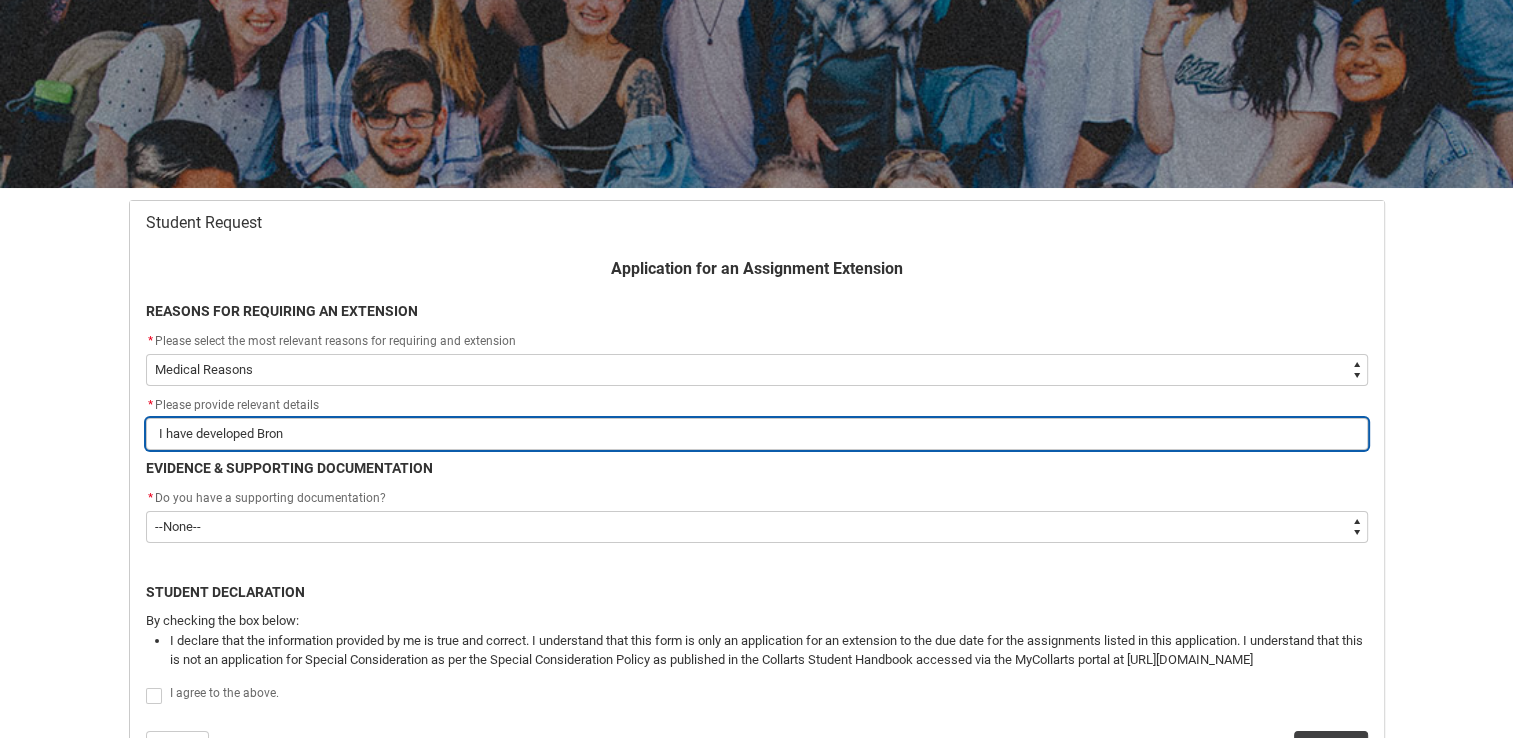 type on "I have developed Bronc" 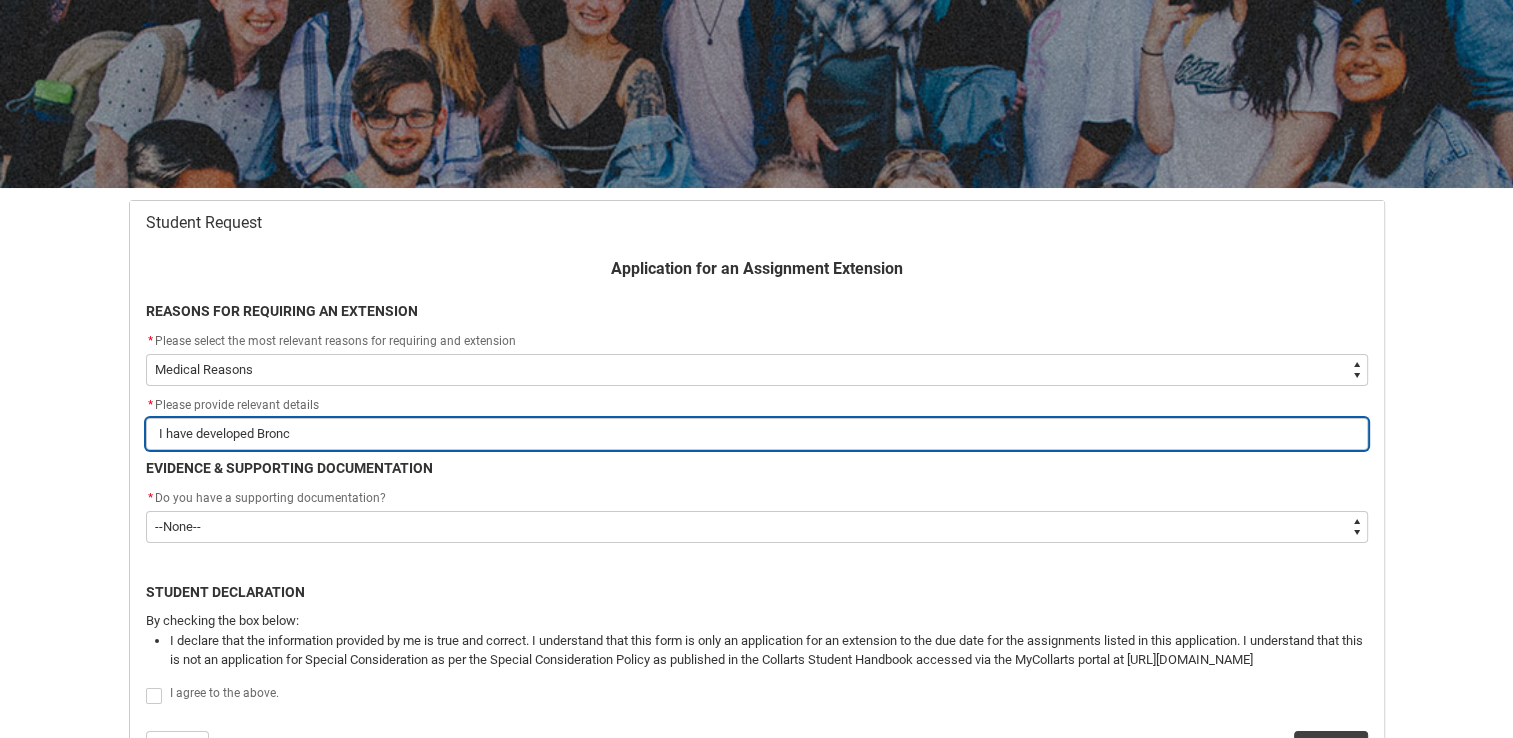 type on "I have developed Bronch" 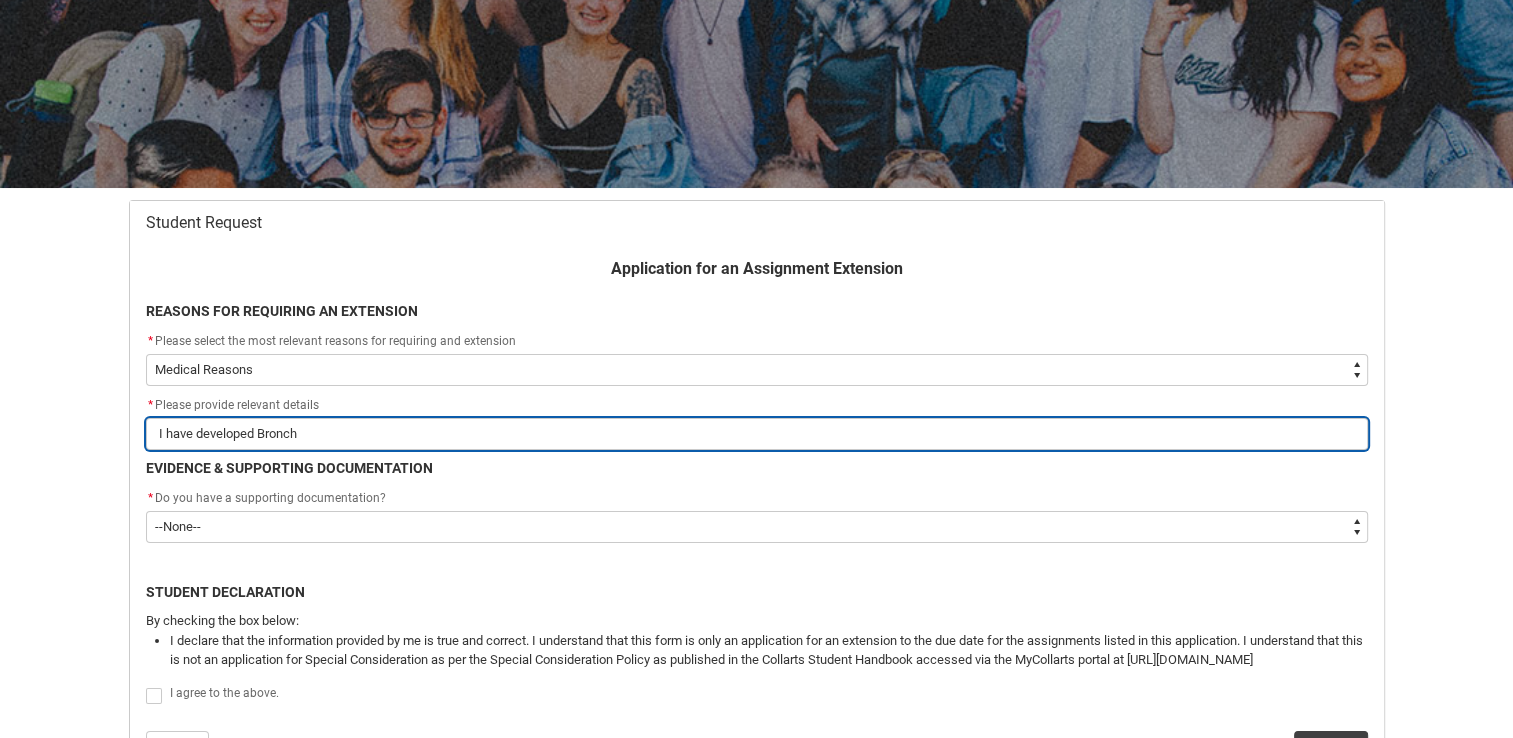 type on "I have developed Bronchi" 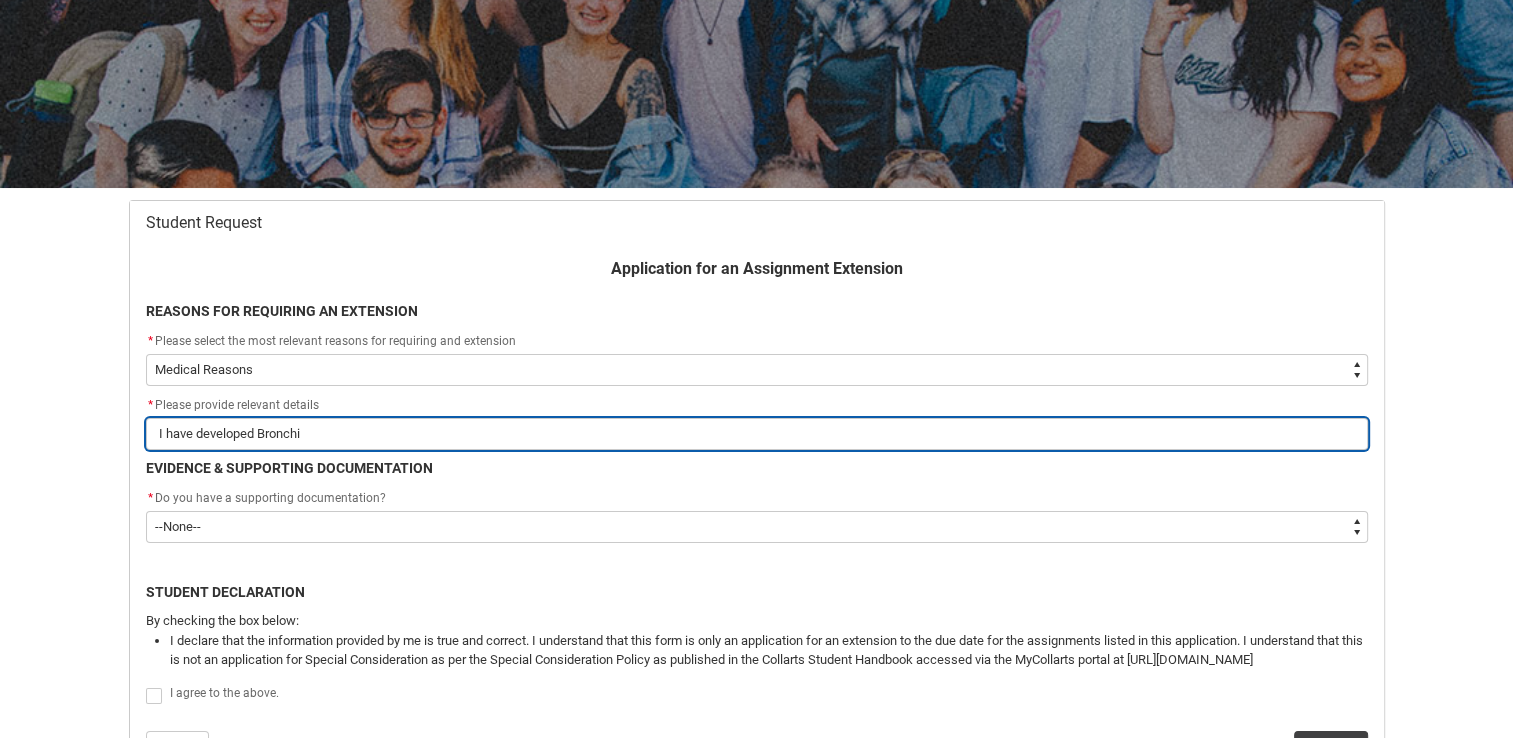 type on "I have developed Bronchit" 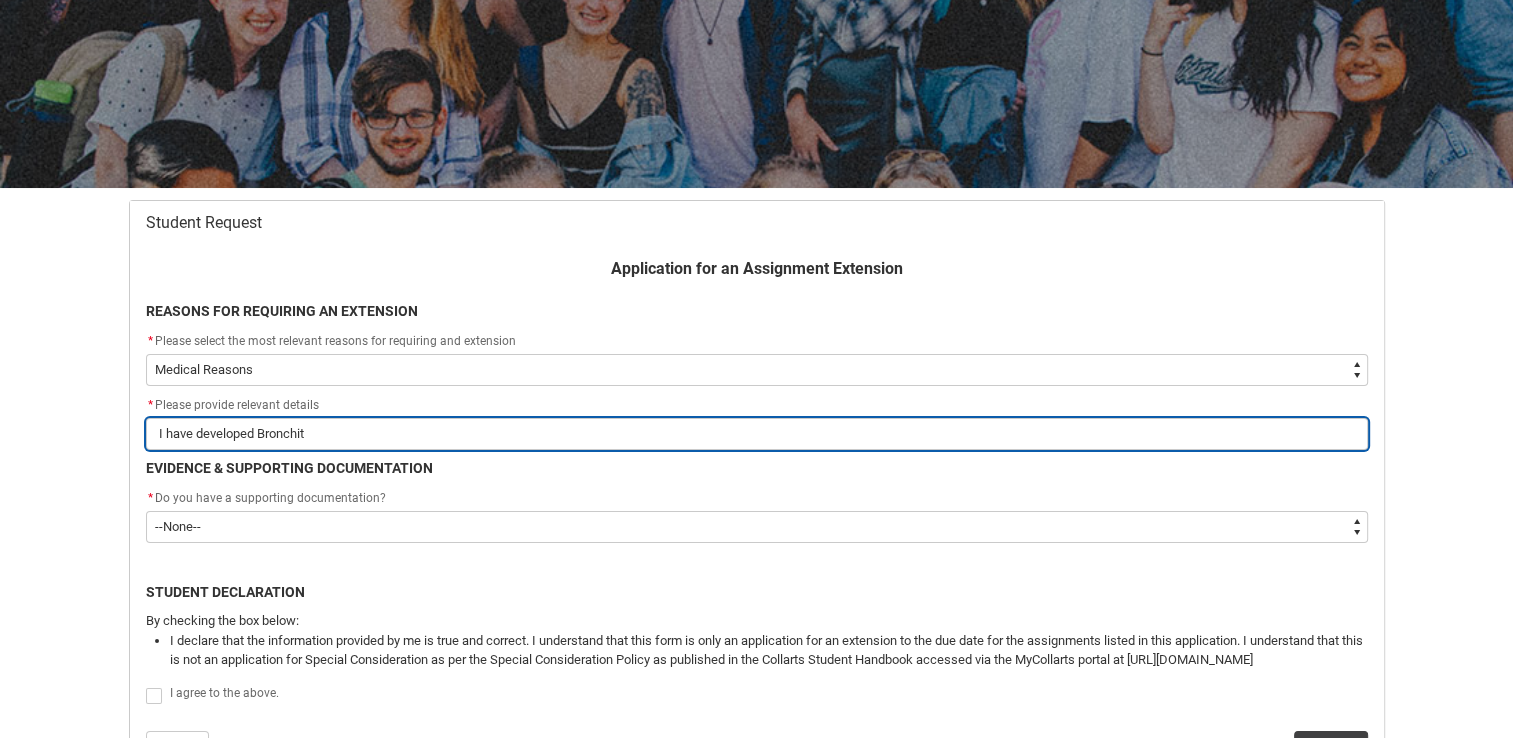 type on "I have developed Bronchiti" 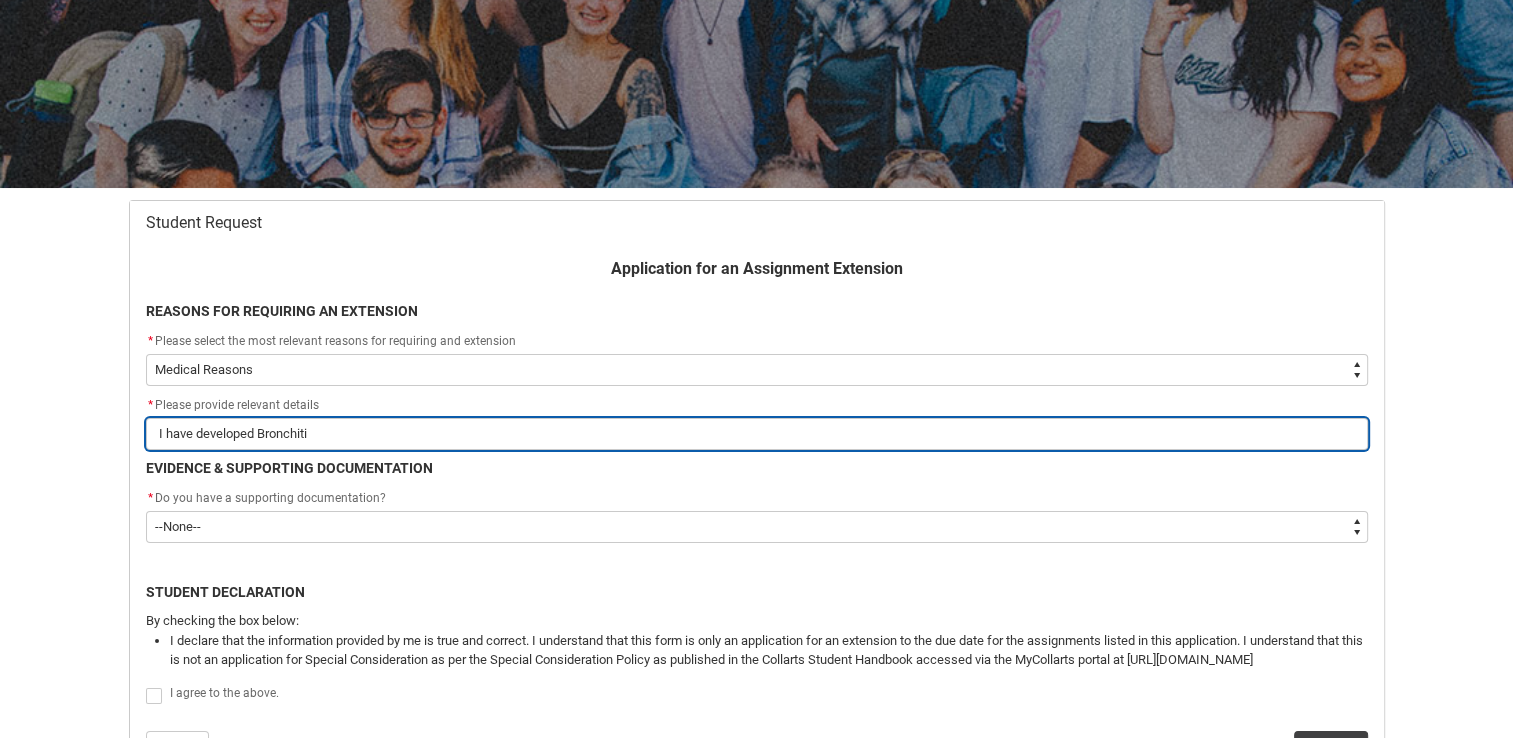 type on "I have developed [MEDICAL_DATA]" 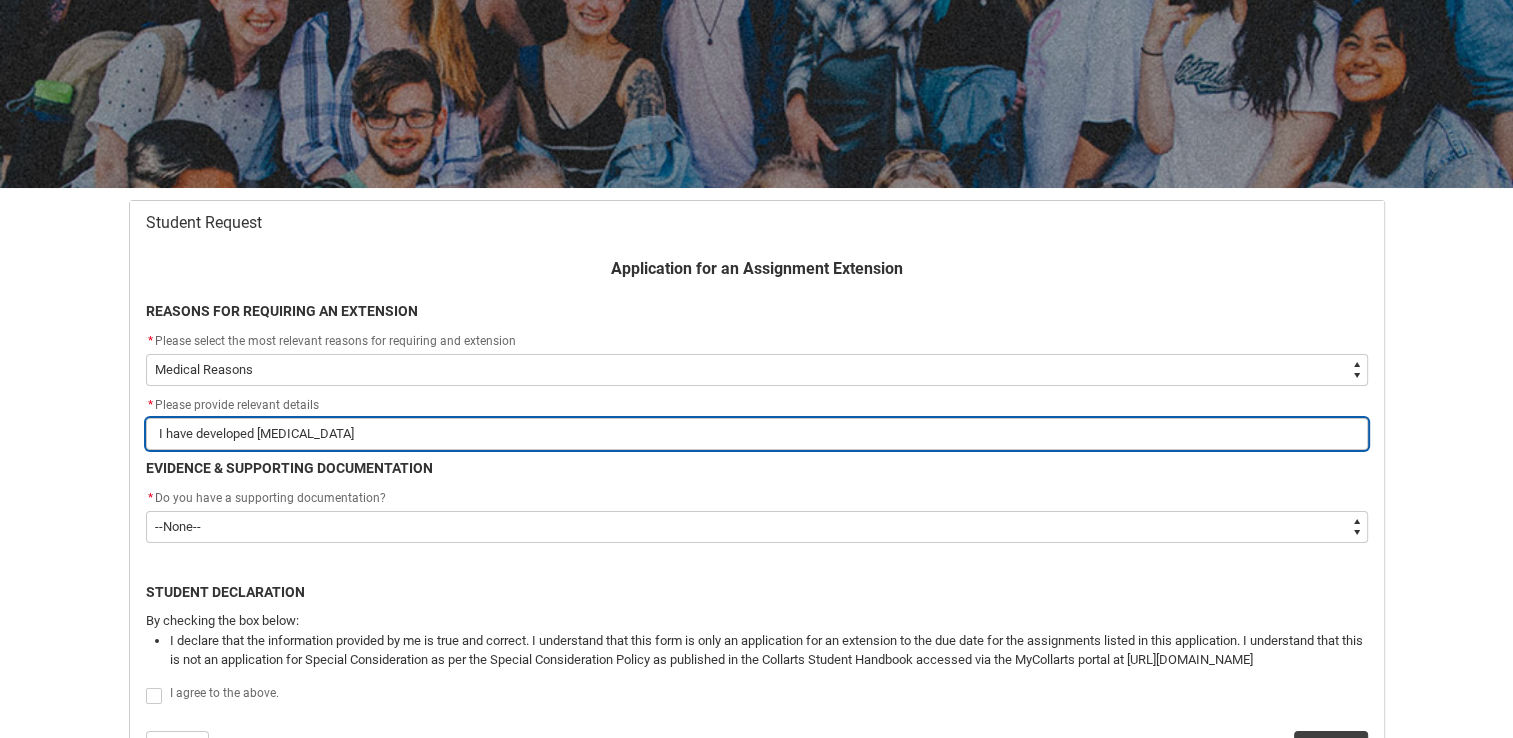 type on "I have developed [MEDICAL_DATA]" 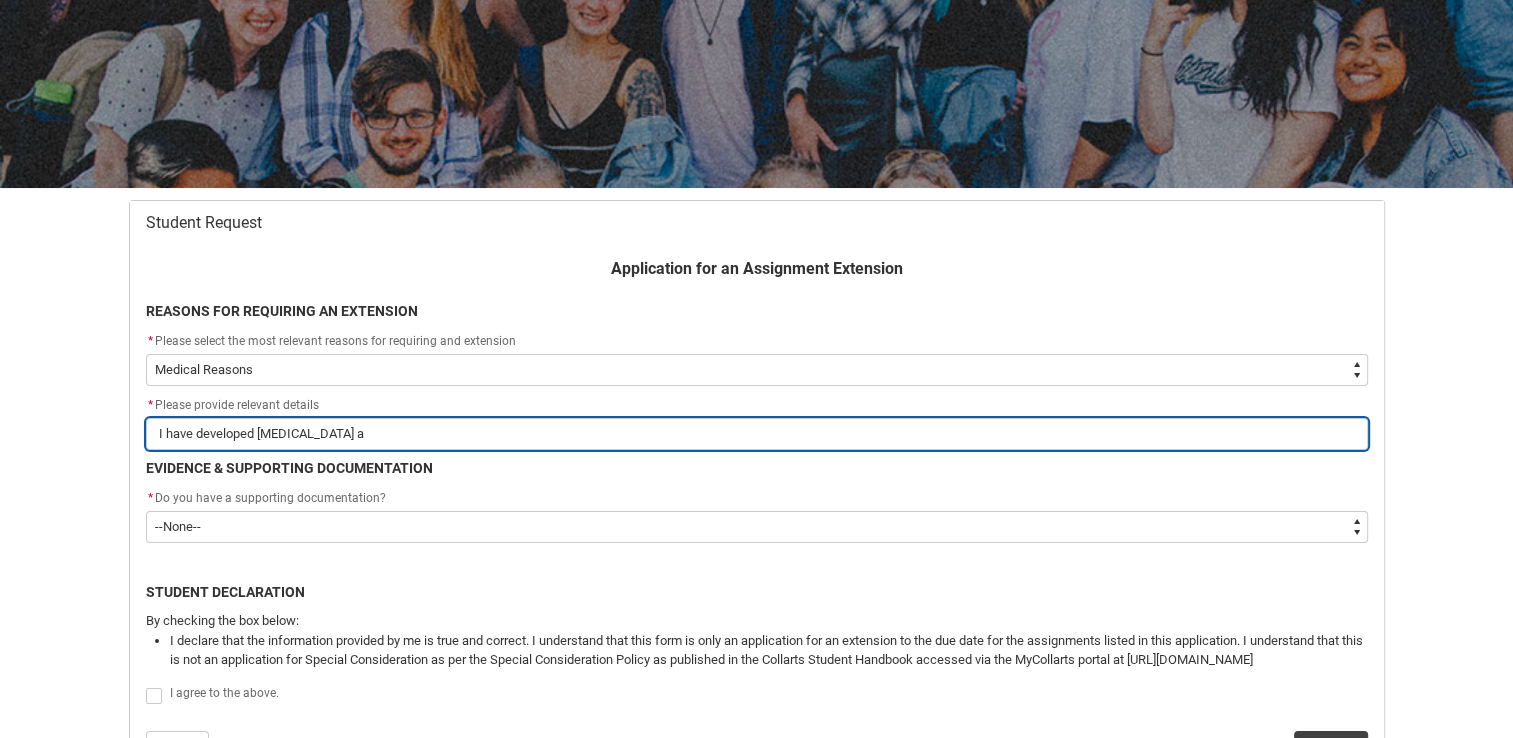 type on "I have developed [MEDICAL_DATA] an" 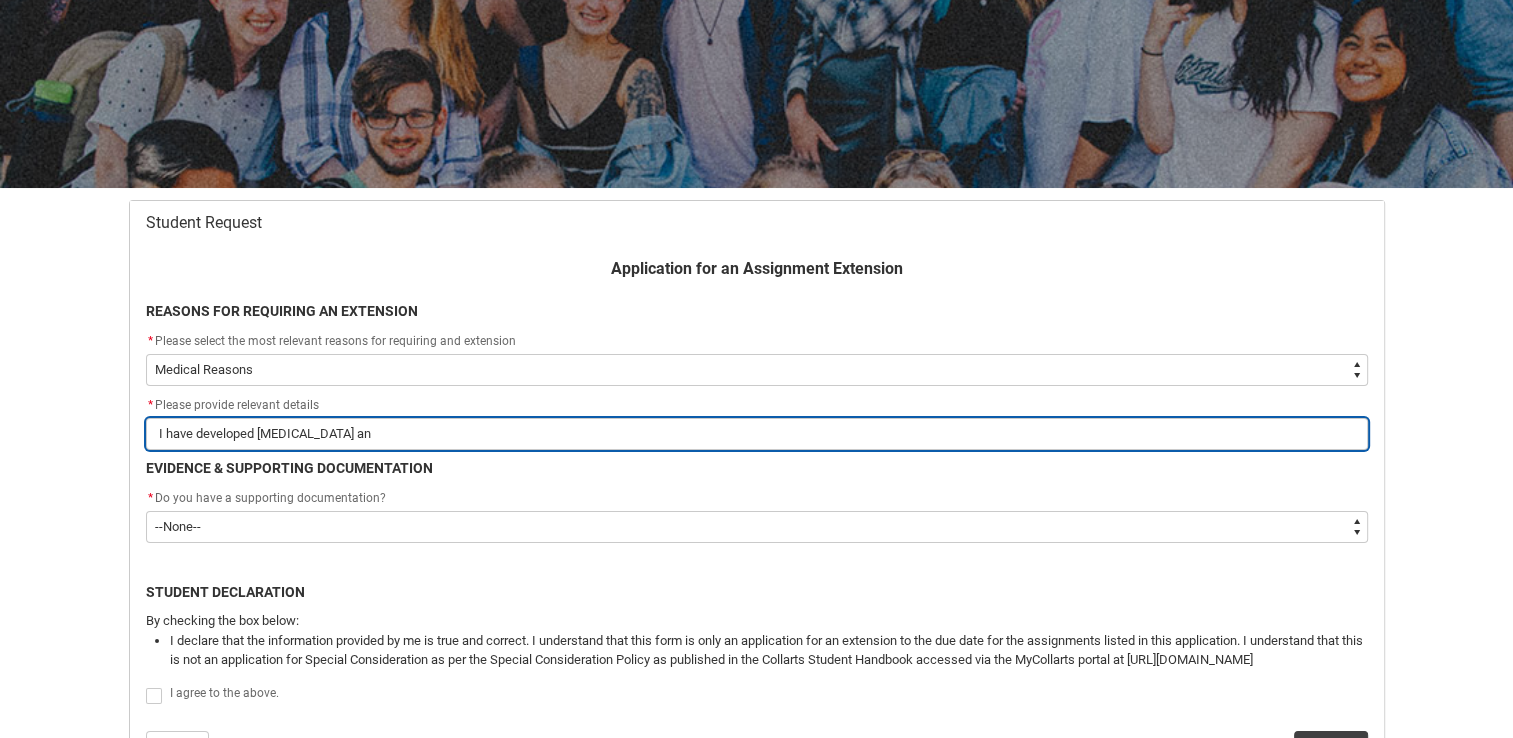 type on "I have developed [MEDICAL_DATA] and" 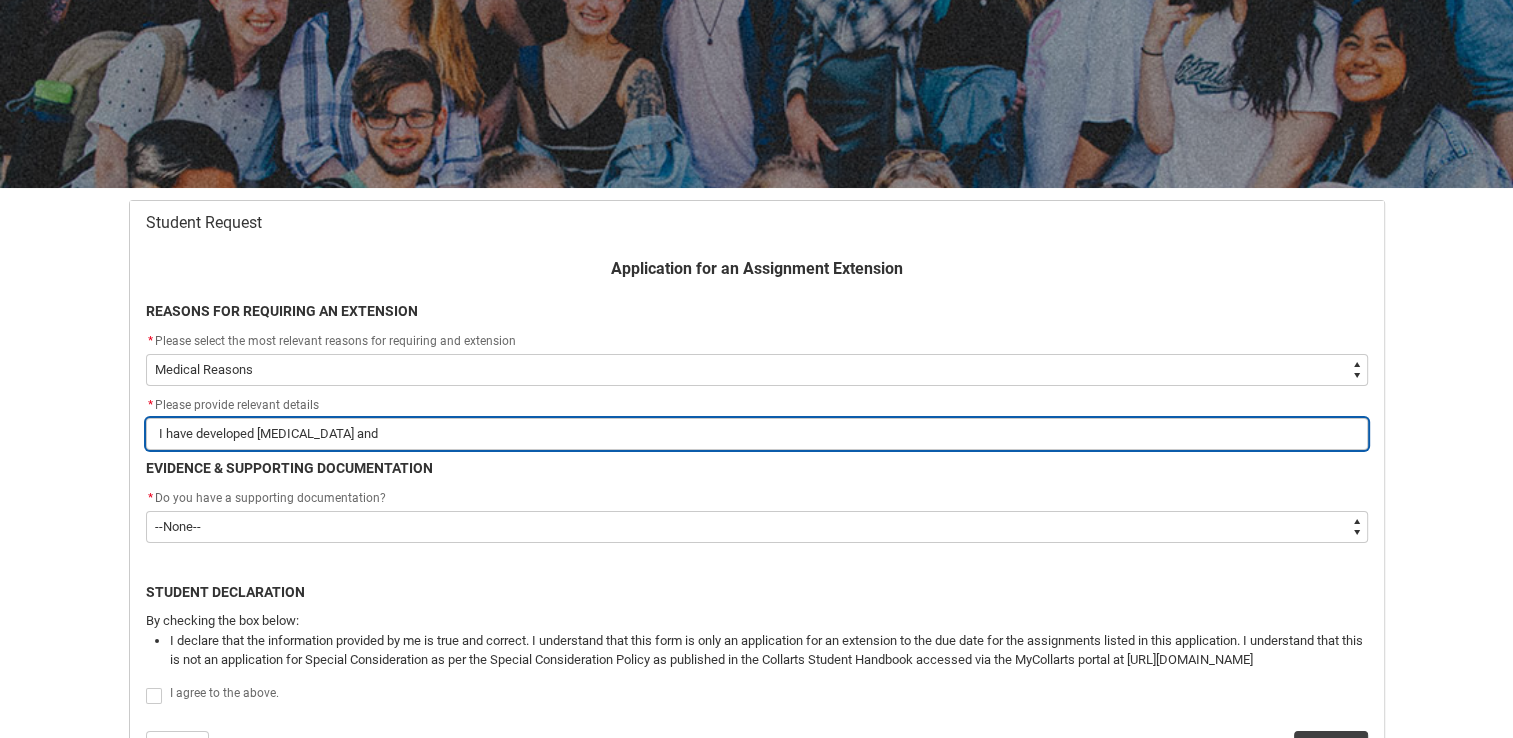 type on "I have developed [MEDICAL_DATA] and" 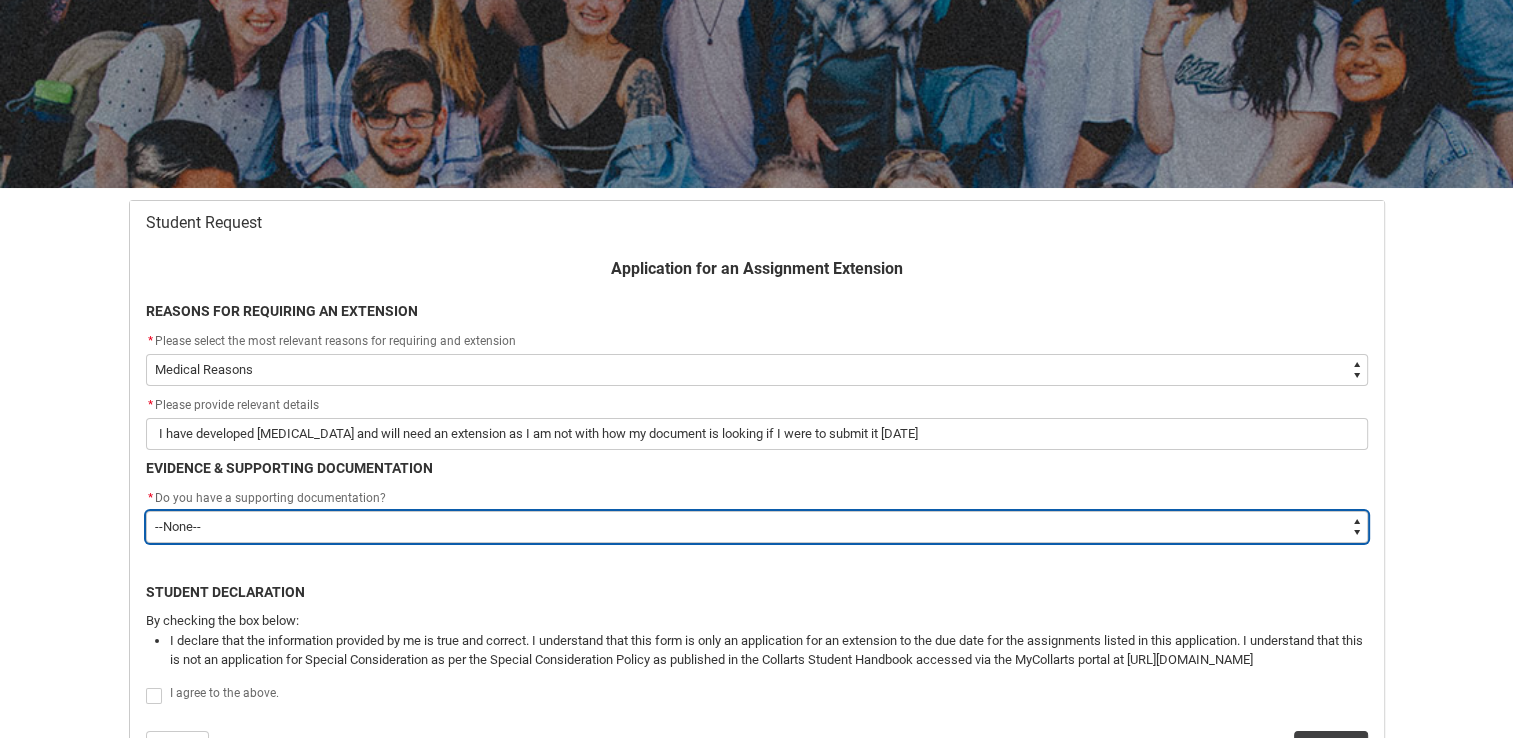 click on "--None-- Yes No" at bounding box center [757, 527] 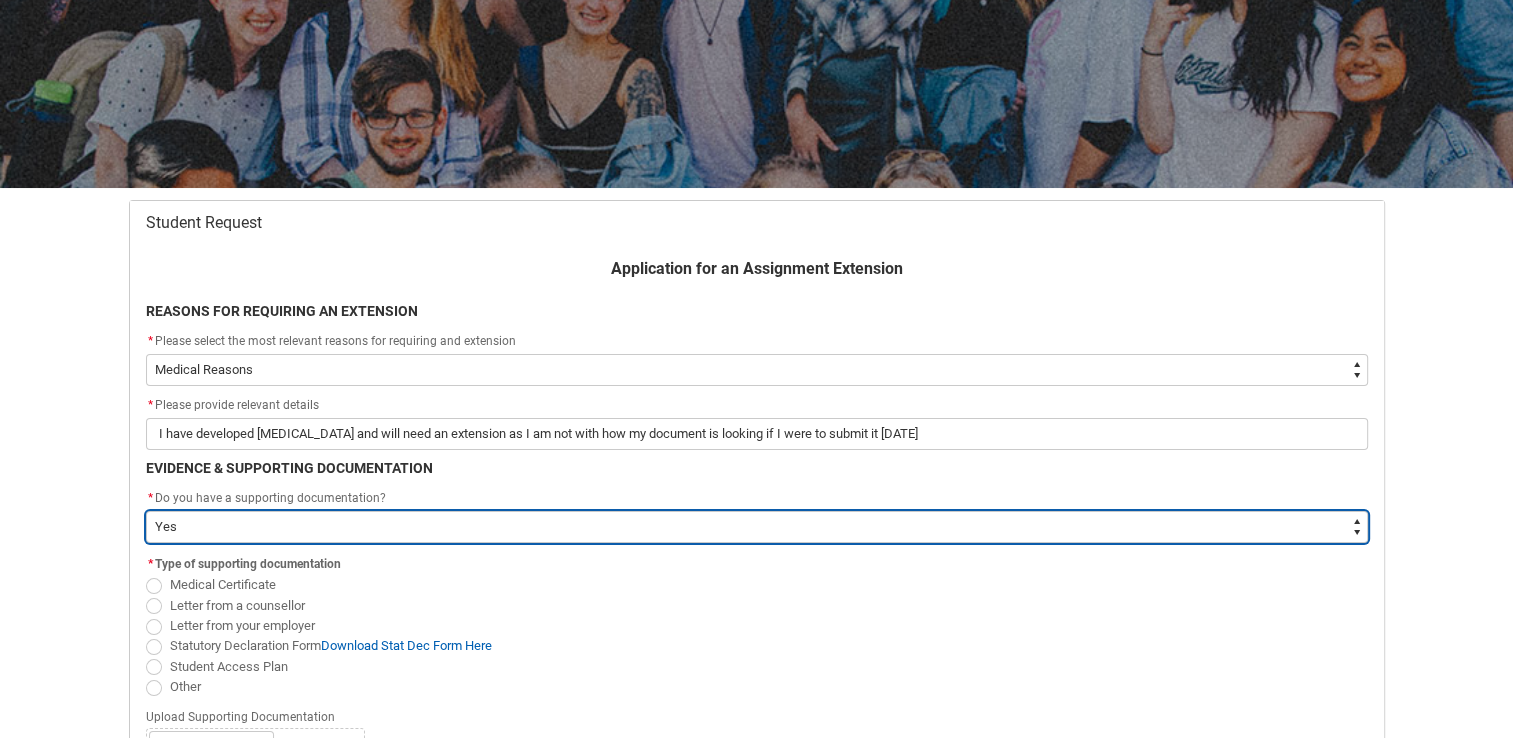 scroll, scrollTop: 412, scrollLeft: 0, axis: vertical 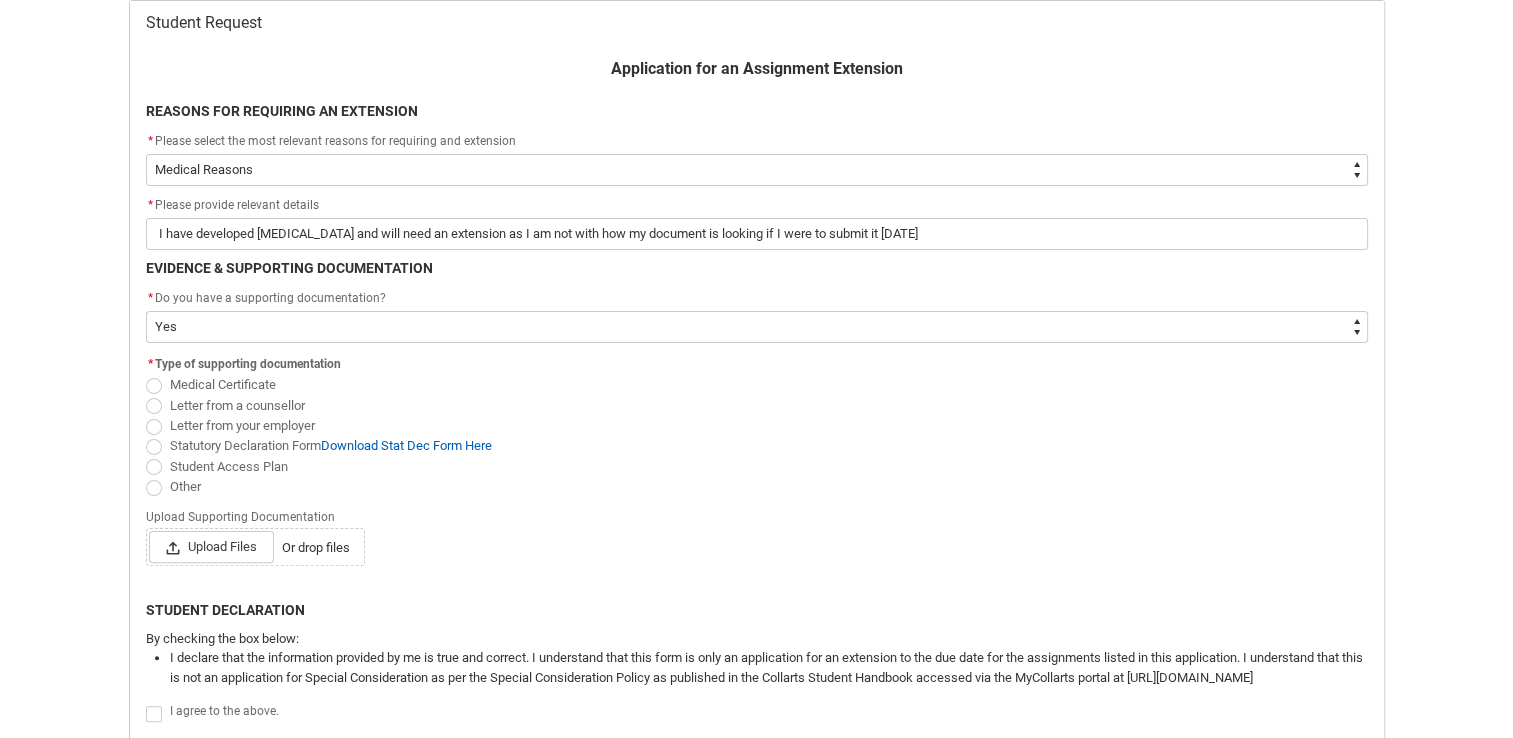 click at bounding box center (154, 386) 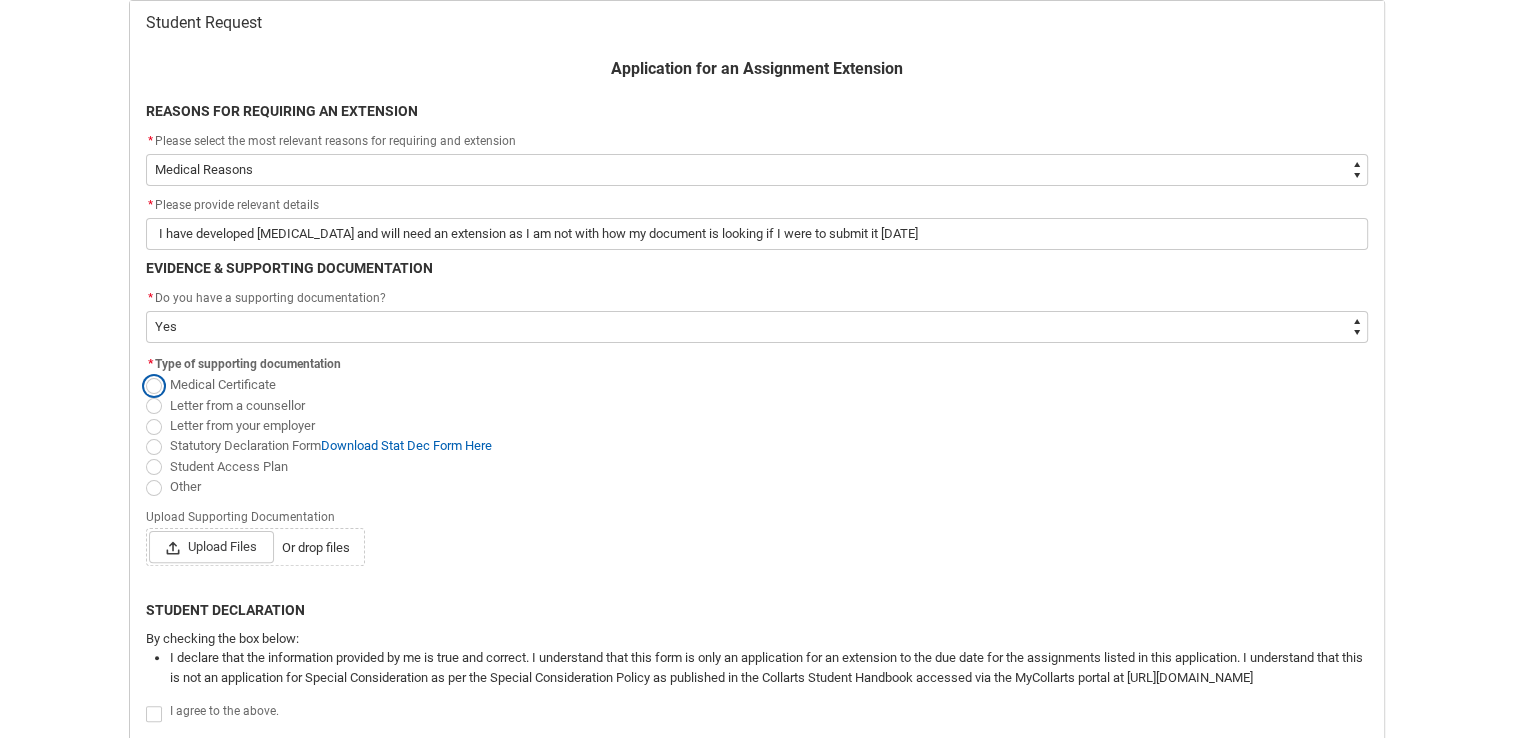 click on "Medical Certificate" at bounding box center (145, 374) 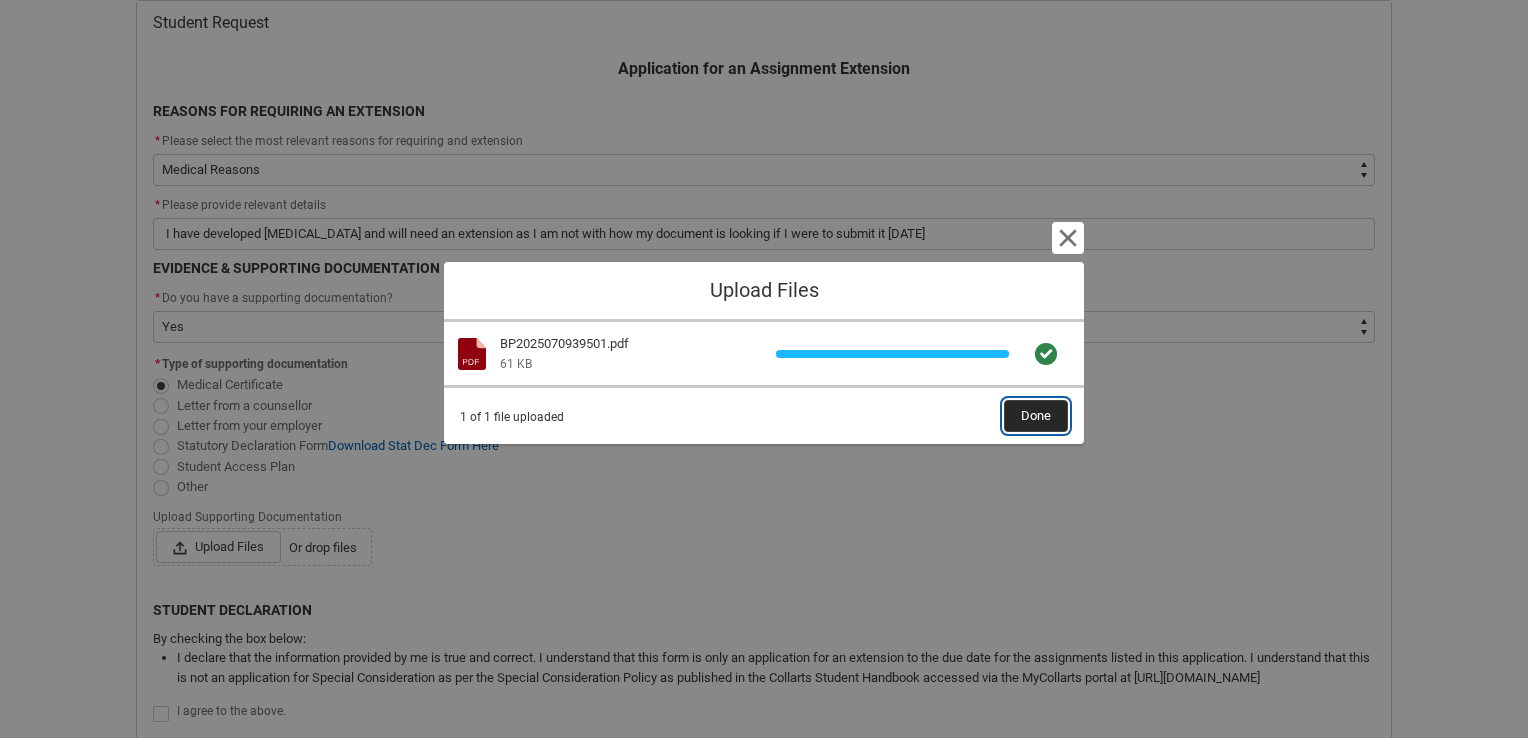 click on "Done" at bounding box center [1036, 416] 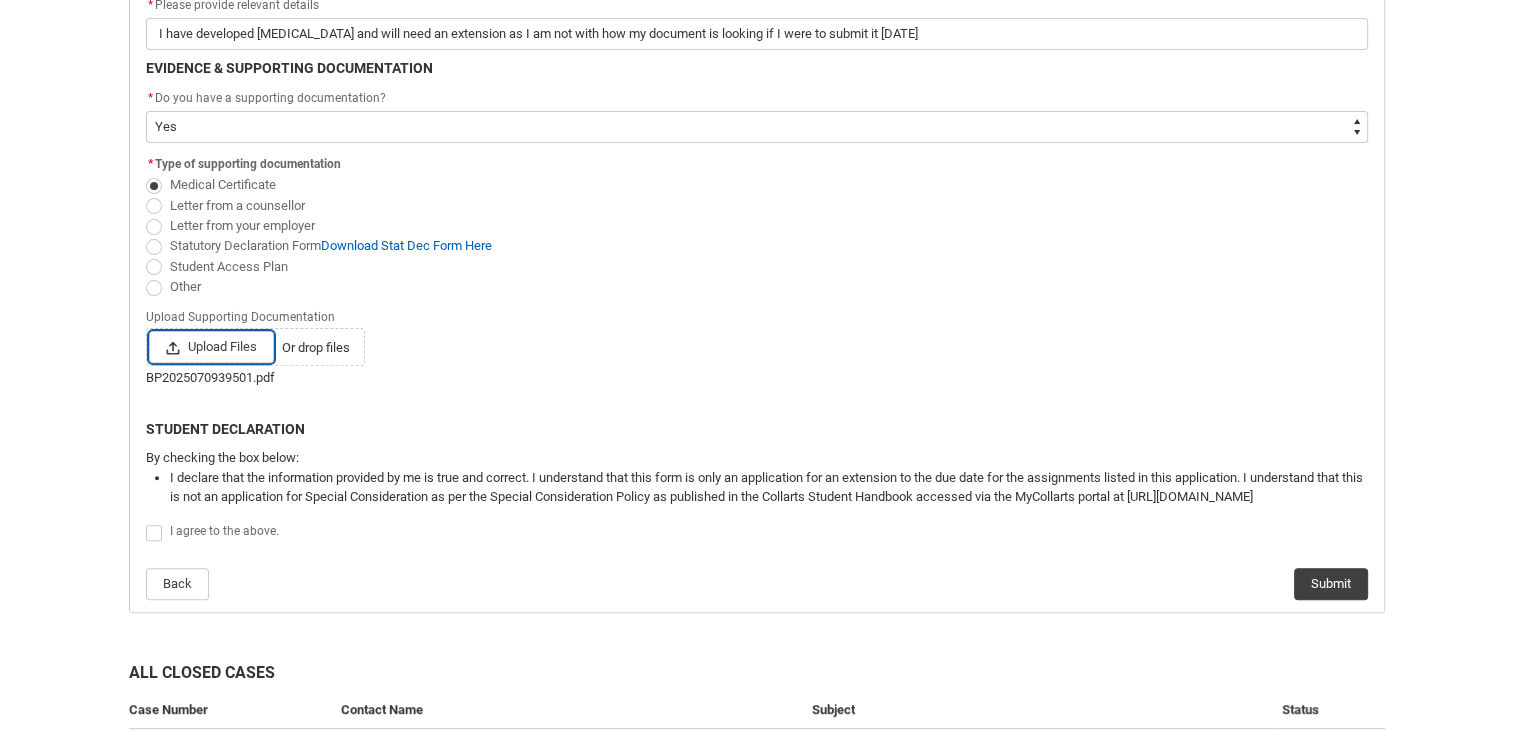 scroll, scrollTop: 612, scrollLeft: 0, axis: vertical 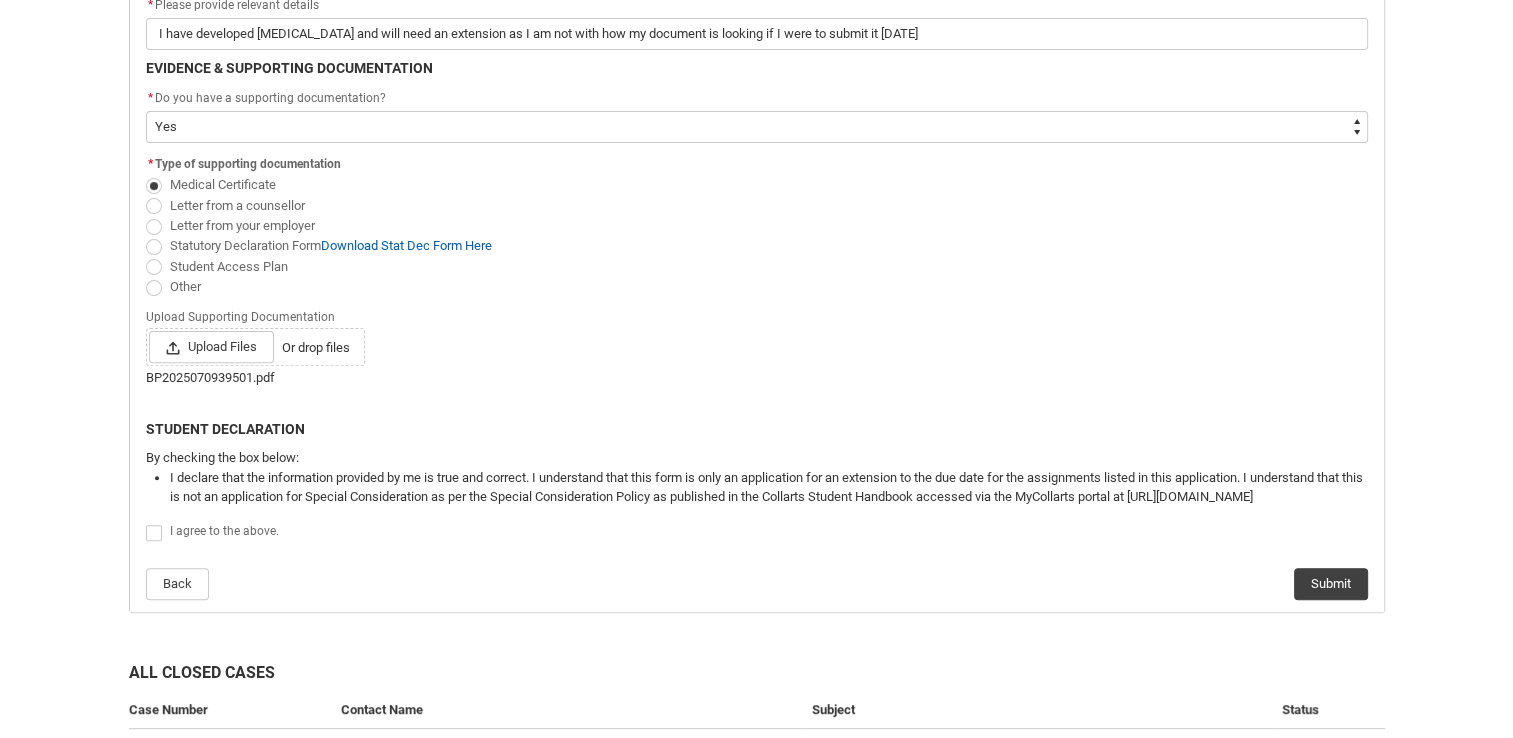 click 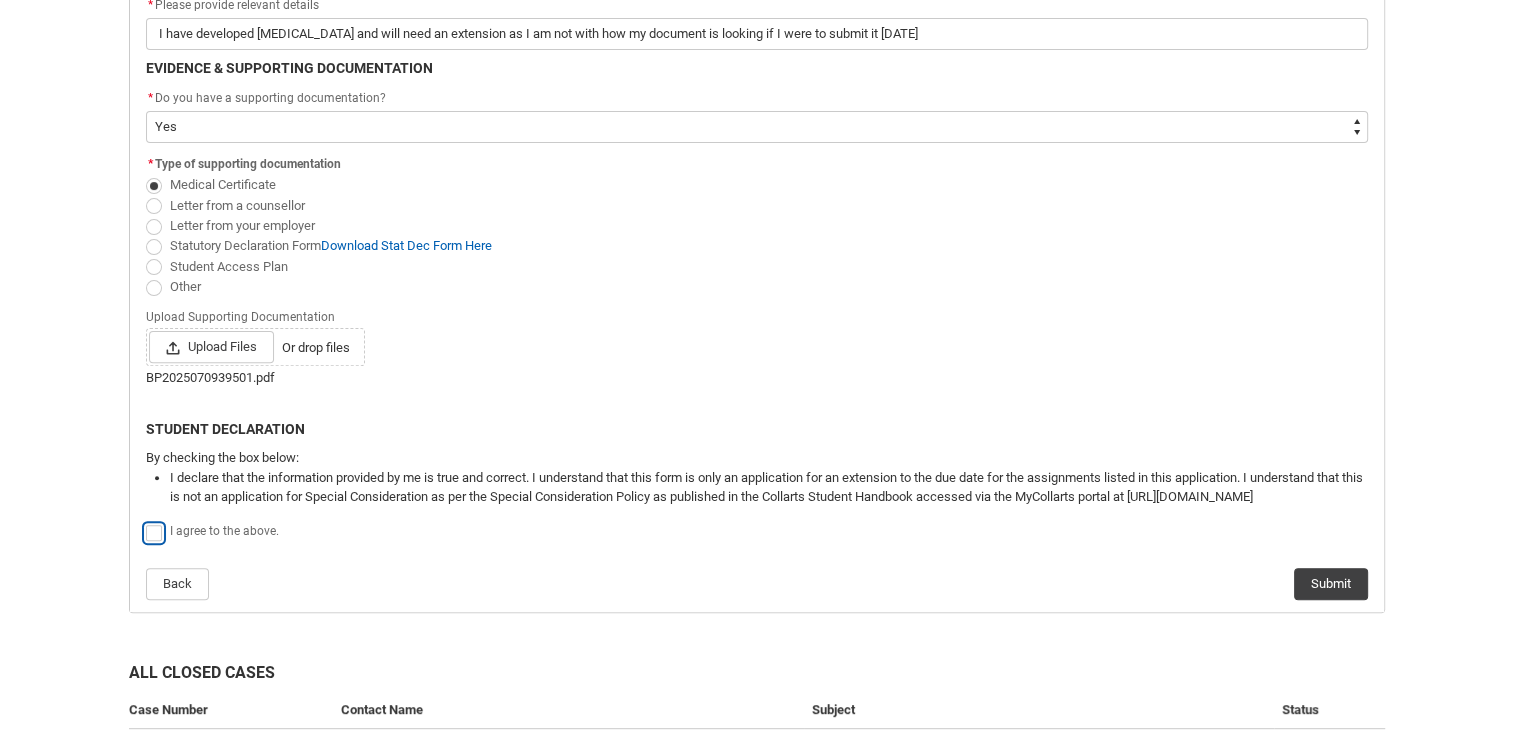 click at bounding box center (145, 522) 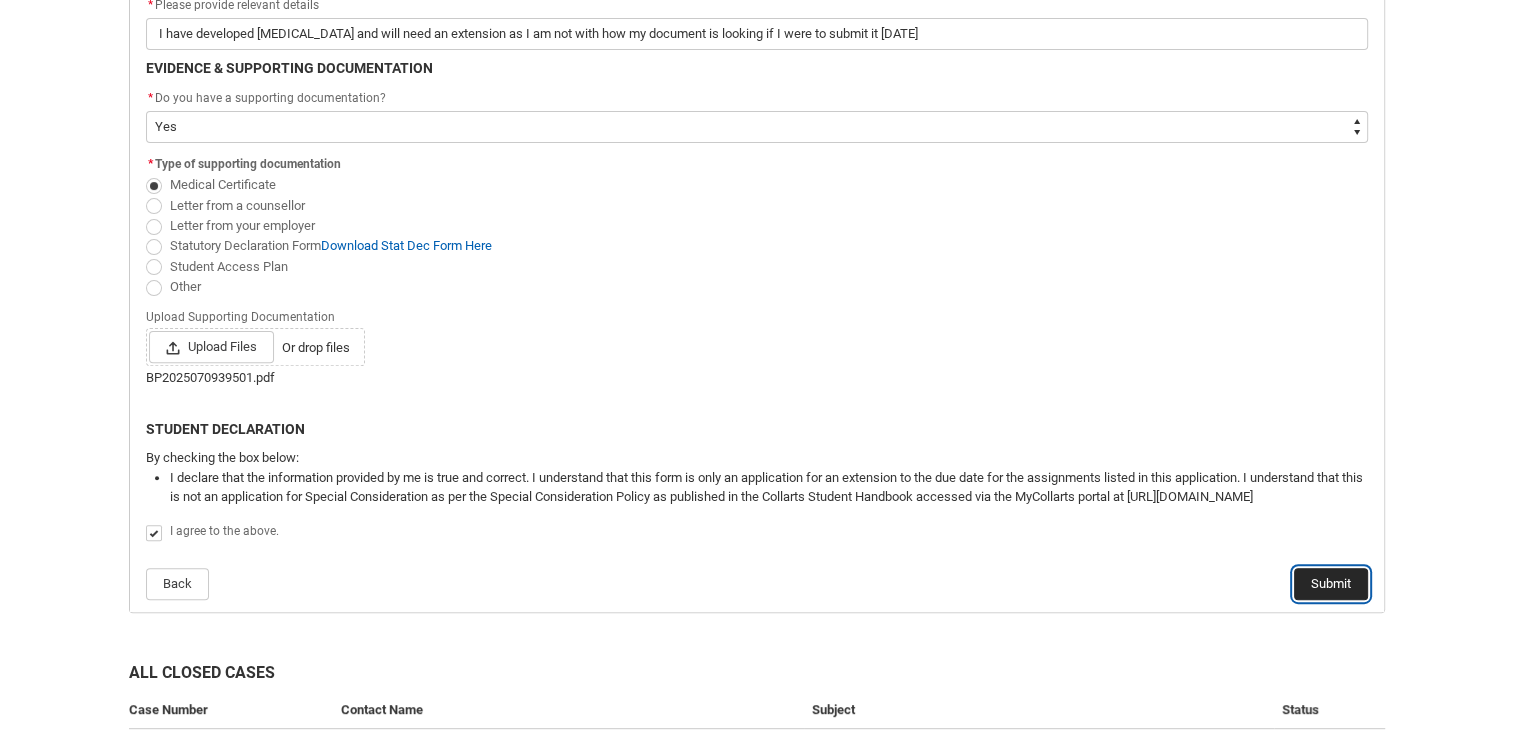 click on "Submit" 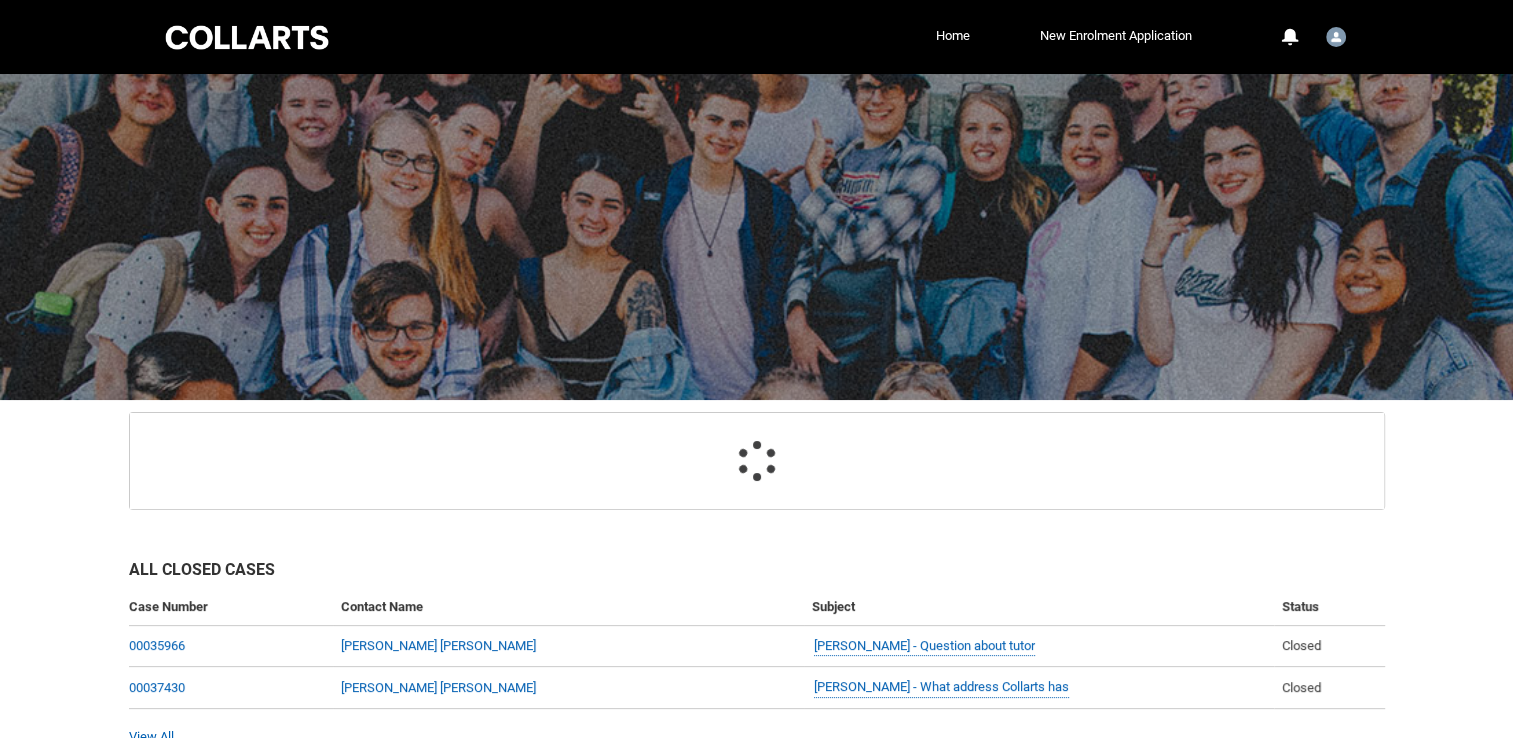 scroll, scrollTop: 156, scrollLeft: 0, axis: vertical 